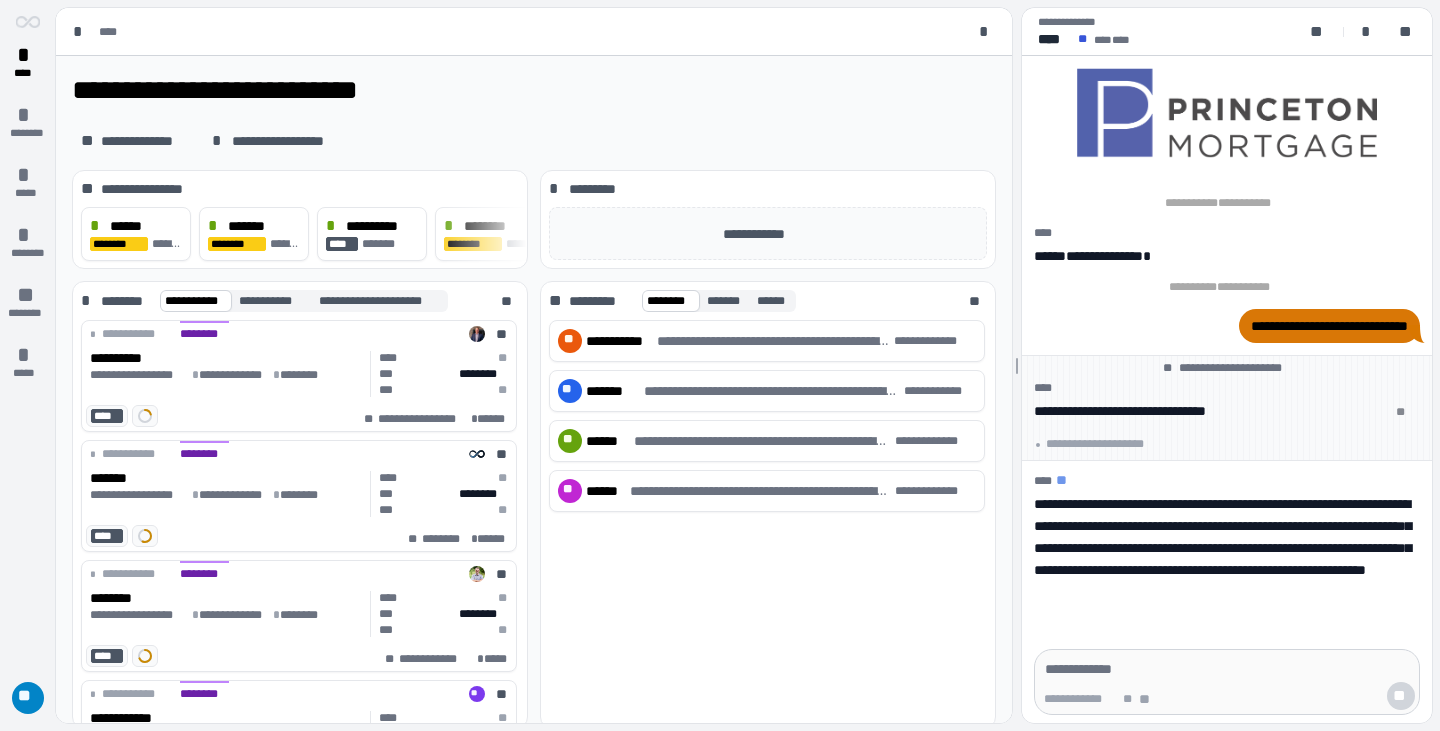 scroll, scrollTop: 0, scrollLeft: 0, axis: both 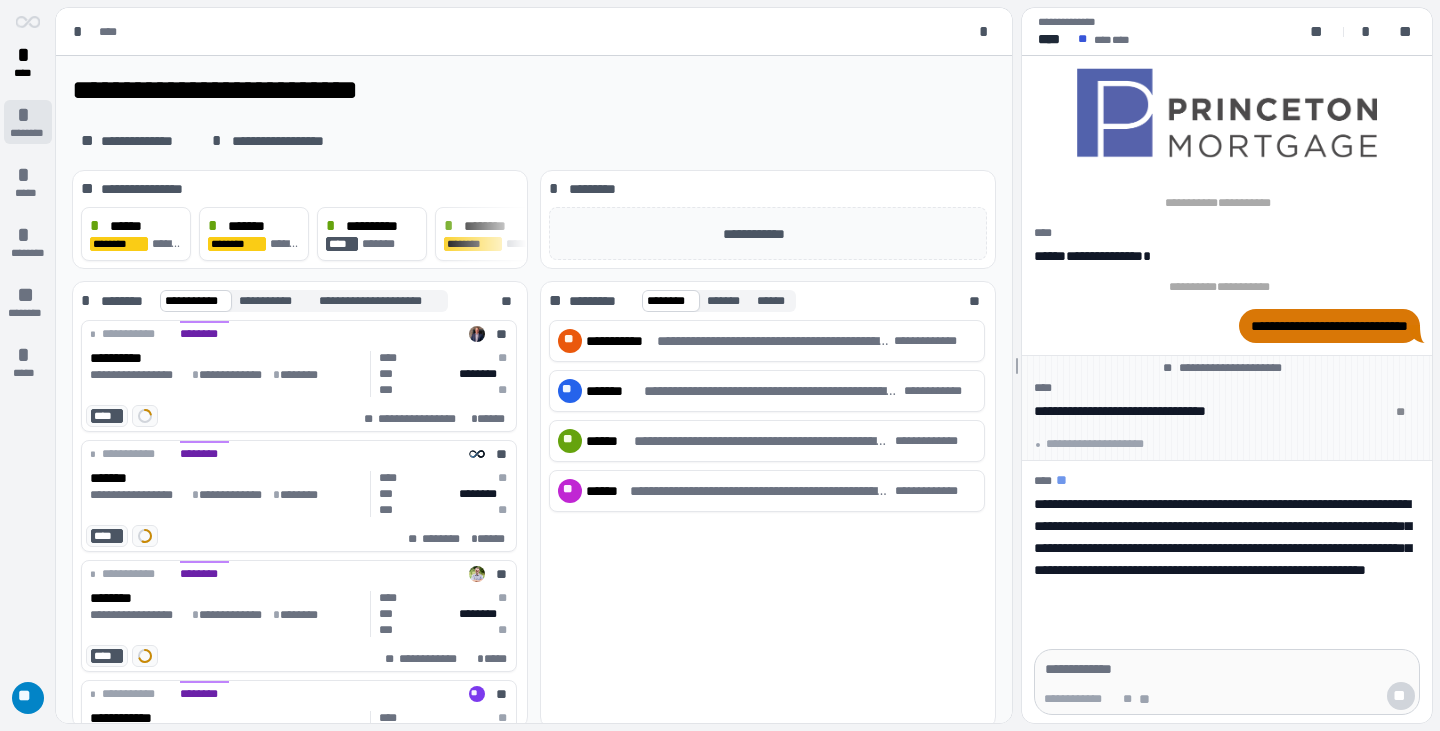 click on "********" at bounding box center (27, 133) 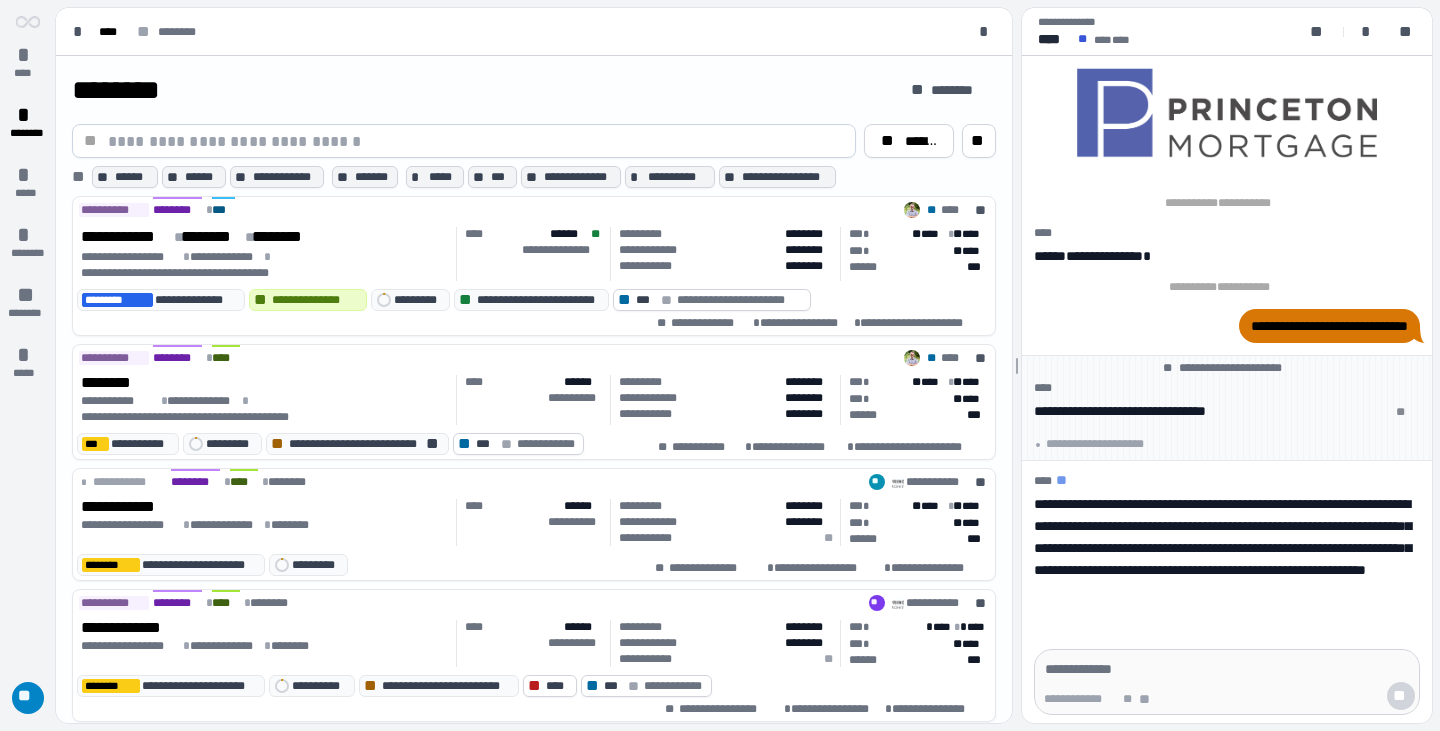 click at bounding box center [476, 141] 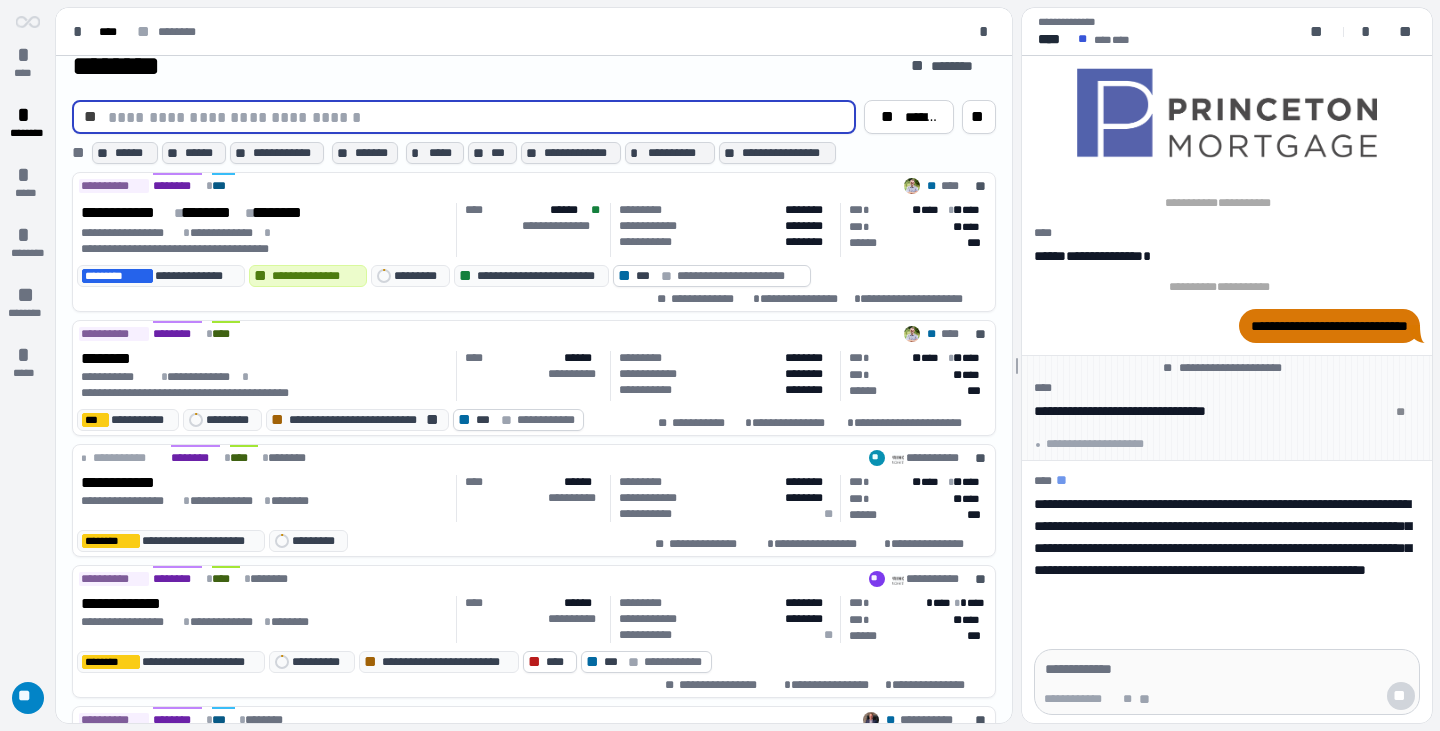 scroll, scrollTop: 0, scrollLeft: 0, axis: both 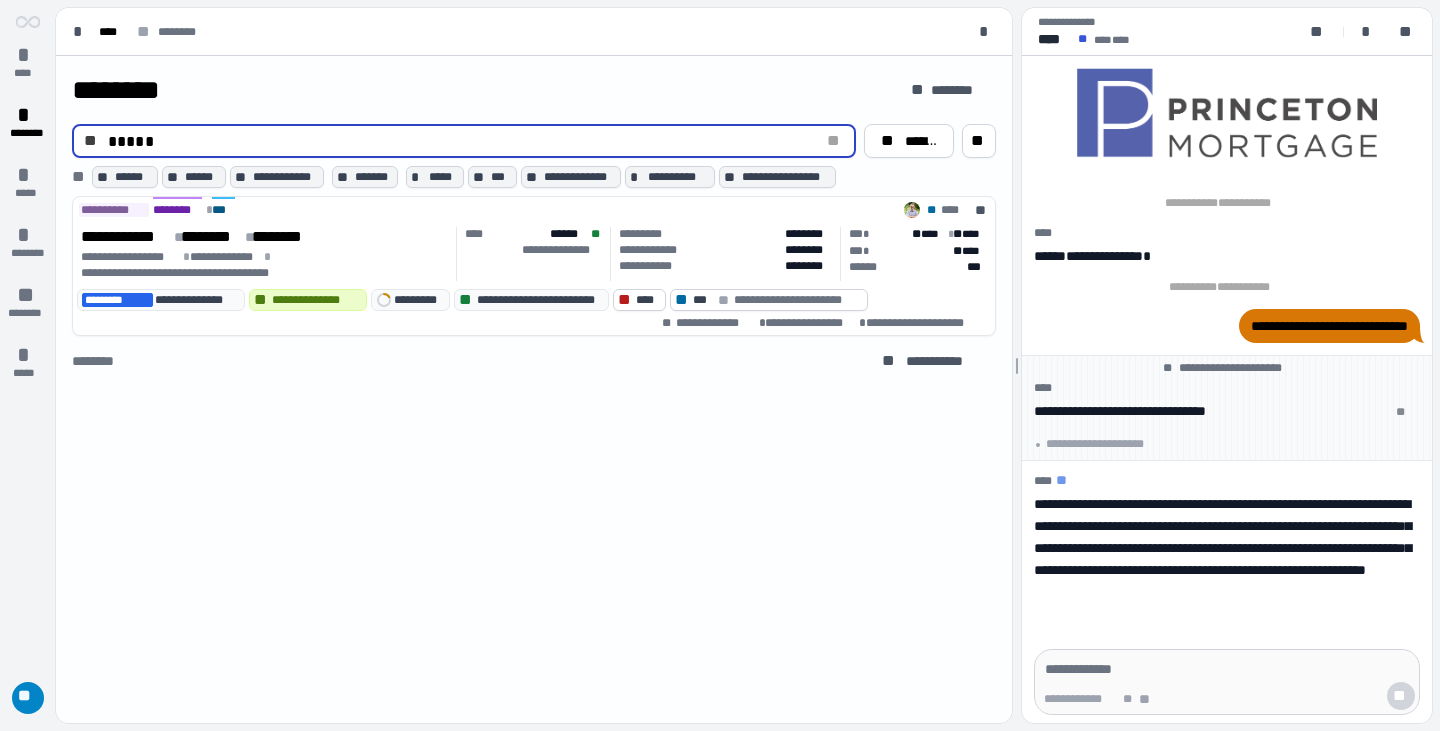 click on "*****" at bounding box center (459, 141) 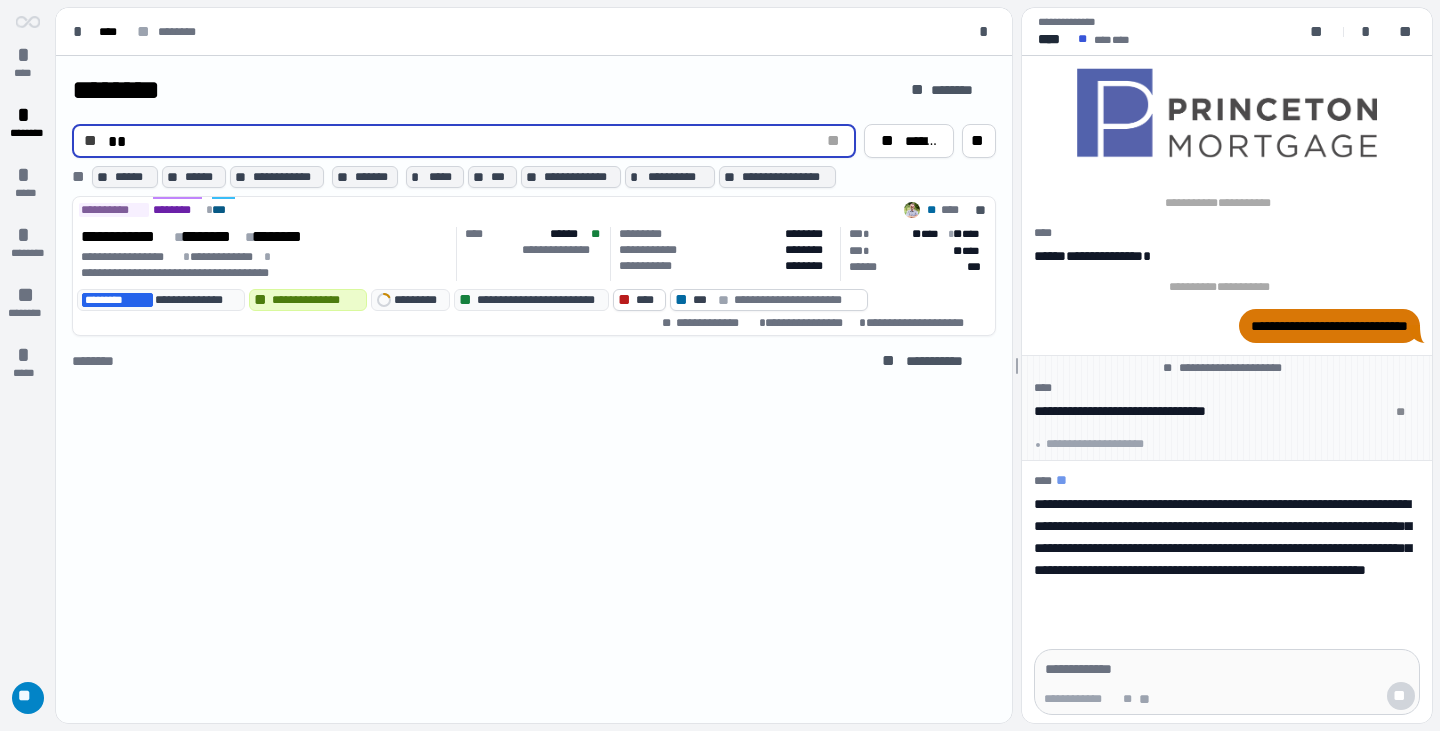 type on "*" 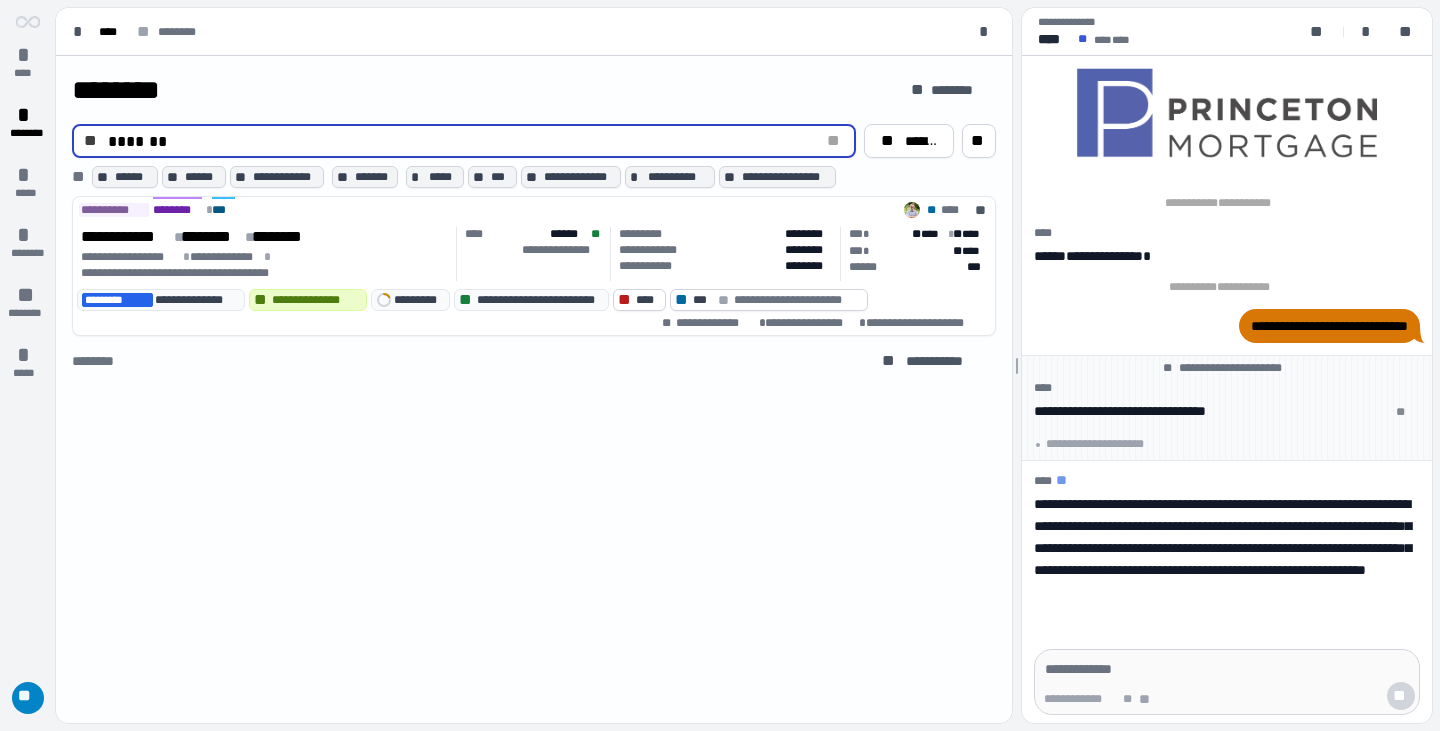 type on "*******" 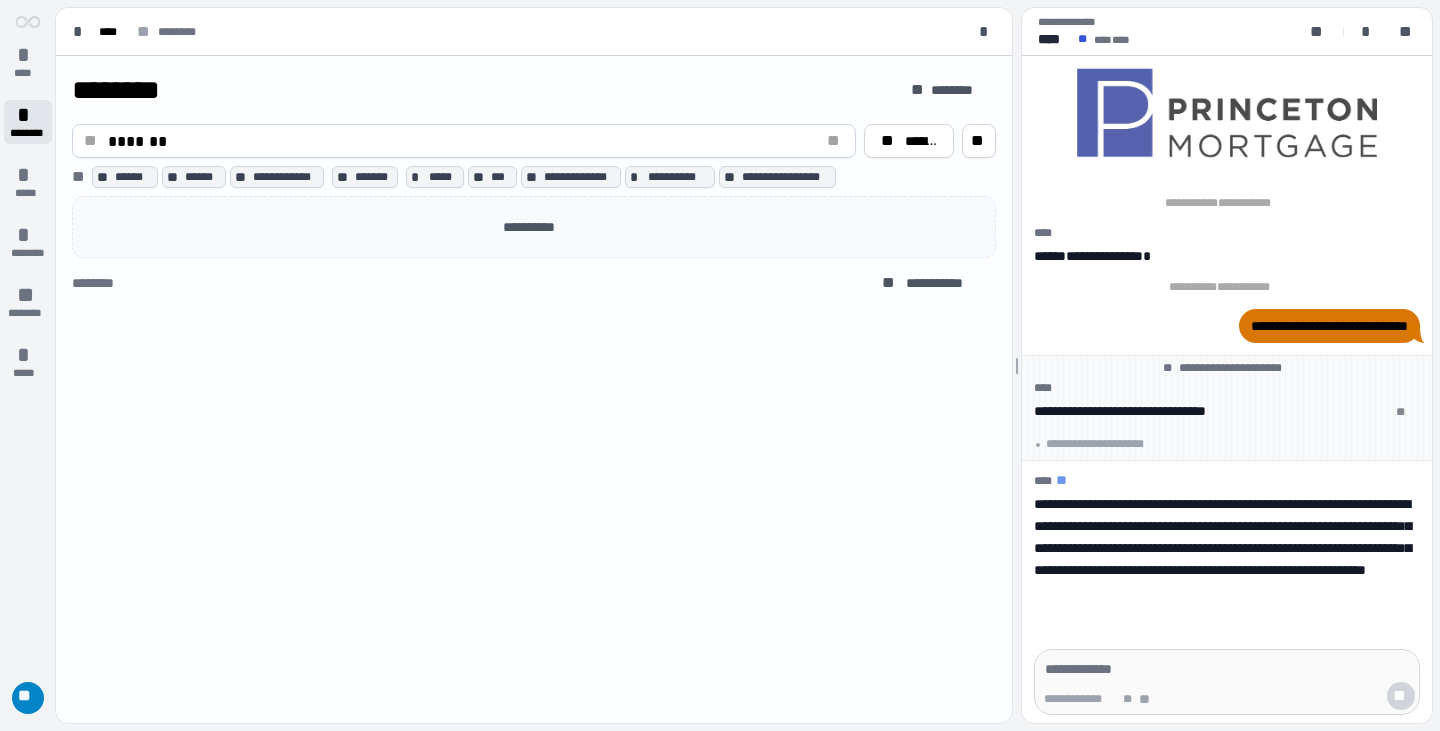 drag, startPoint x: 25, startPoint y: 129, endPoint x: 33, endPoint y: 103, distance: 27.202942 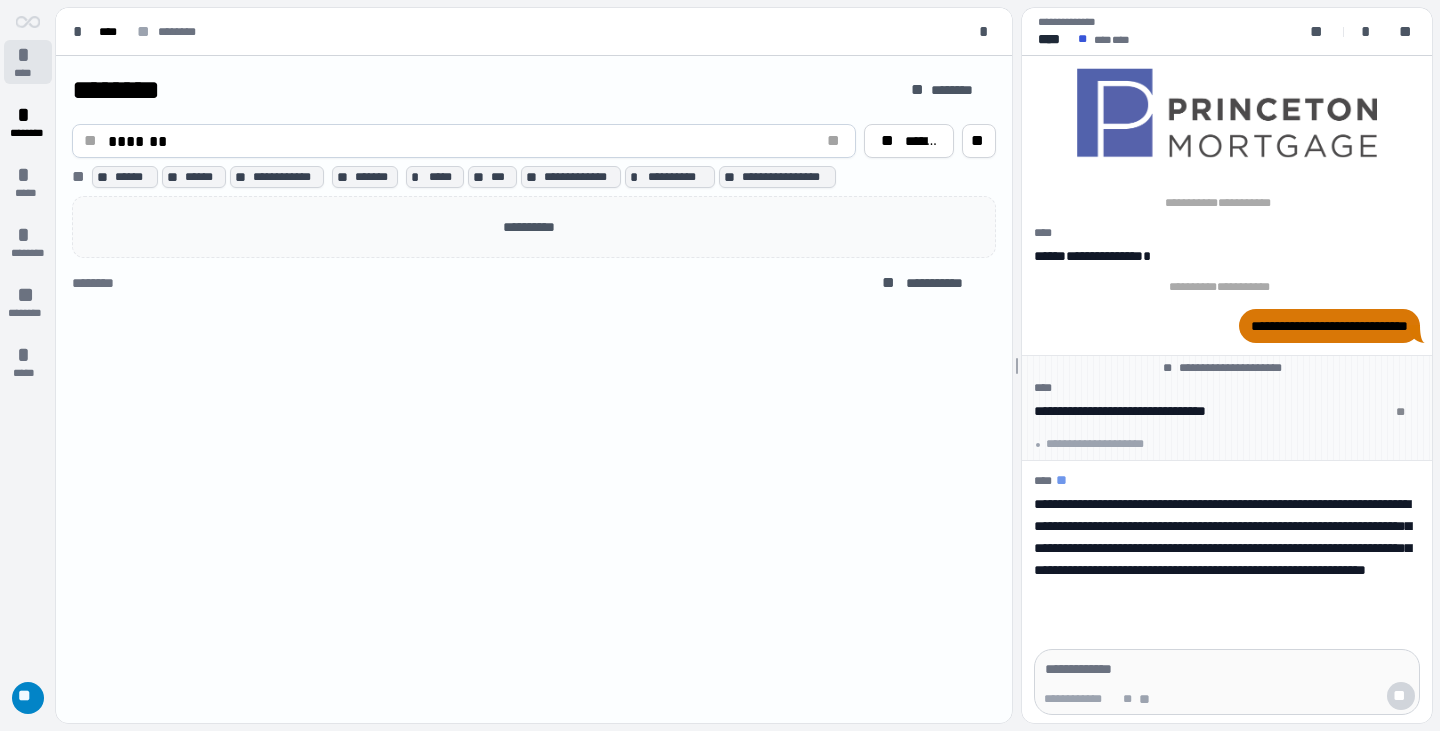 drag, startPoint x: 20, startPoint y: 60, endPoint x: 39, endPoint y: 61, distance: 19.026299 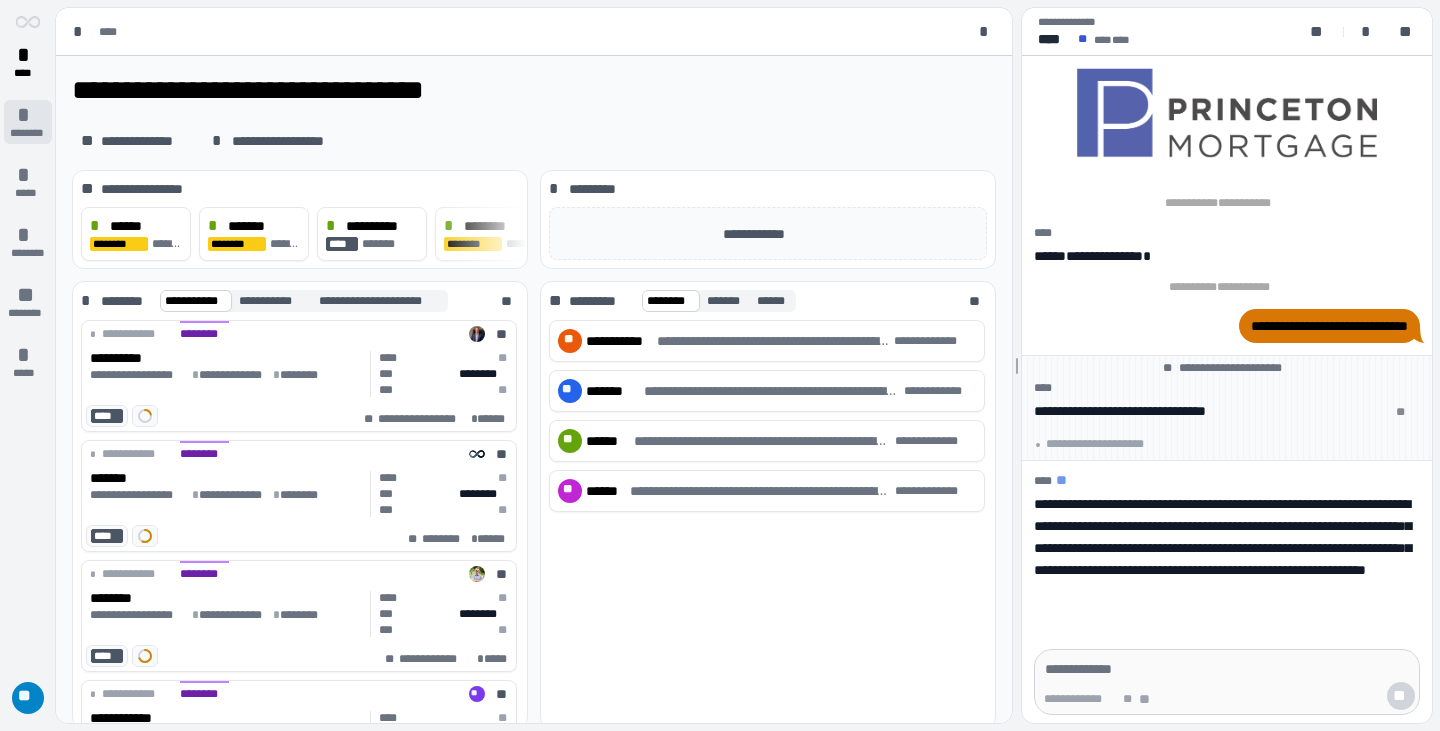 click on "*" at bounding box center [28, 115] 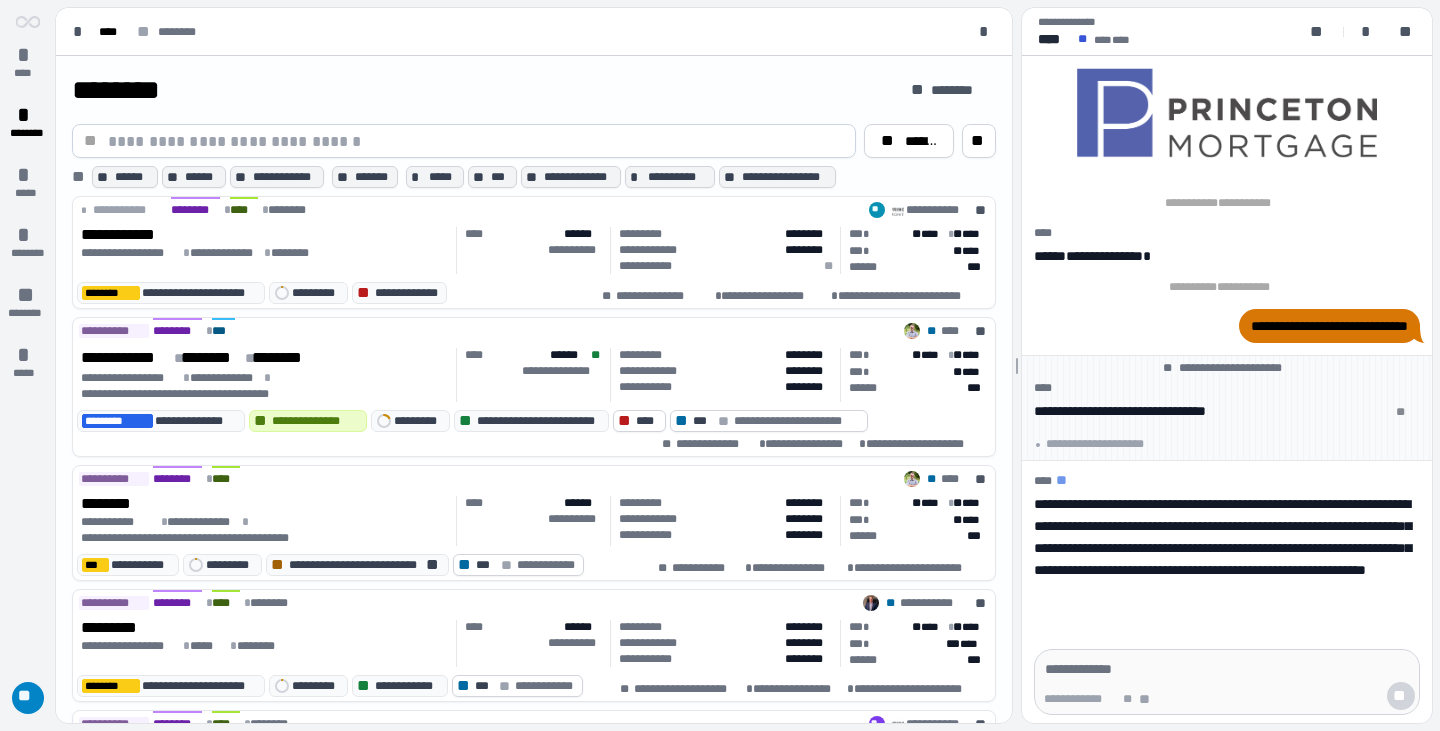 click at bounding box center [476, 141] 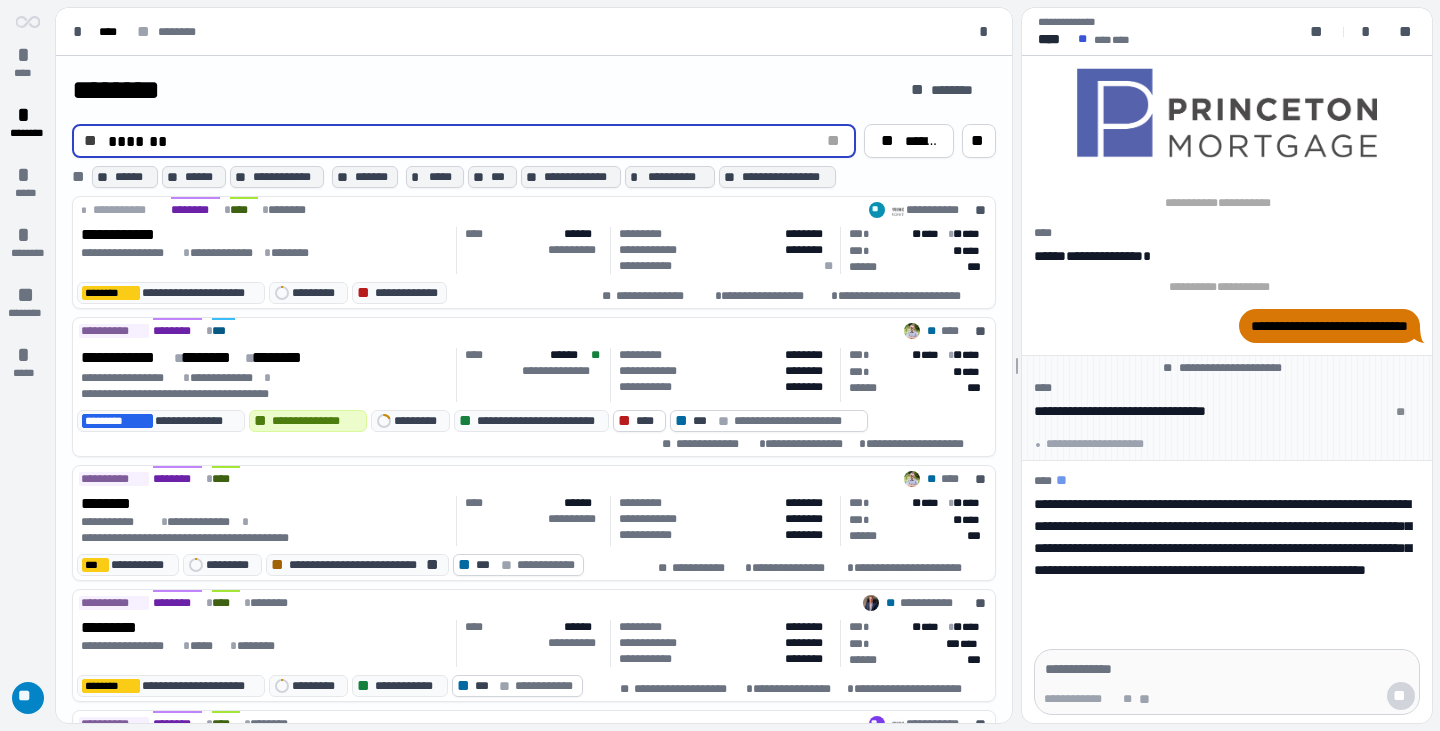 type on "*******" 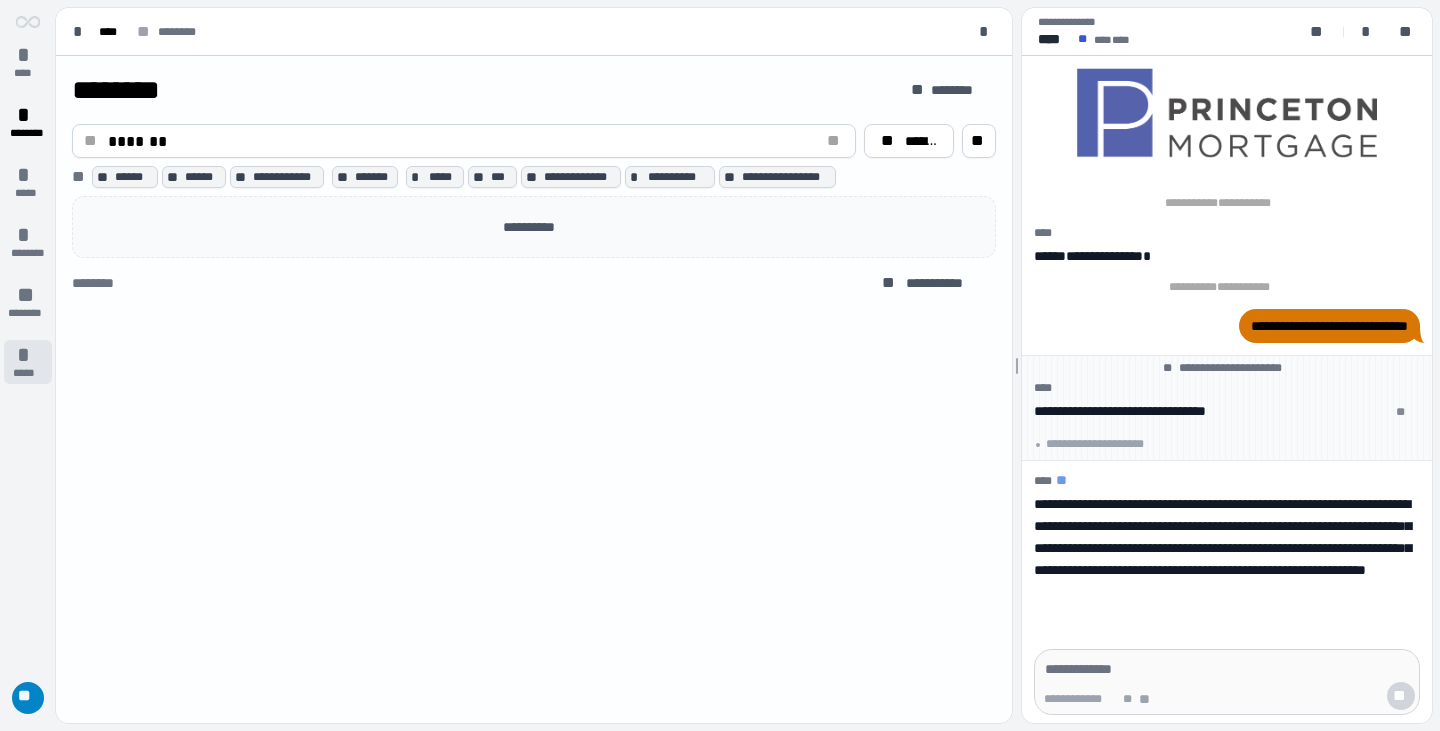 click on "*" at bounding box center [28, 355] 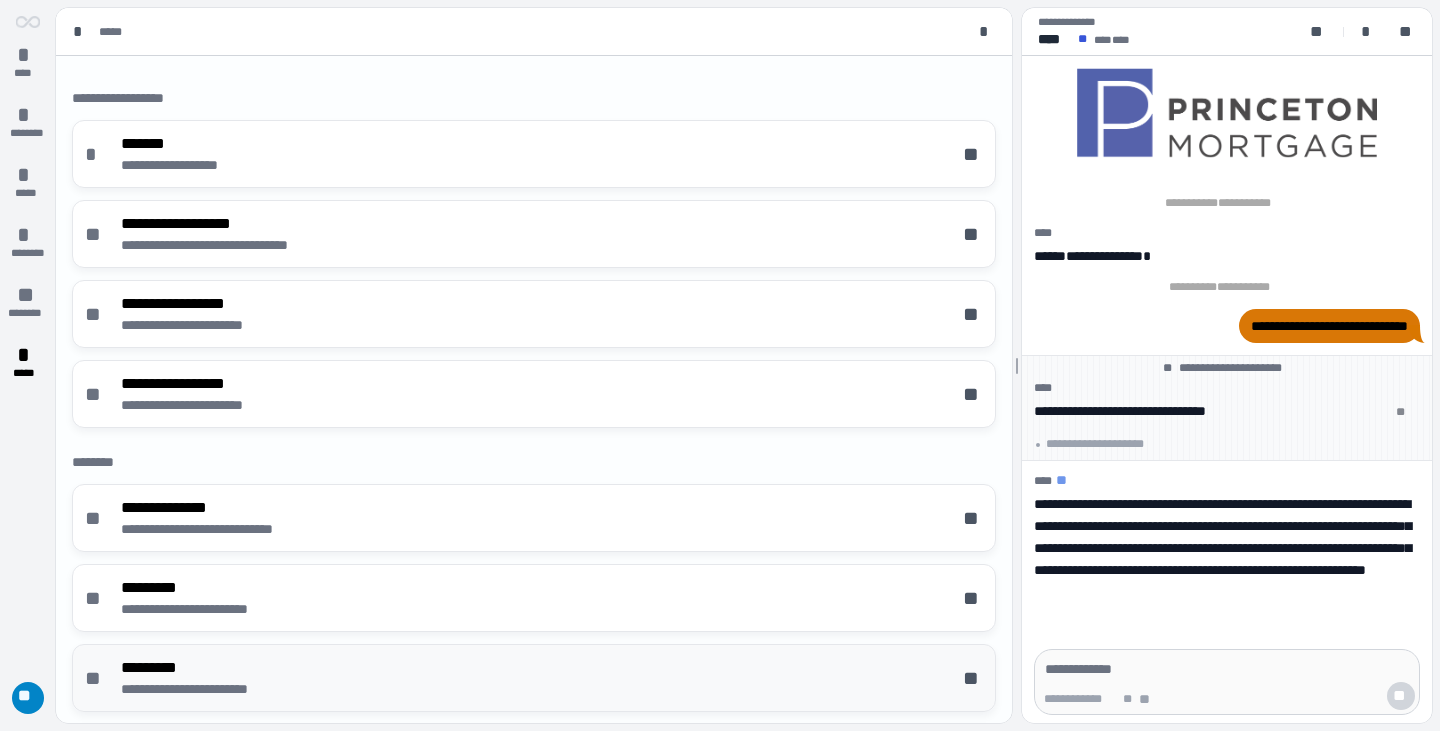 click on "*********" at bounding box center [209, 668] 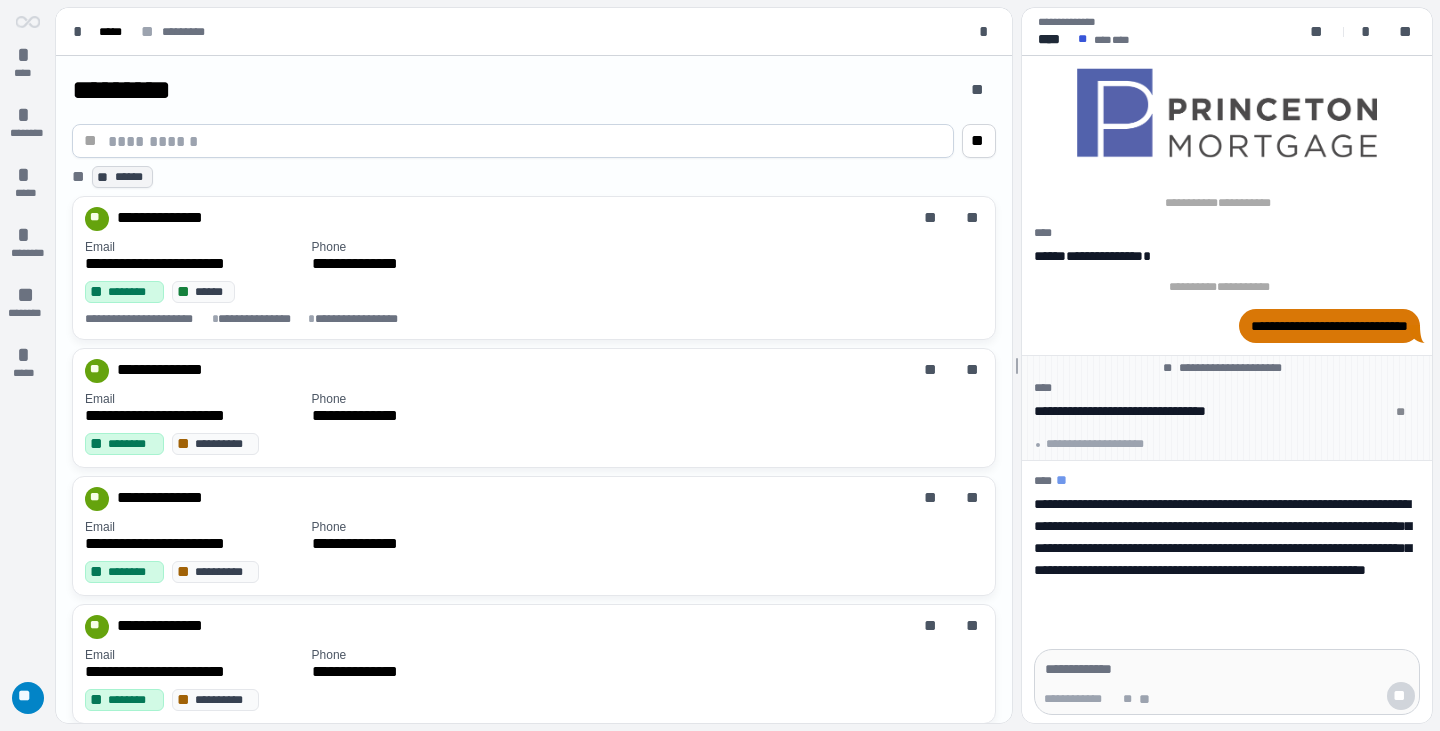 click at bounding box center [525, 141] 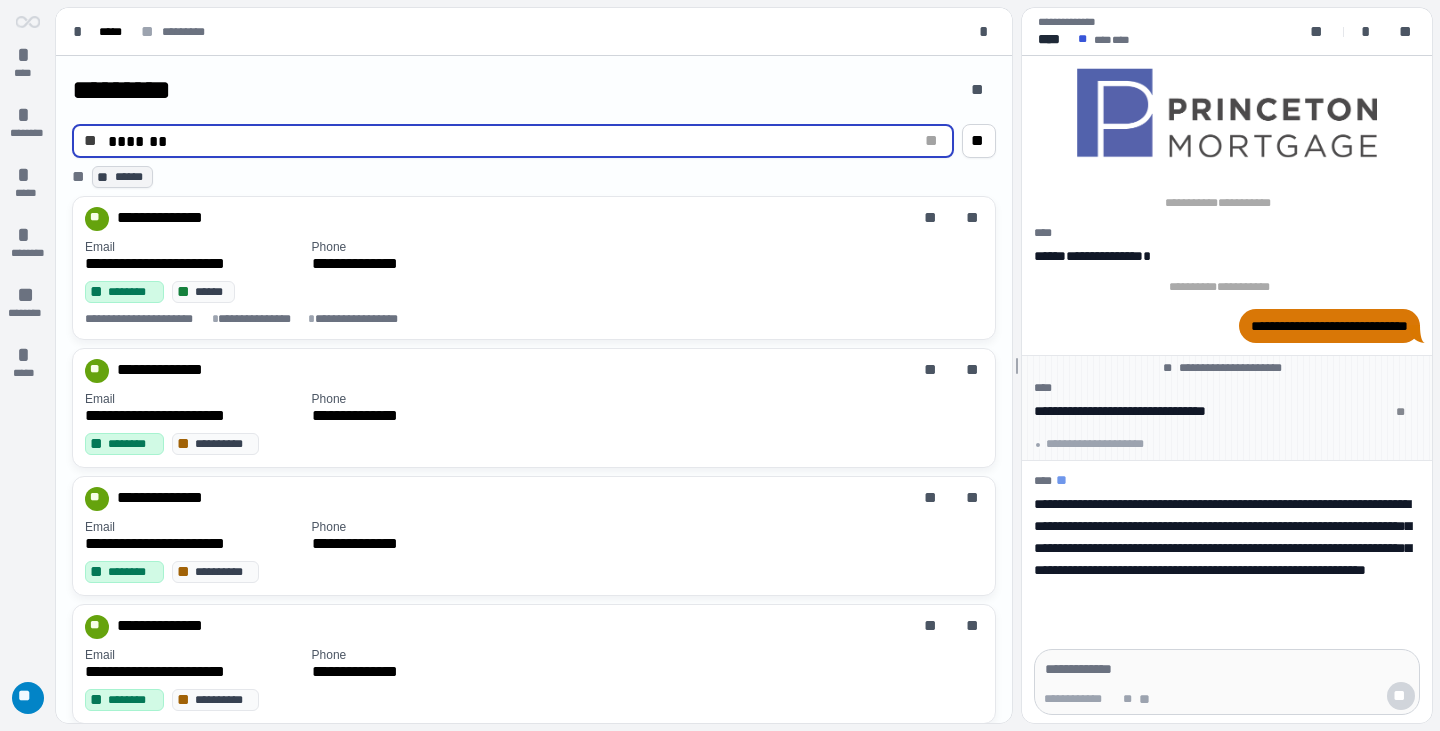type on "*******" 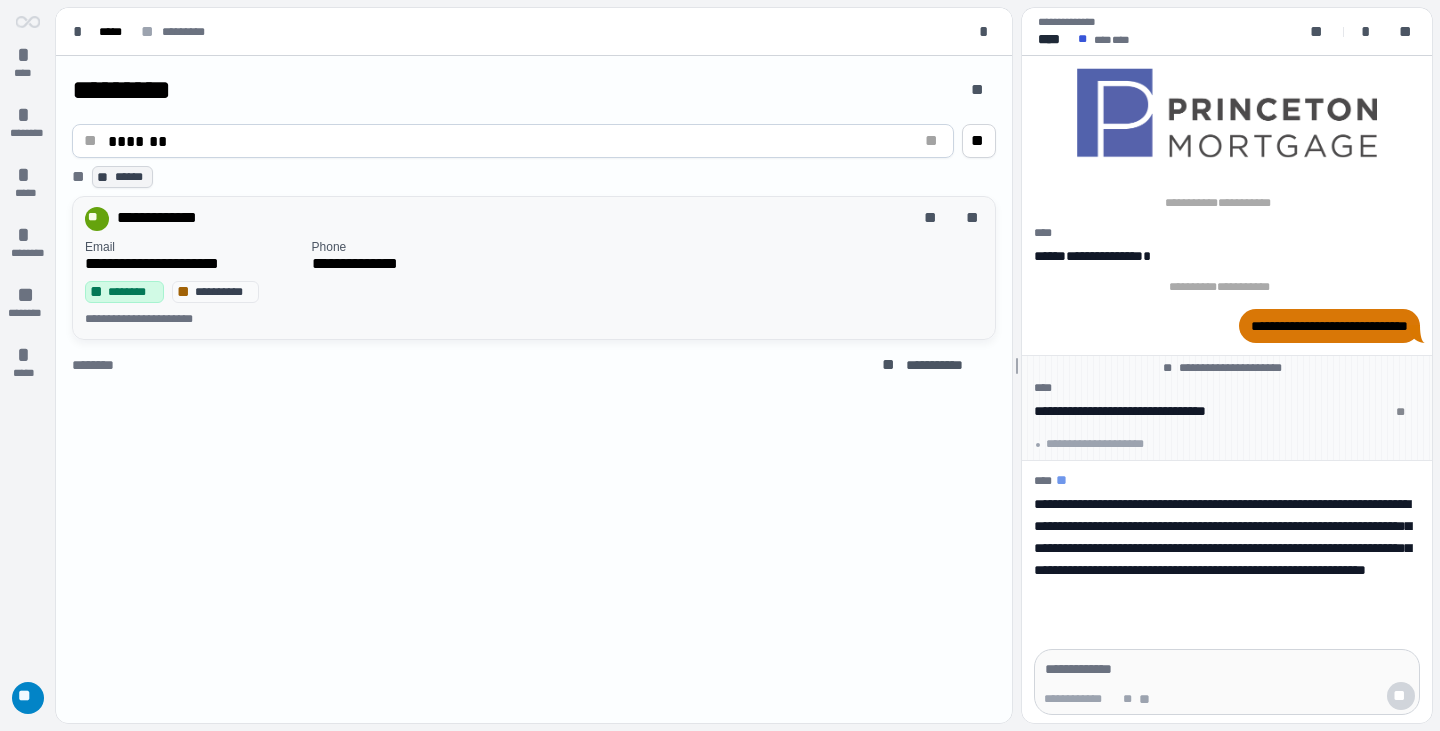 click on "**********" at bounding box center [215, 292] 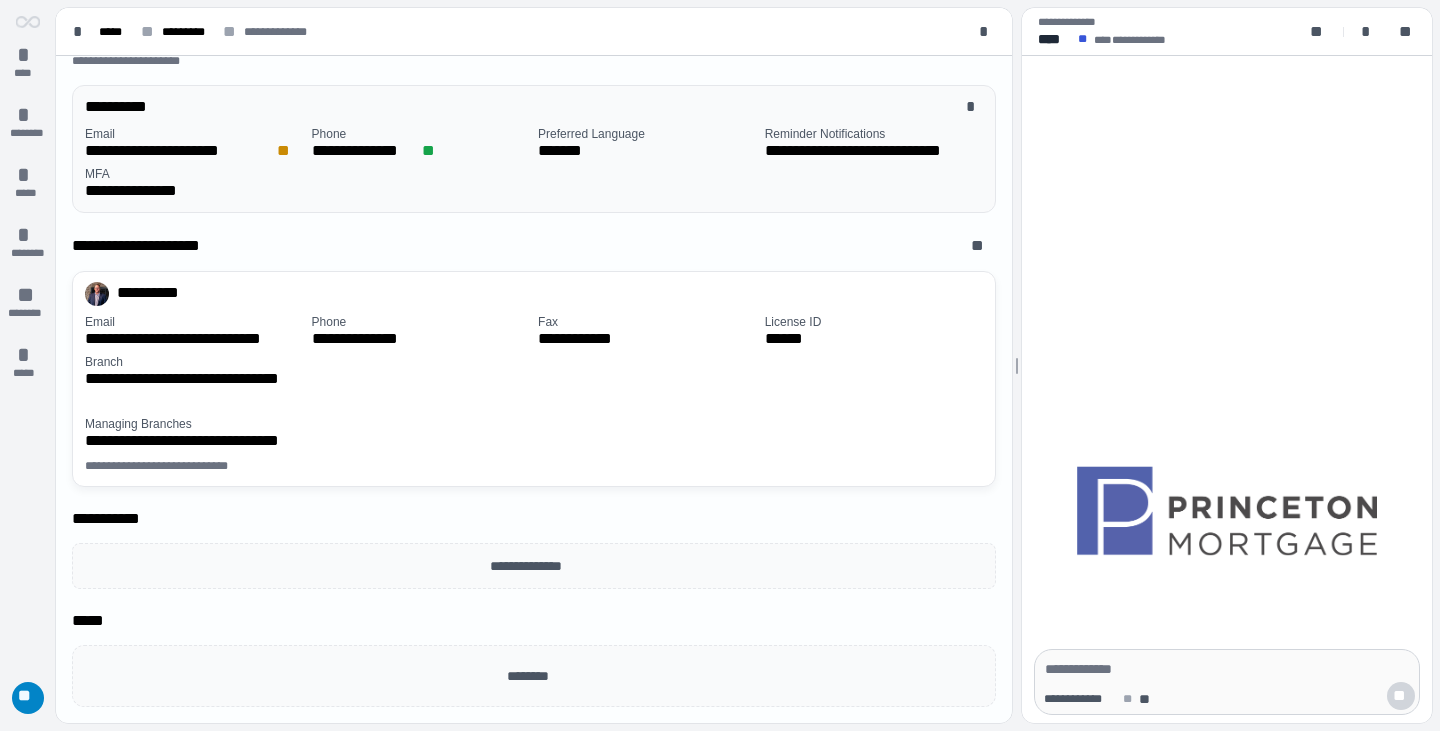 scroll, scrollTop: 0, scrollLeft: 0, axis: both 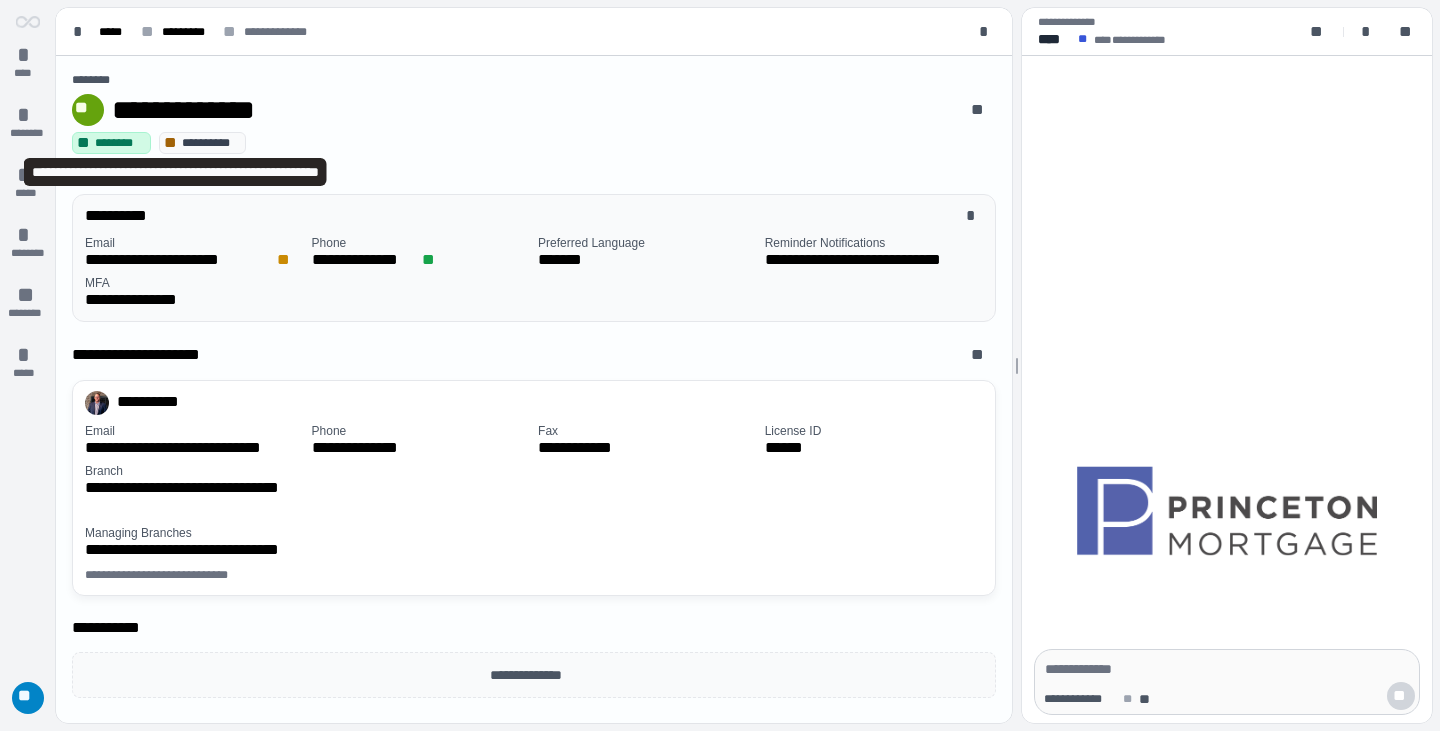 click on "**********" at bounding box center (210, 143) 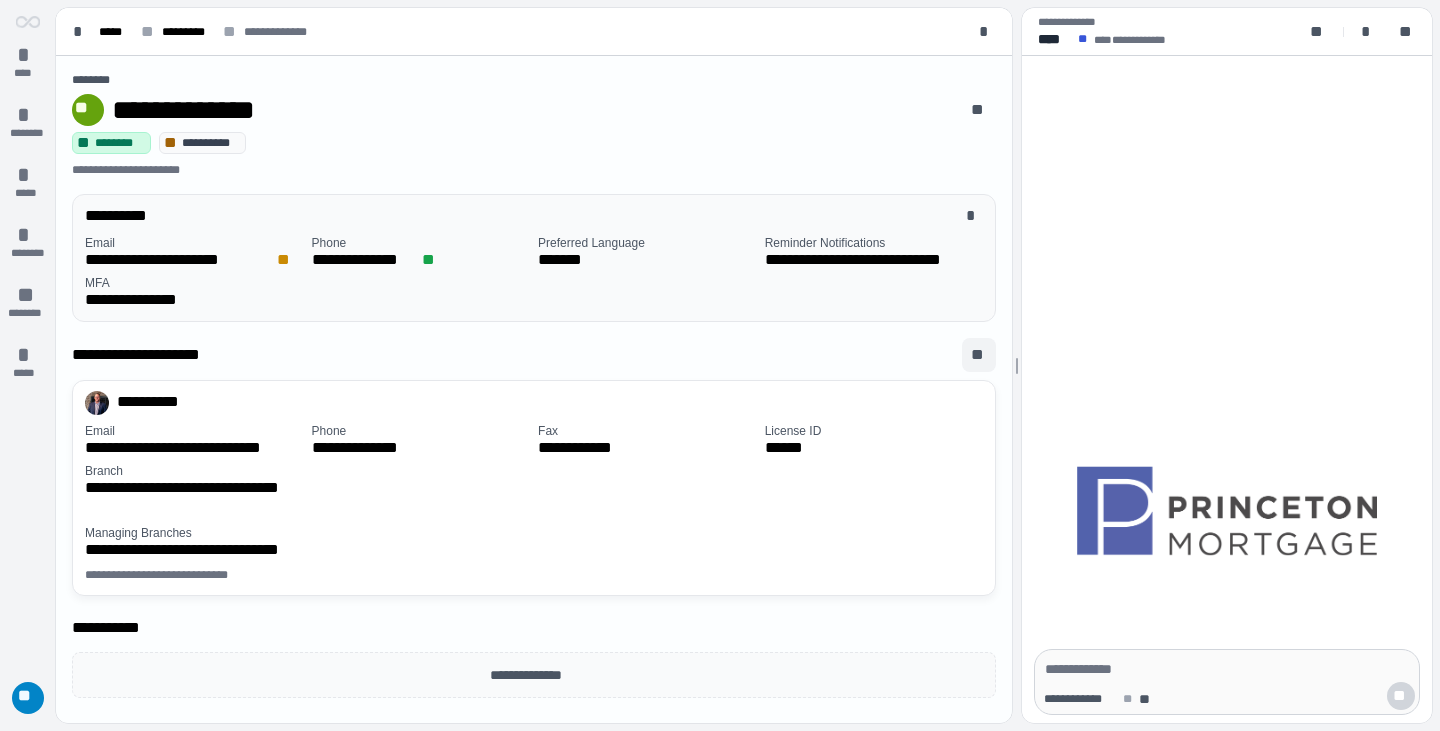 click on "**" at bounding box center (979, 355) 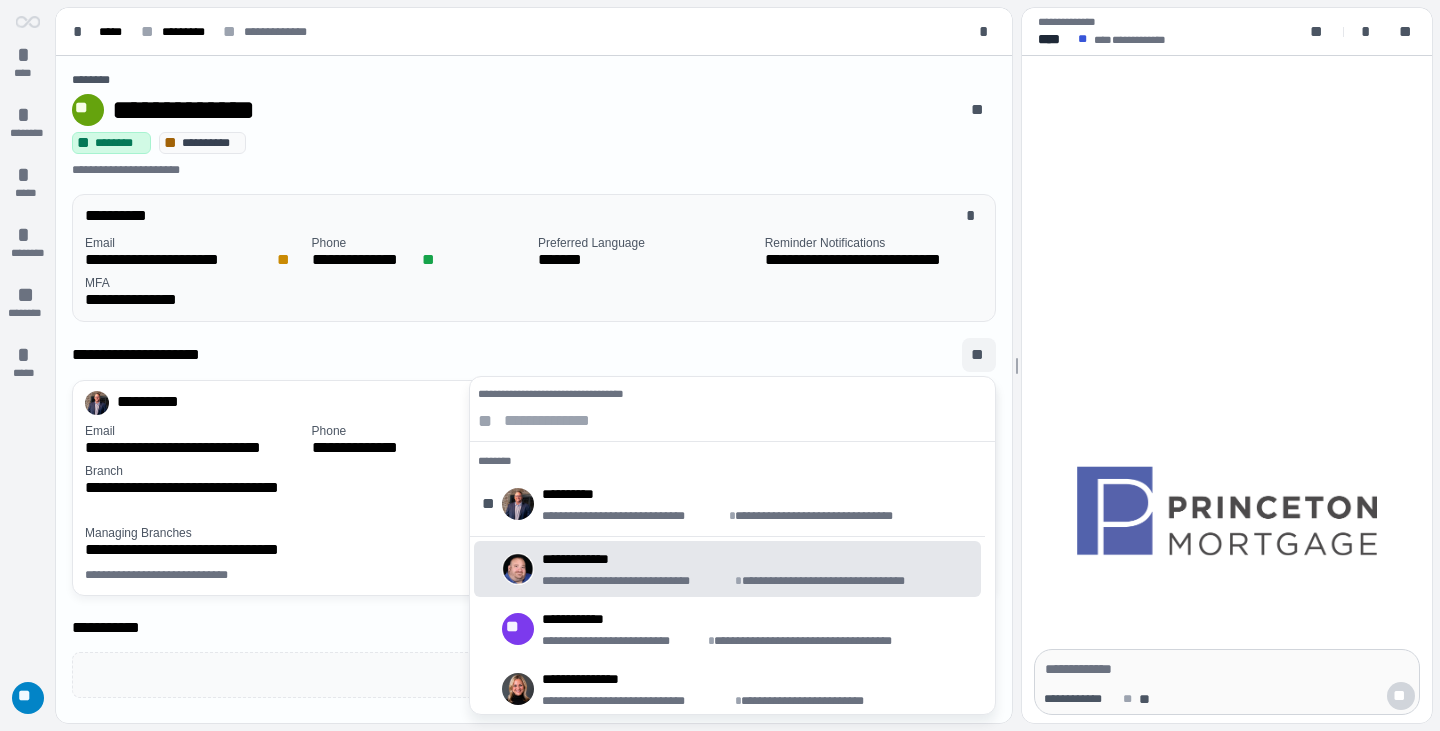 click on "**********" at bounding box center (513, 110) 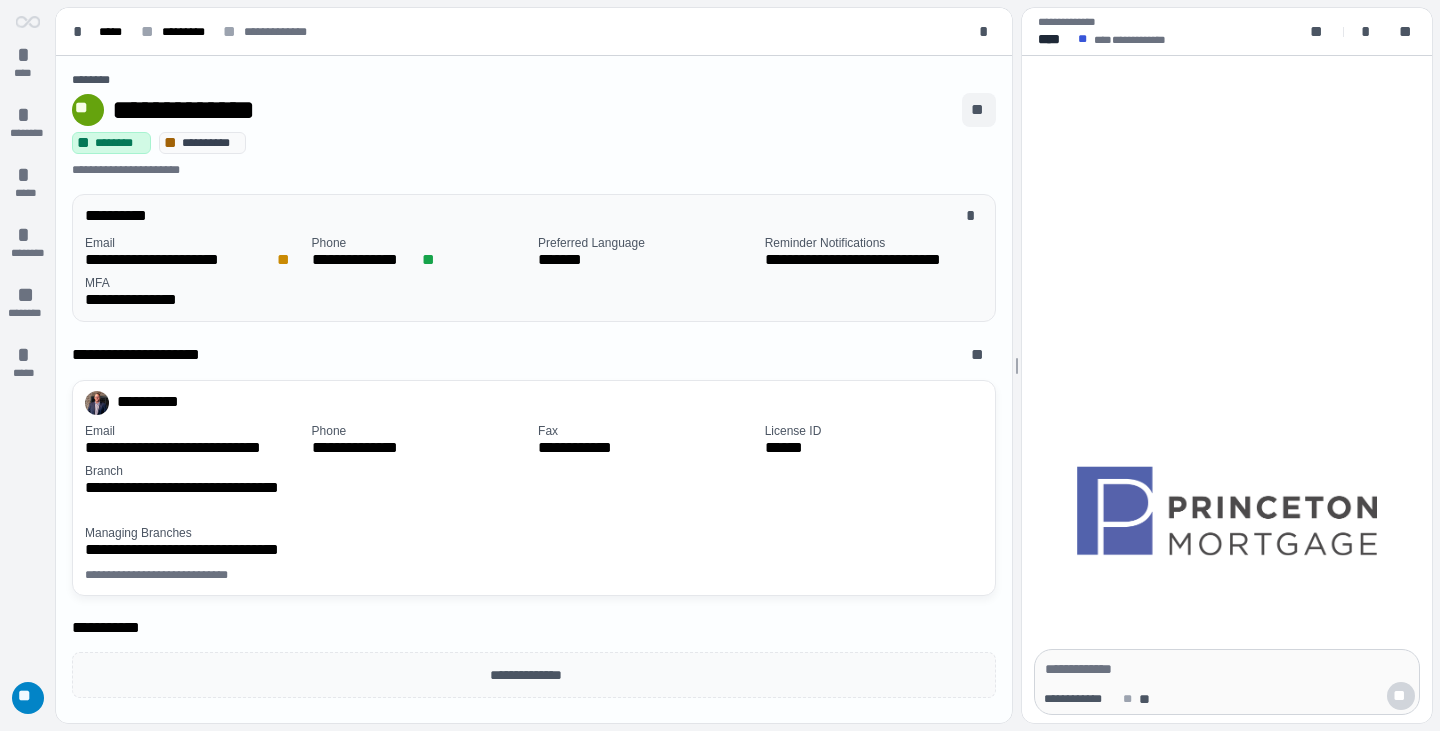 click on "**" at bounding box center [979, 110] 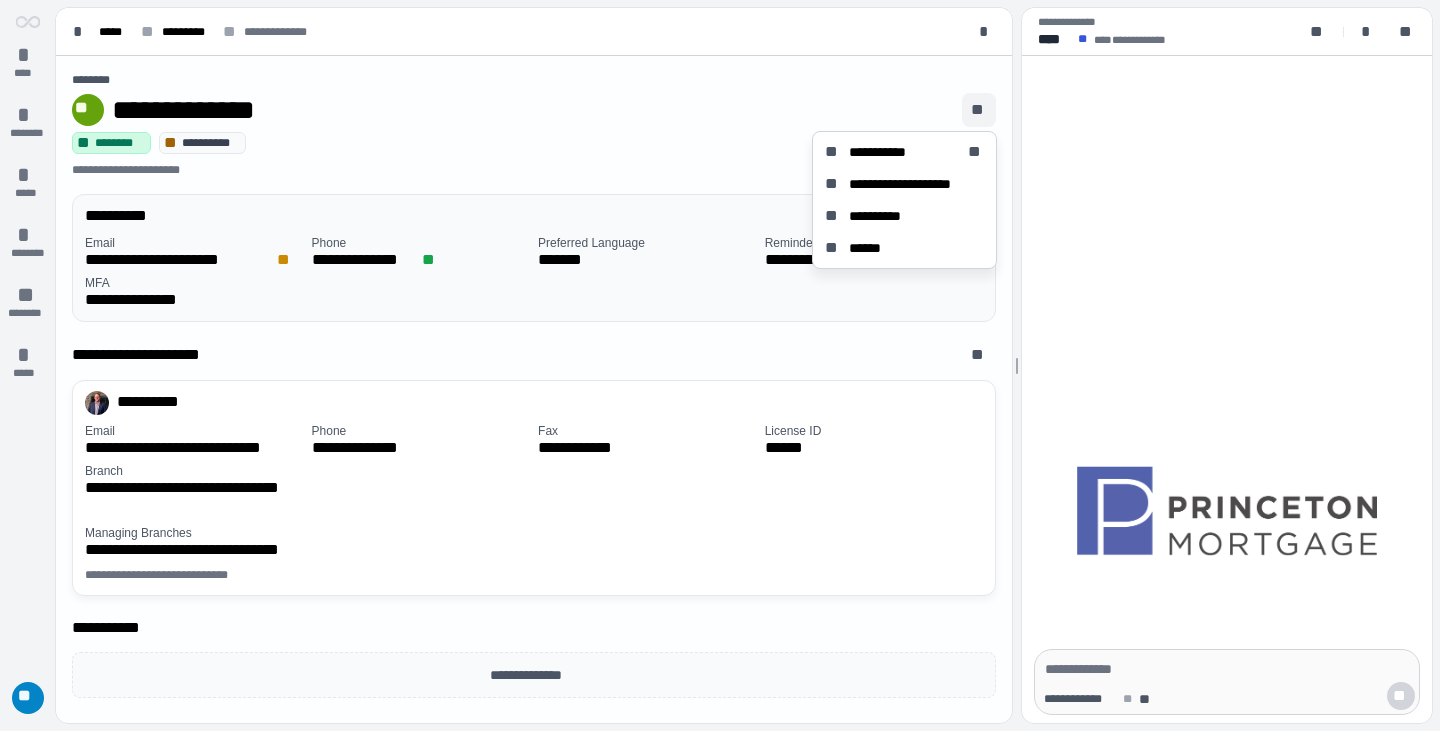 click on "**********" at bounding box center (534, 155) 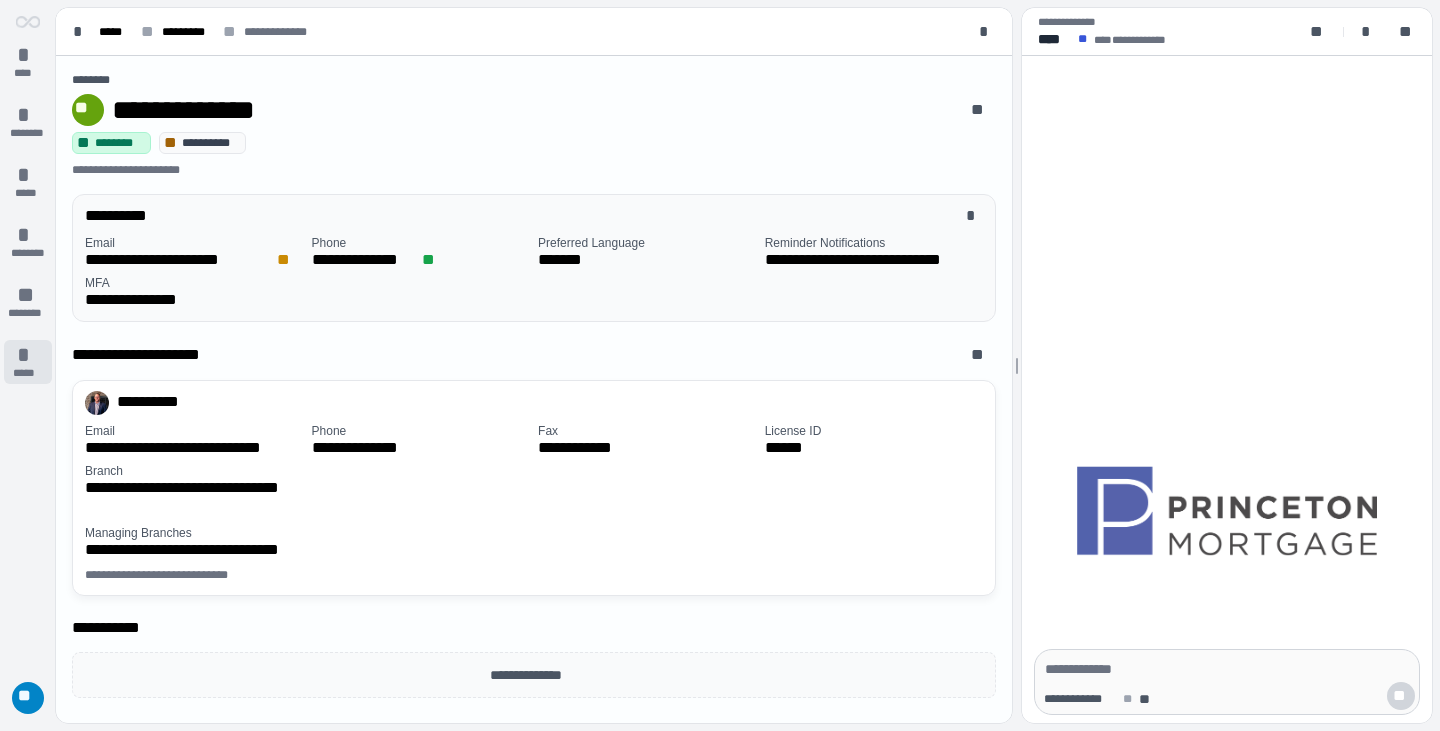 click on "*****" at bounding box center [28, 373] 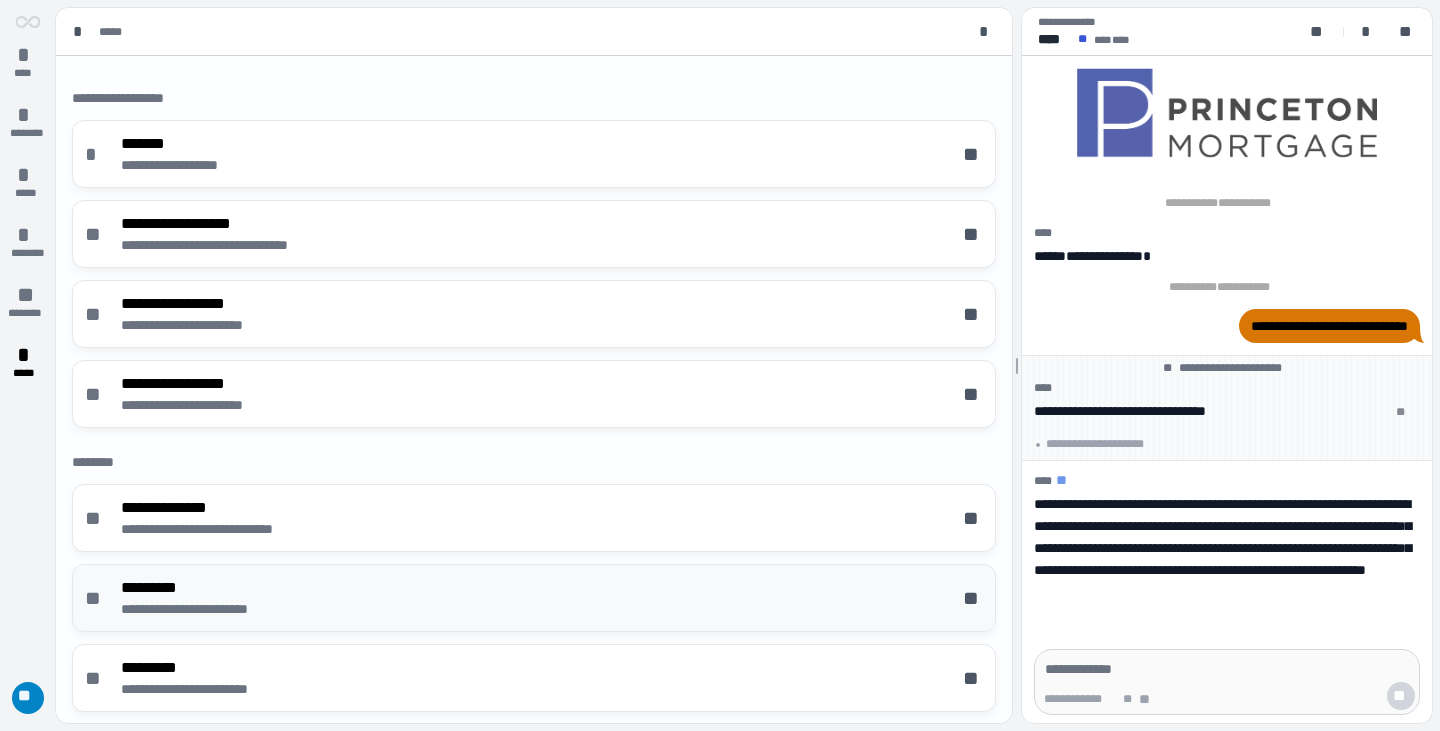 click on "*********" at bounding box center [211, 588] 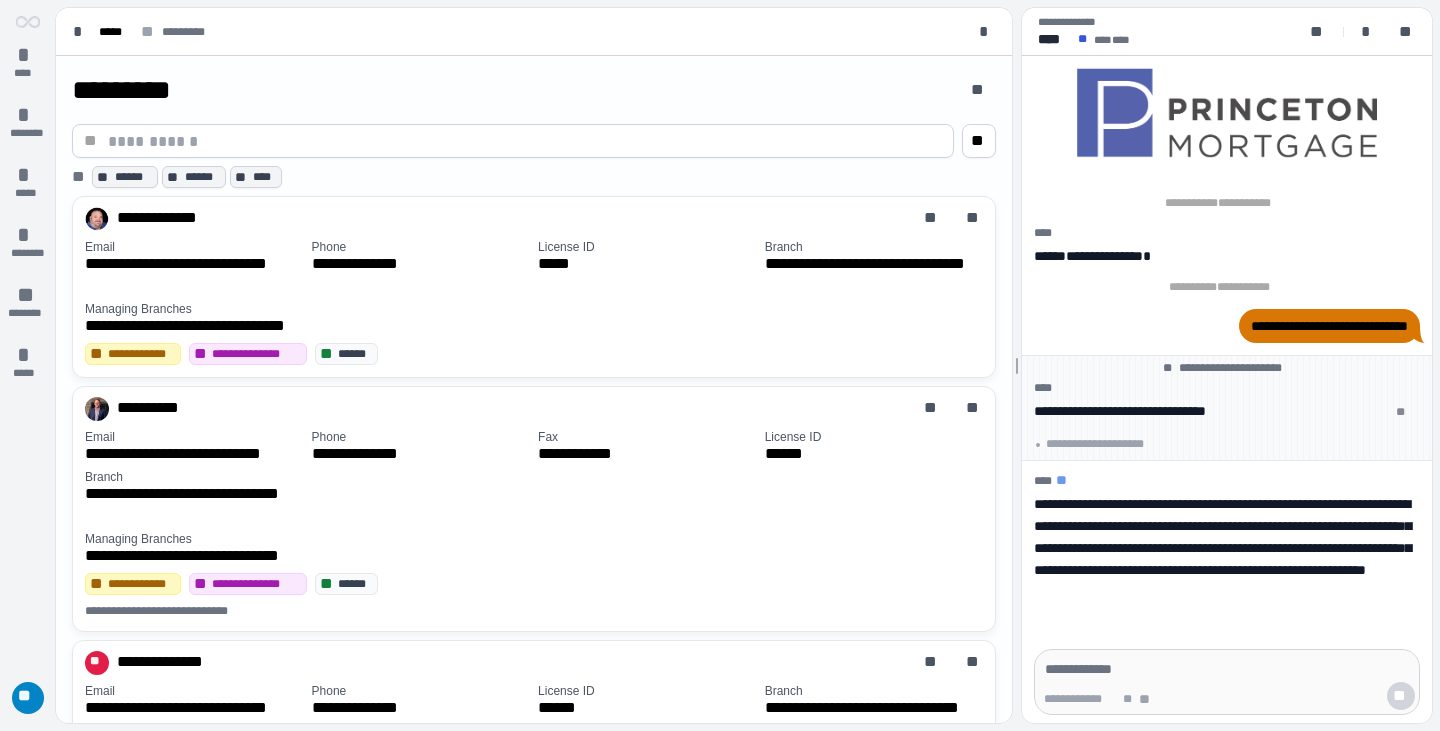 click at bounding box center (525, 141) 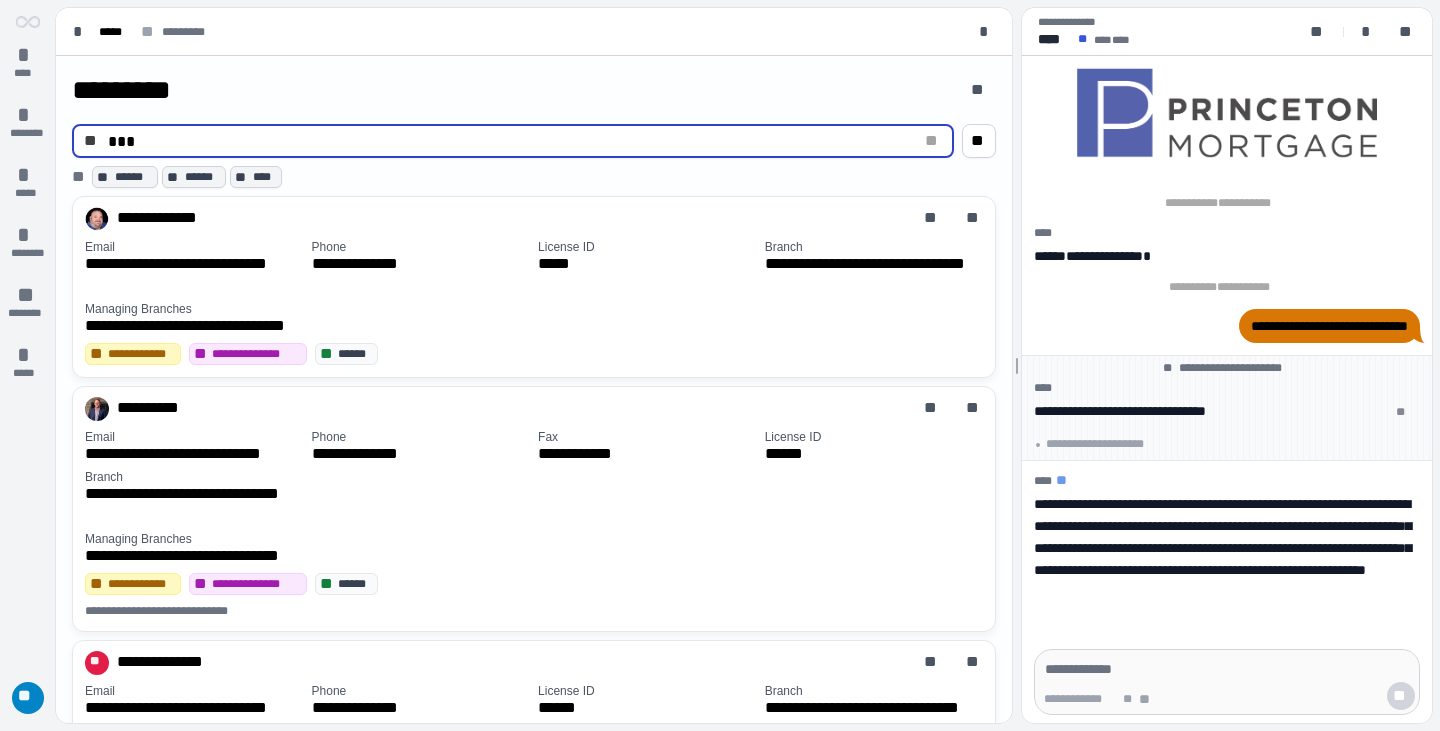 type on "***" 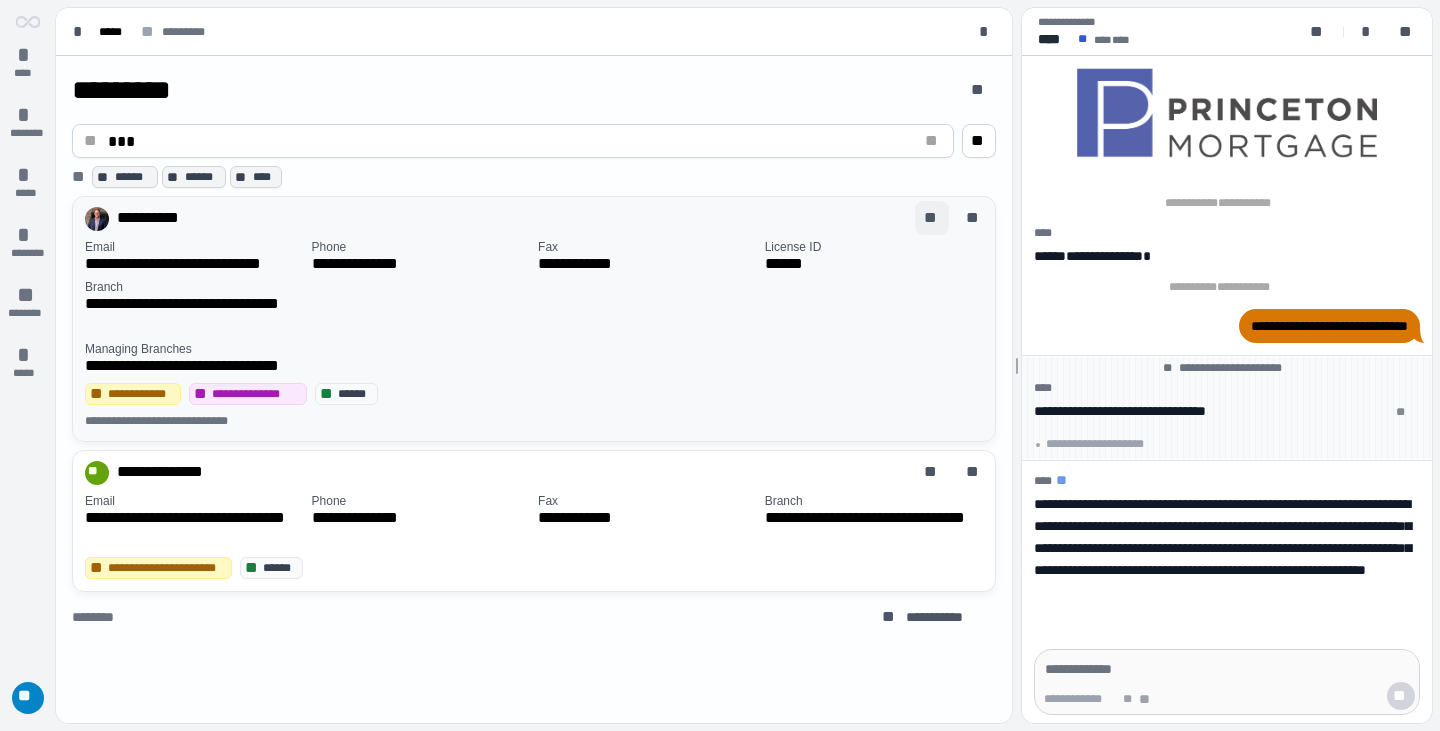 click on "**" at bounding box center (932, 218) 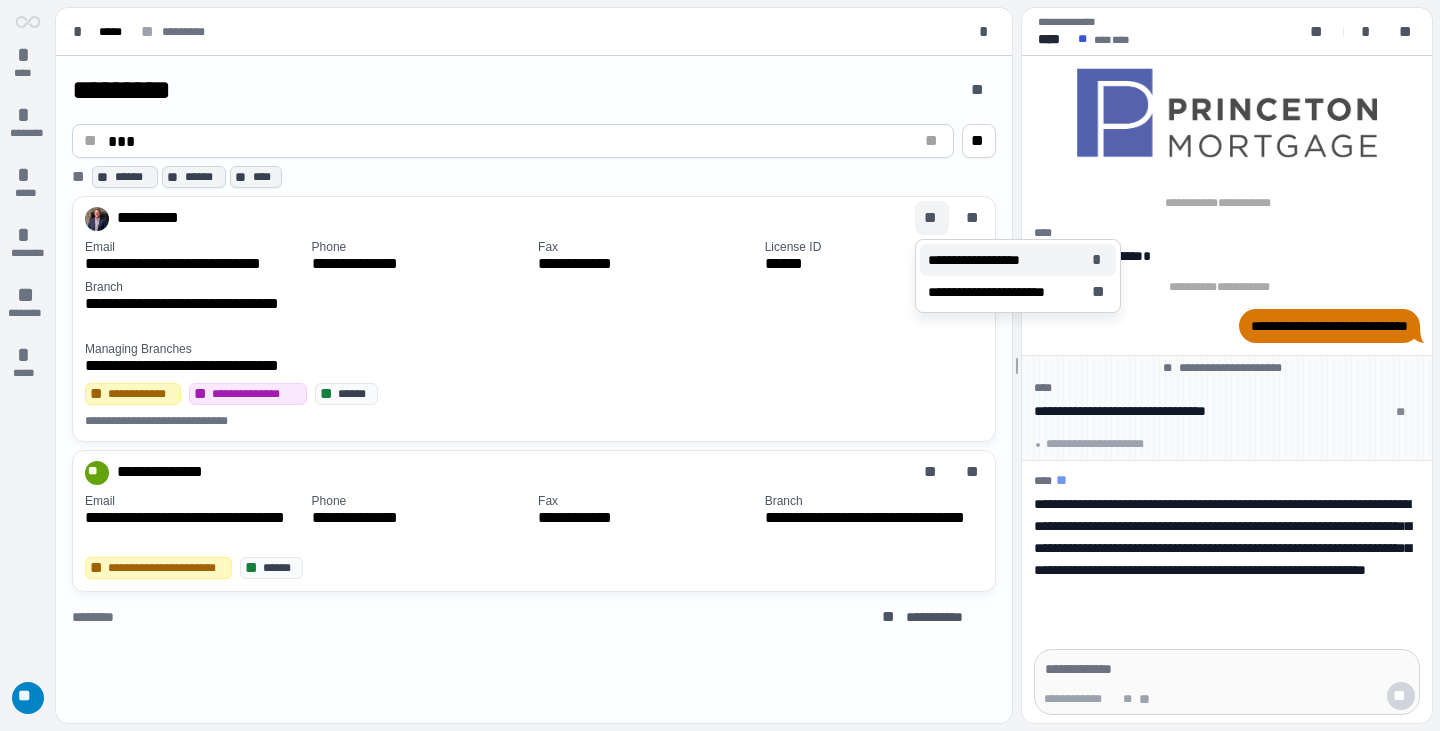 click on "**********" at bounding box center [985, 260] 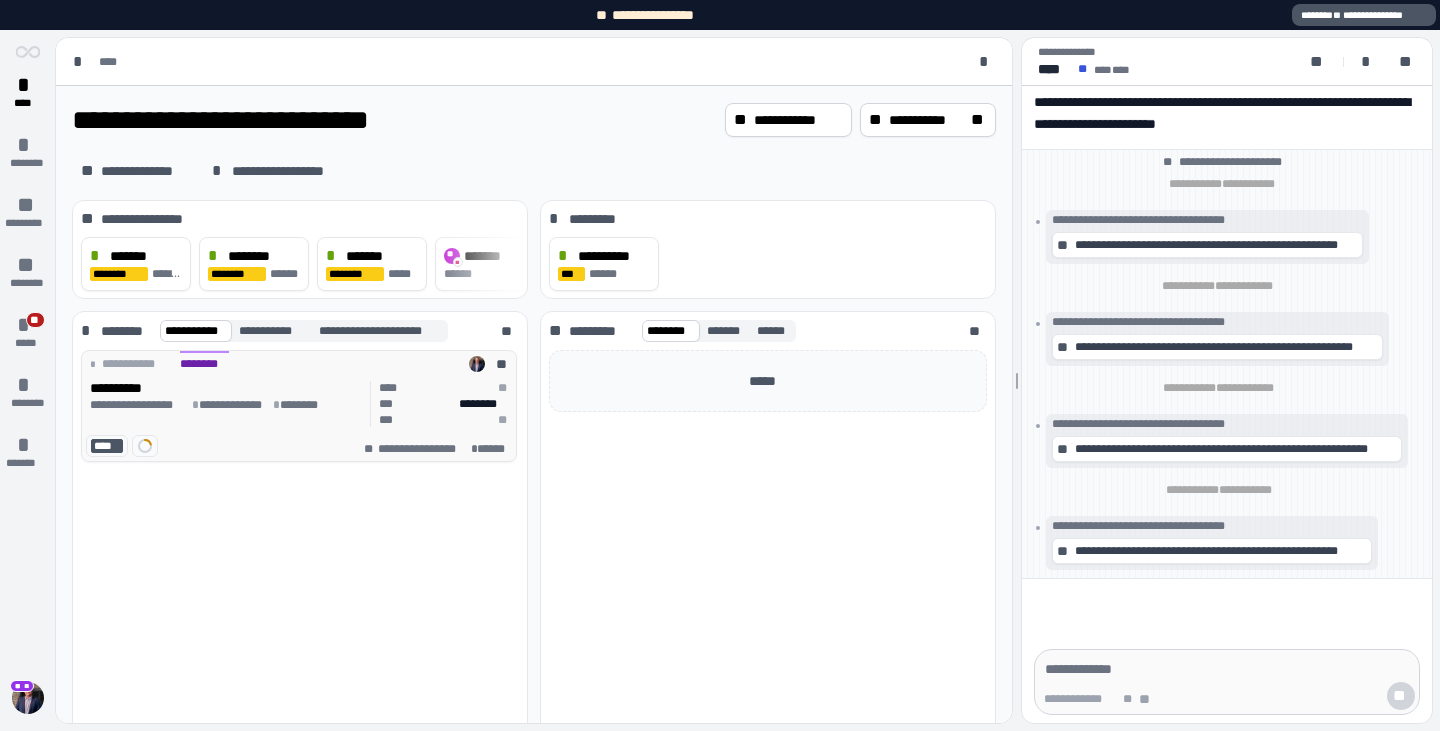 scroll, scrollTop: 0, scrollLeft: 0, axis: both 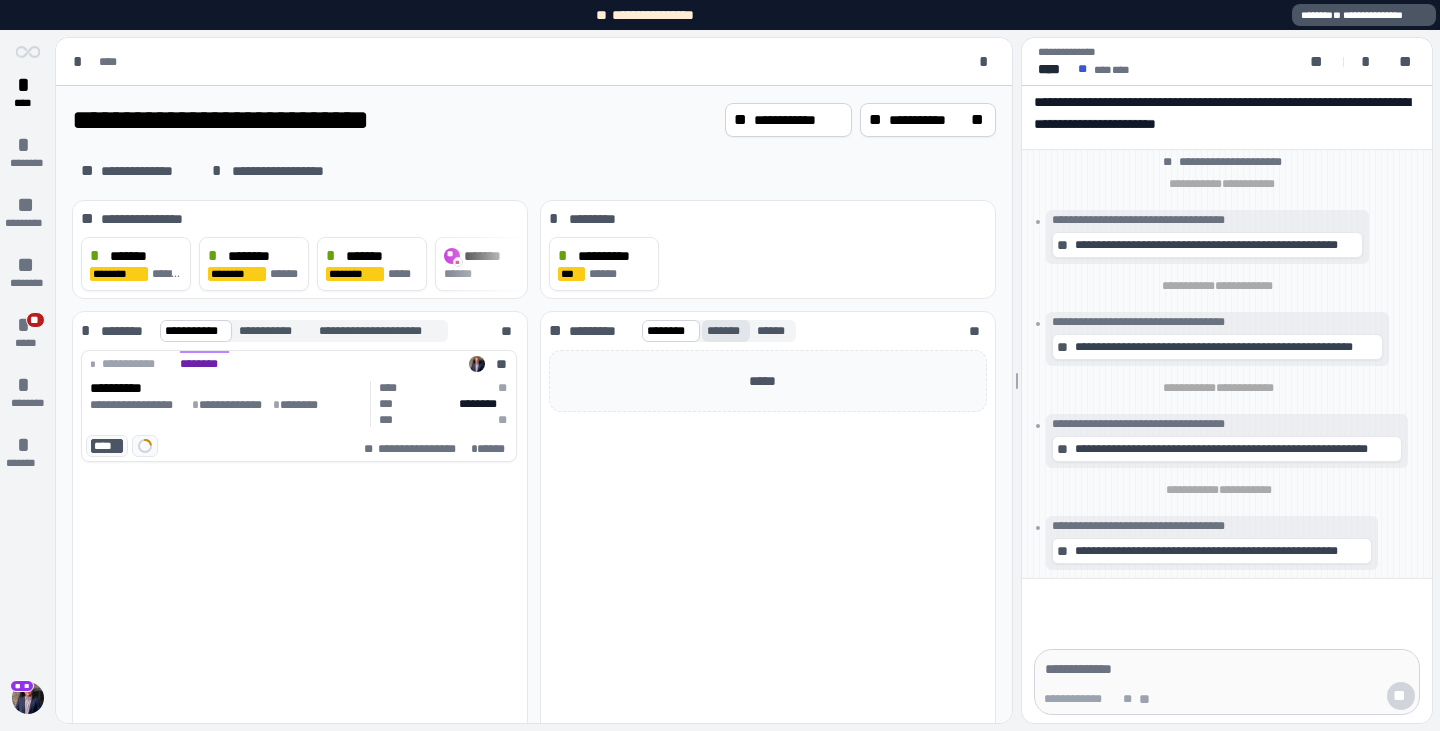 click on "*******" at bounding box center (726, 331) 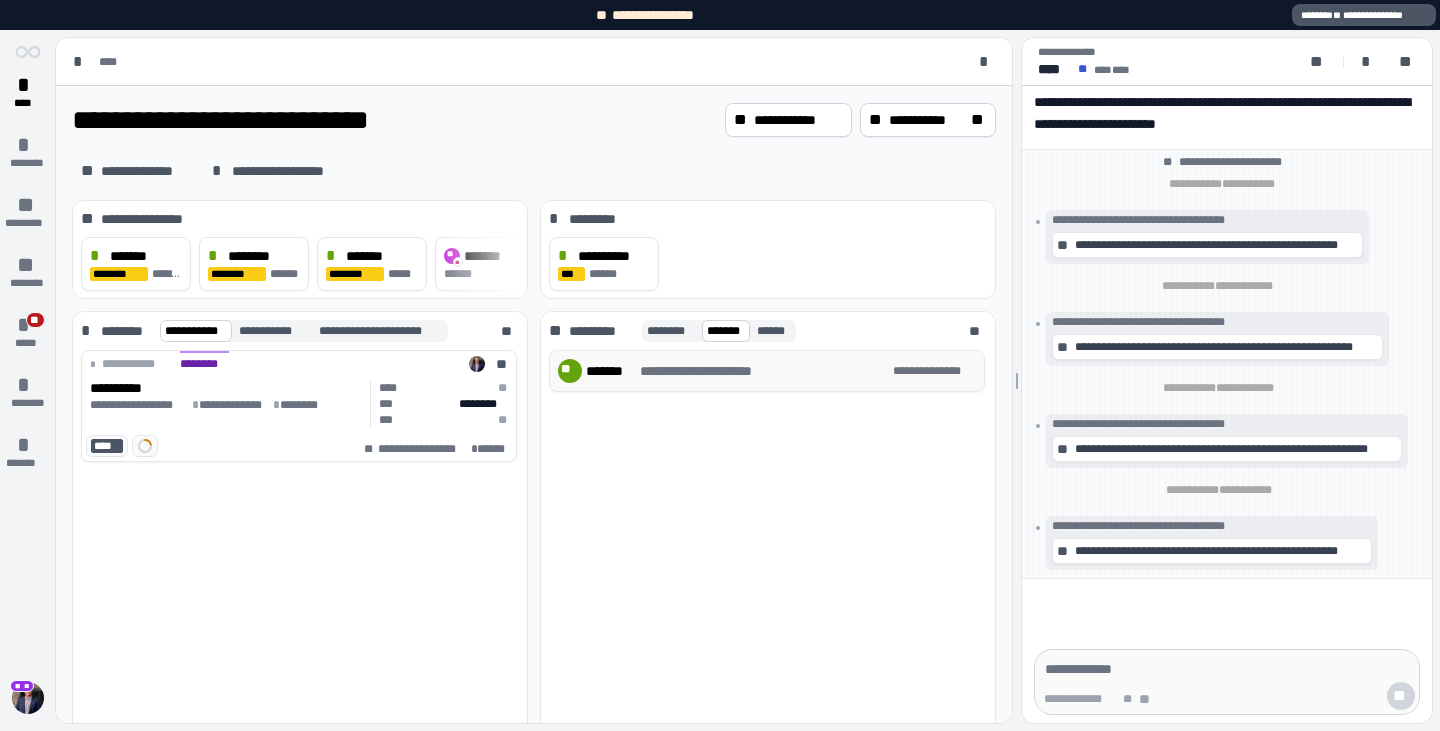 click on "**********" at bounding box center (722, 371) 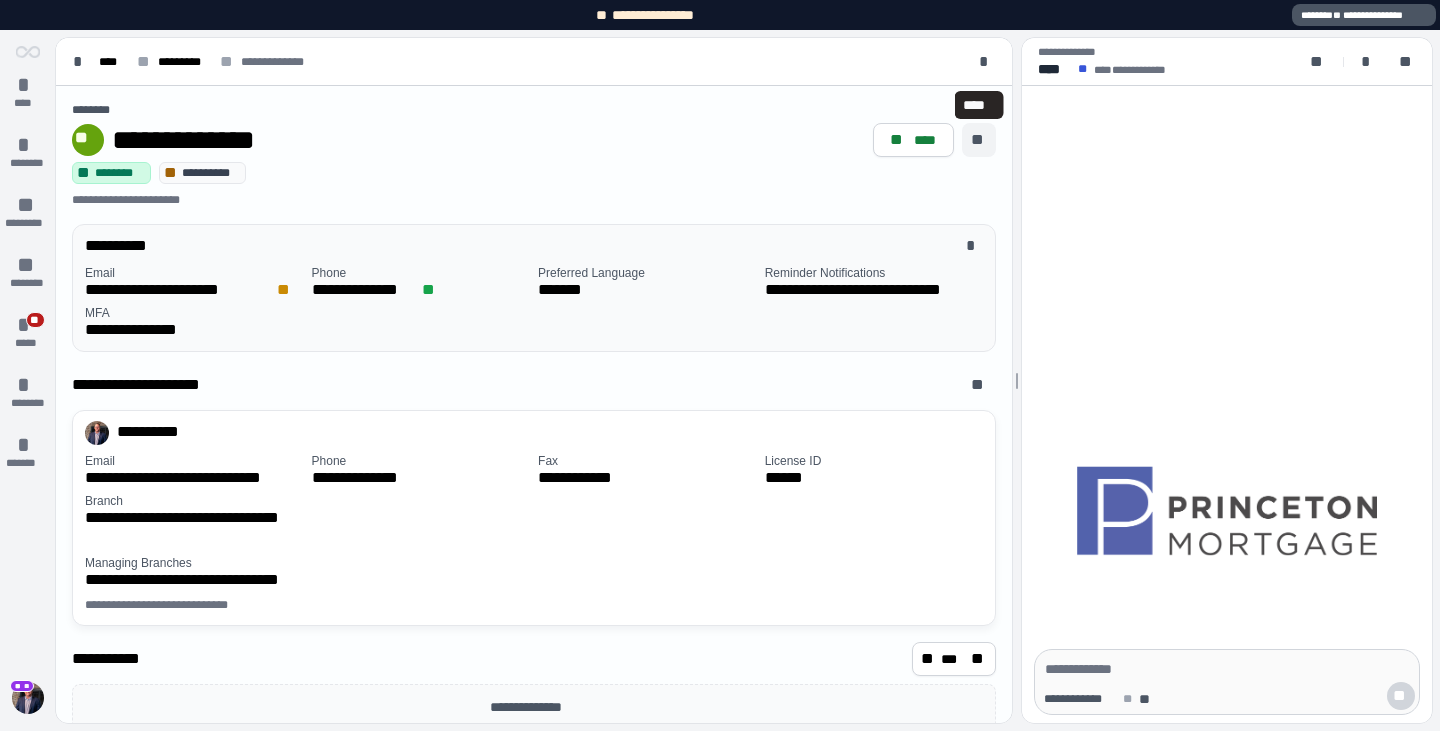 click on "**" at bounding box center (979, 140) 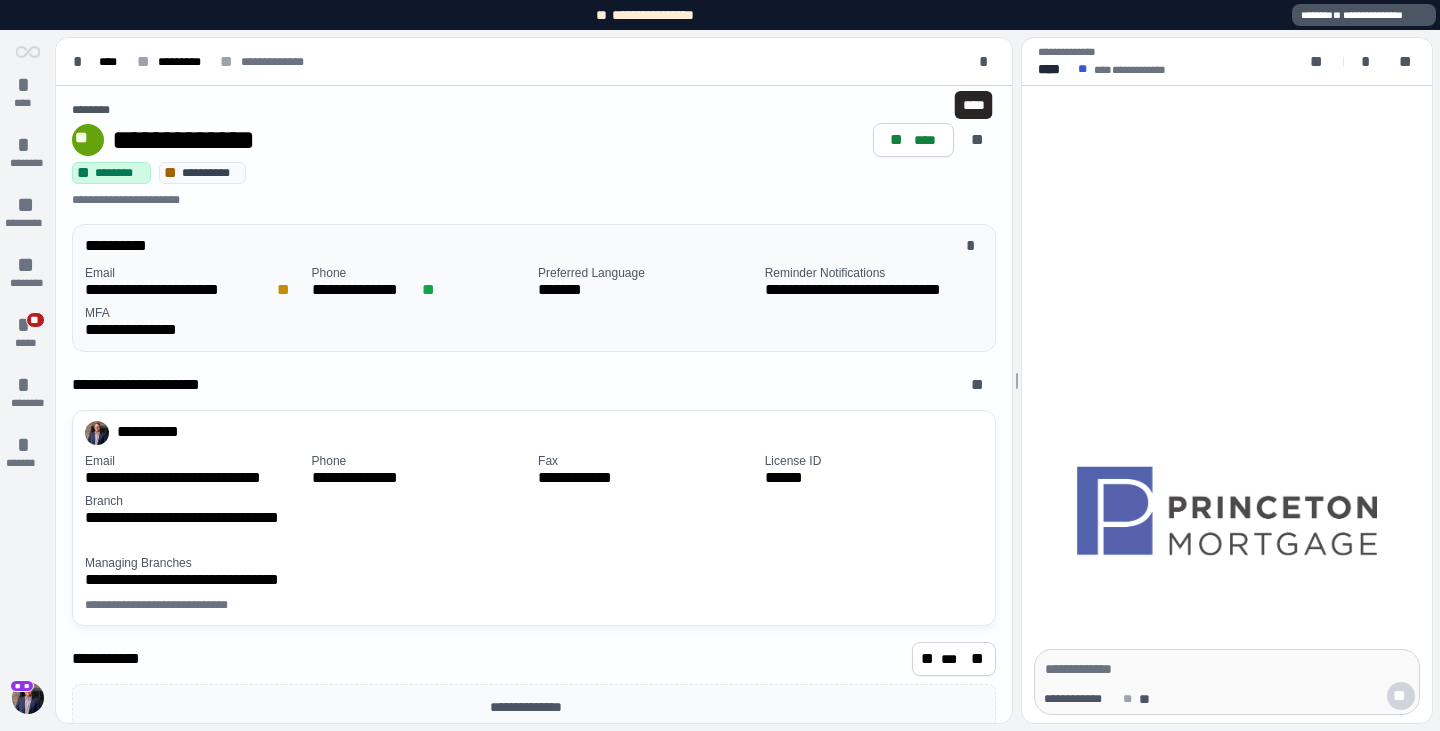 drag, startPoint x: 655, startPoint y: 125, endPoint x: 551, endPoint y: 286, distance: 191.66899 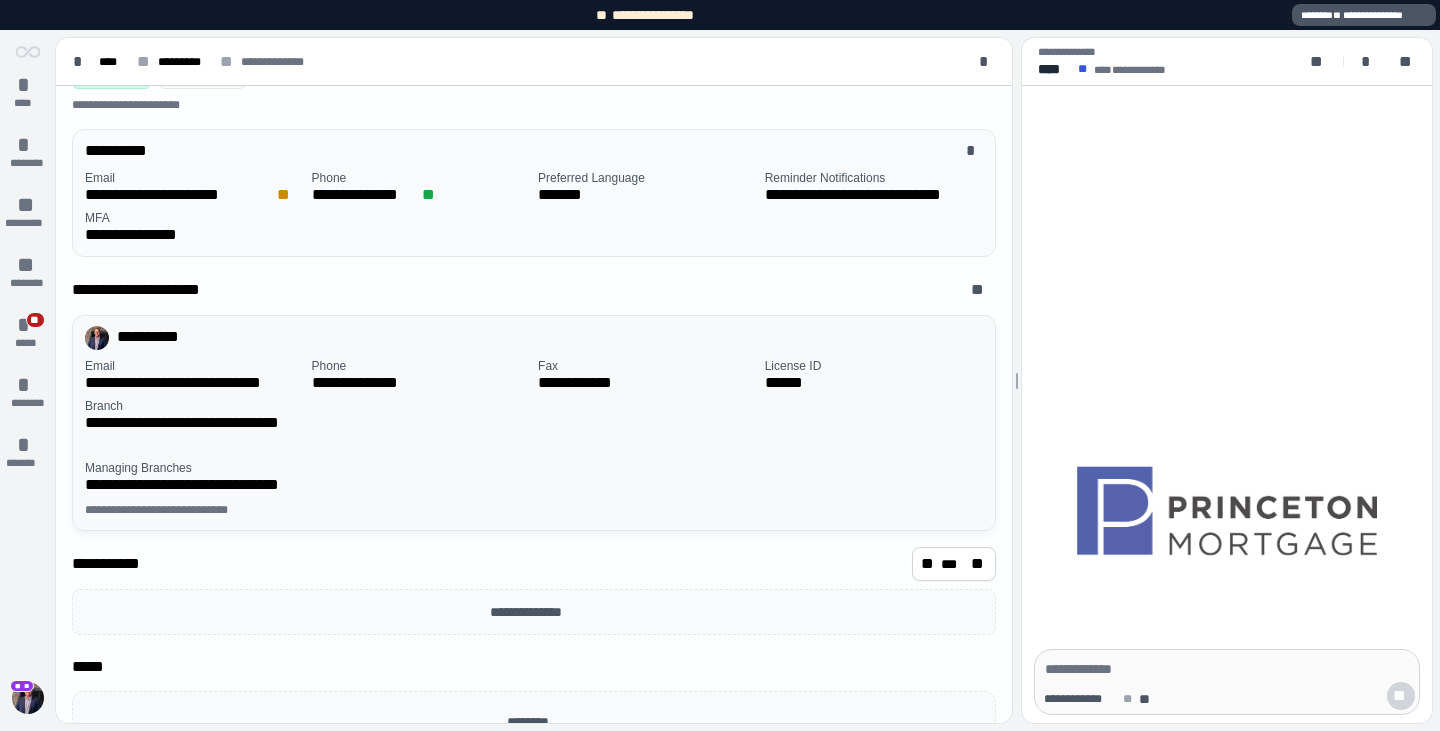 scroll, scrollTop: 0, scrollLeft: 0, axis: both 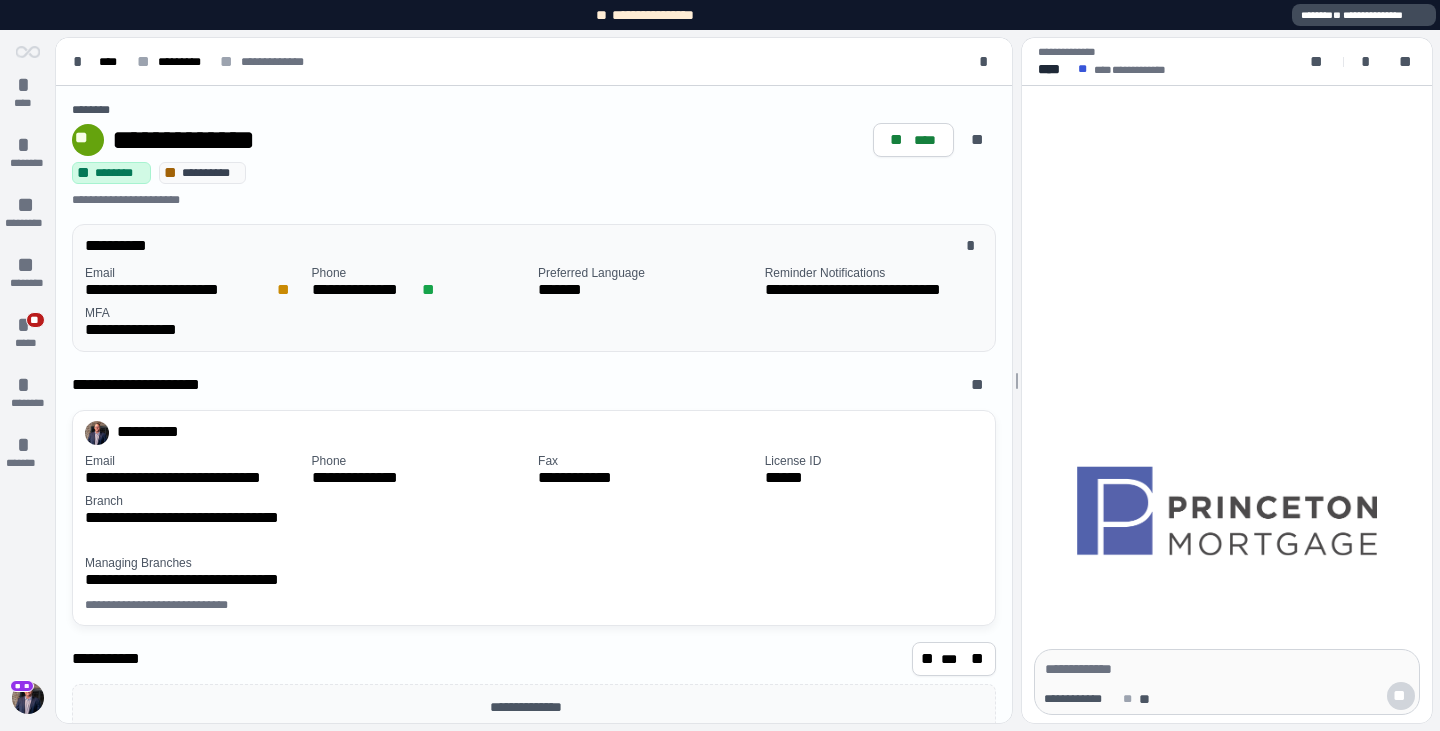 click on "**" at bounding box center (1338, 15) 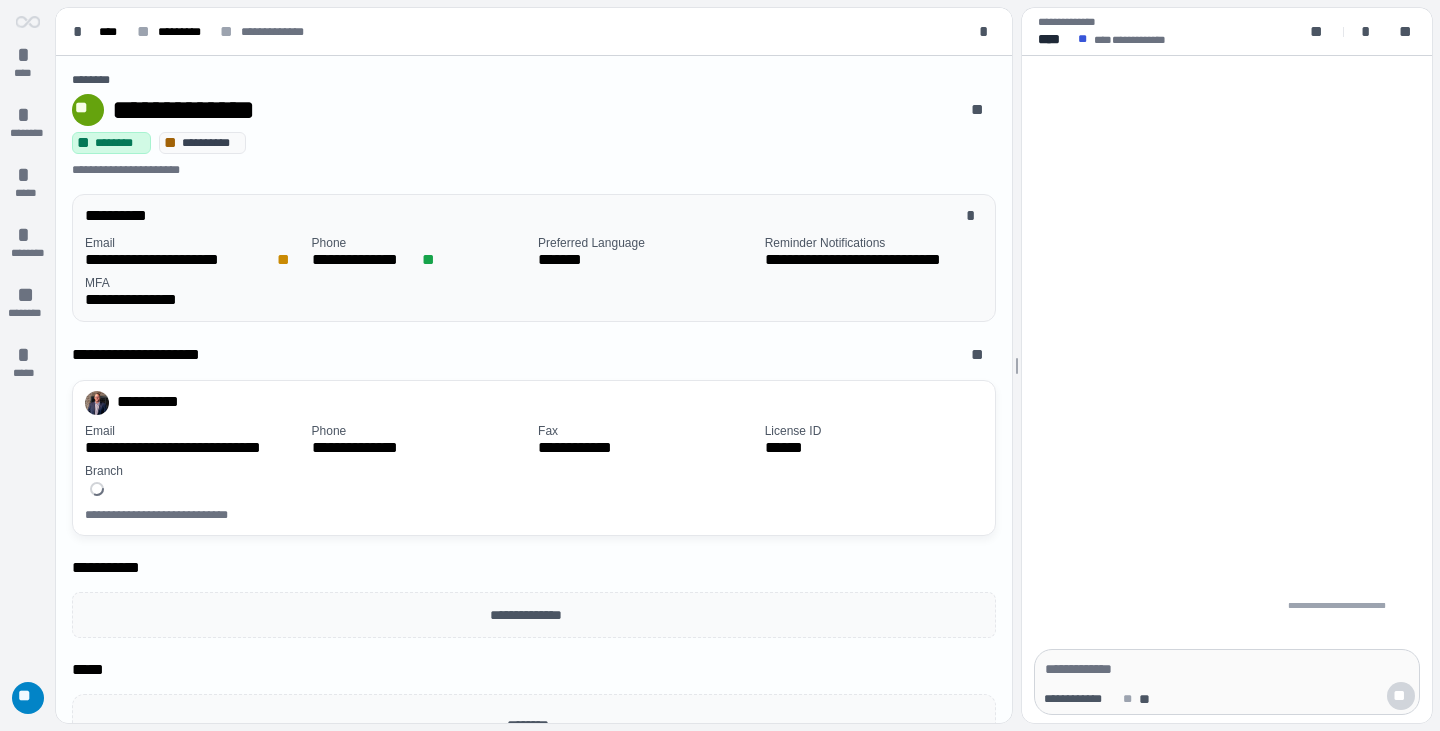 scroll, scrollTop: 0, scrollLeft: 0, axis: both 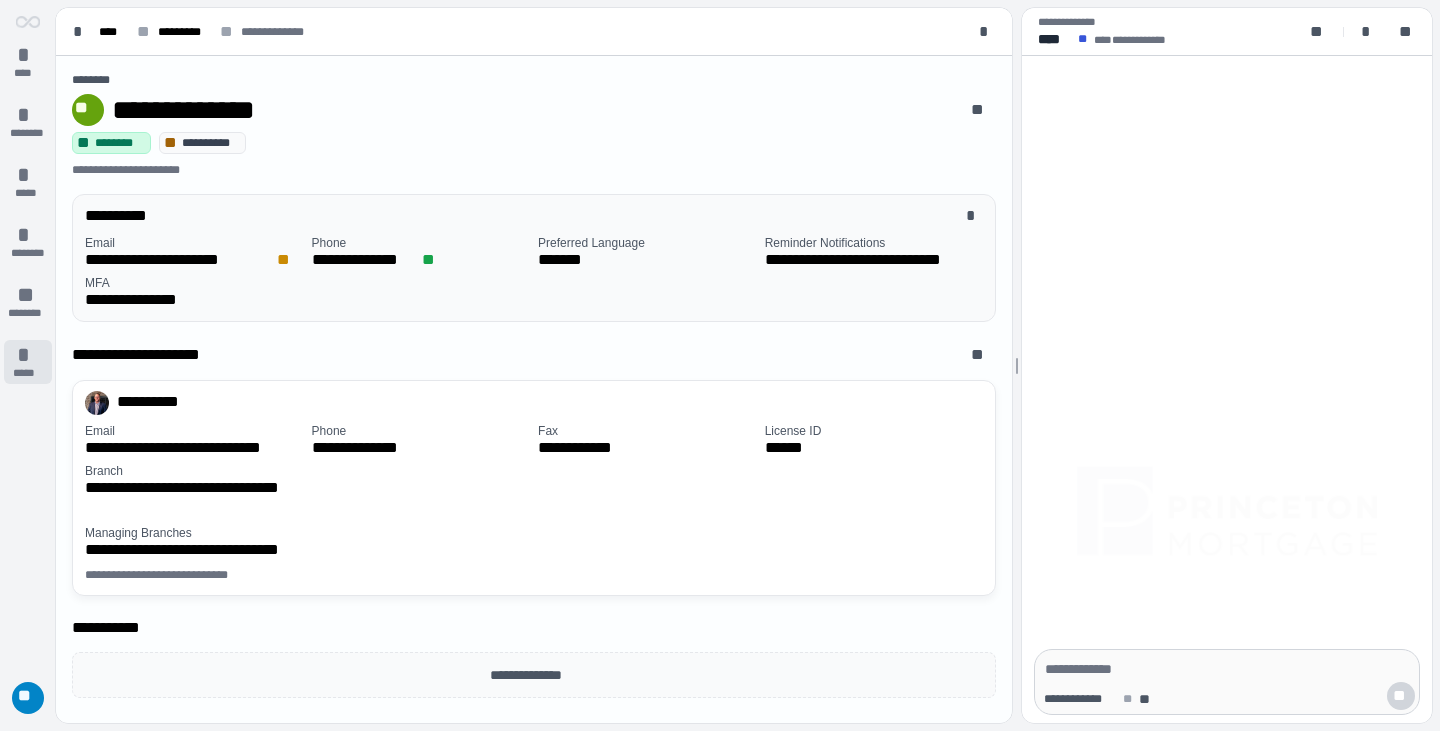 click on "* *****" at bounding box center (28, 362) 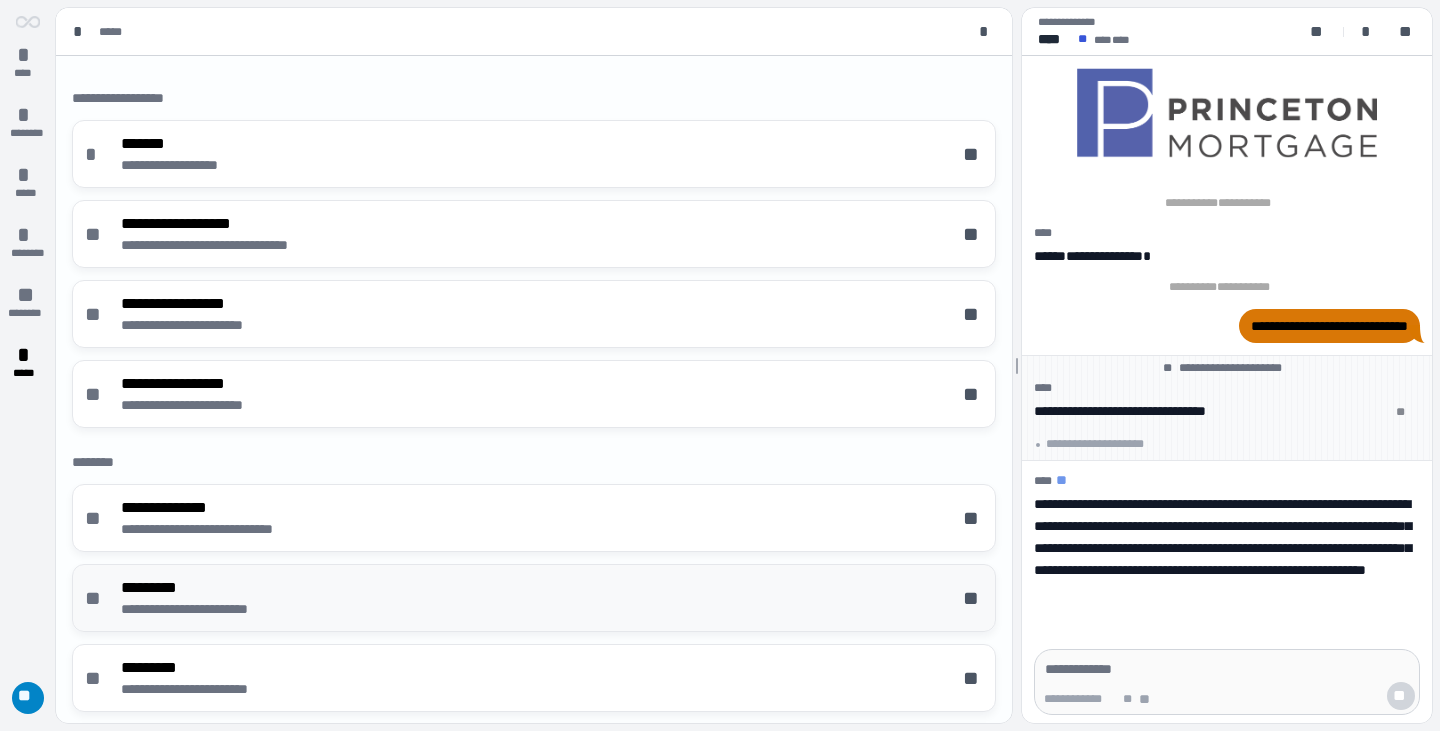 click on "*********" at bounding box center [211, 588] 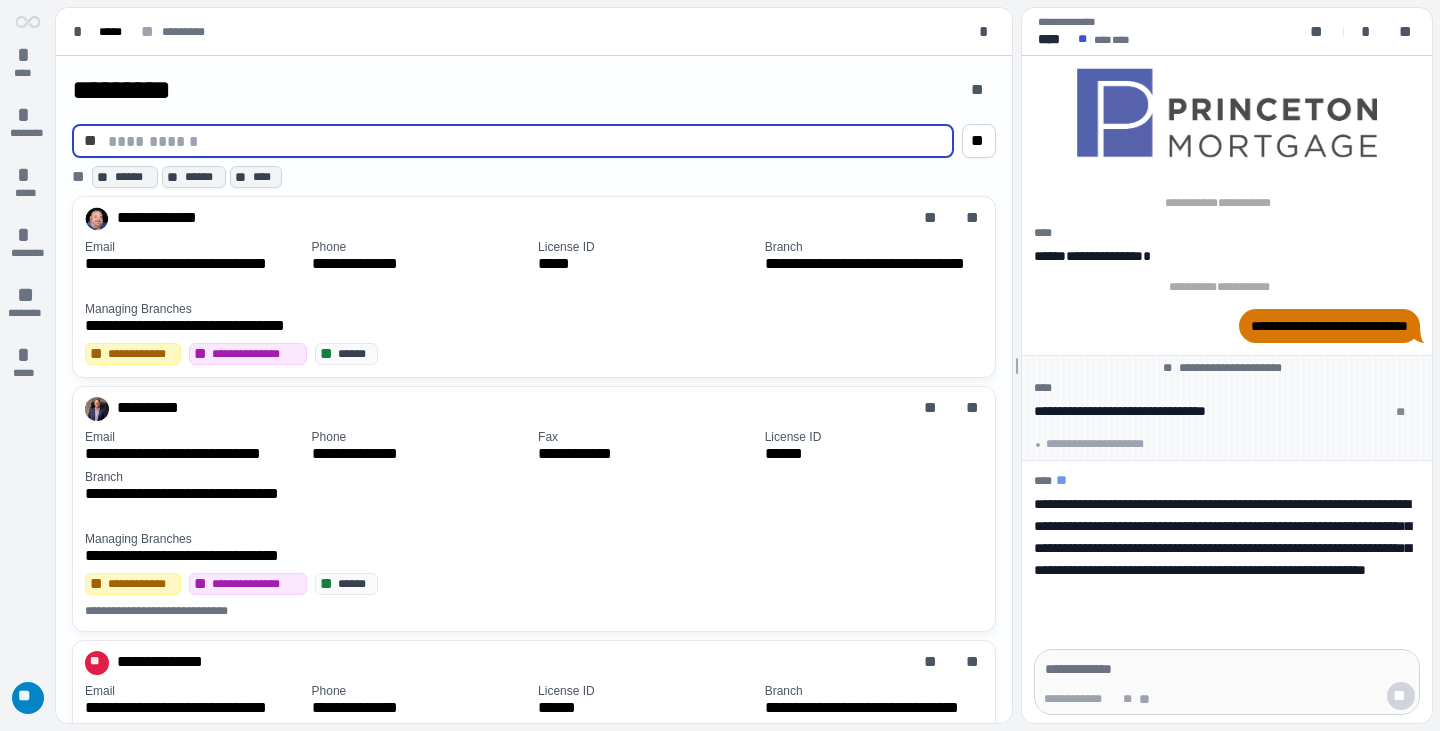 click at bounding box center (525, 141) 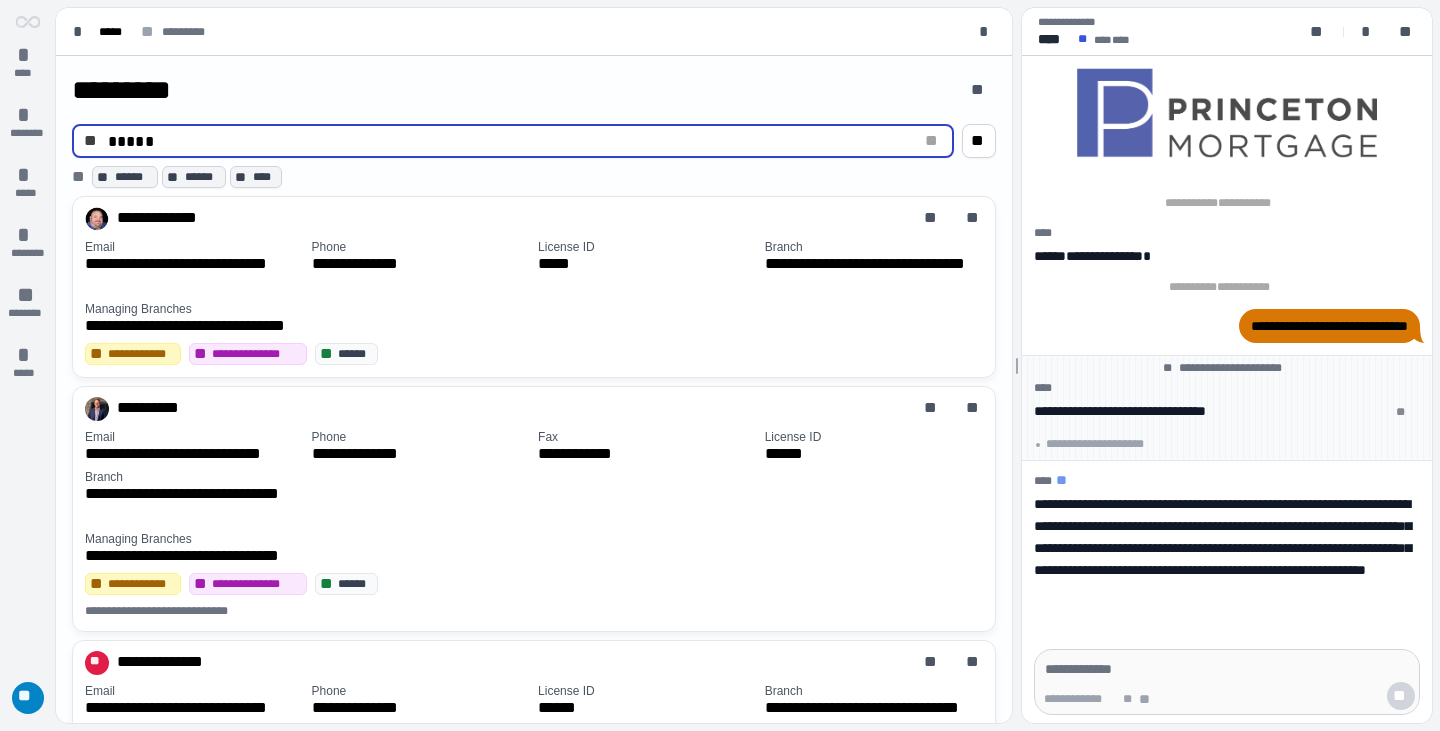 type on "*****" 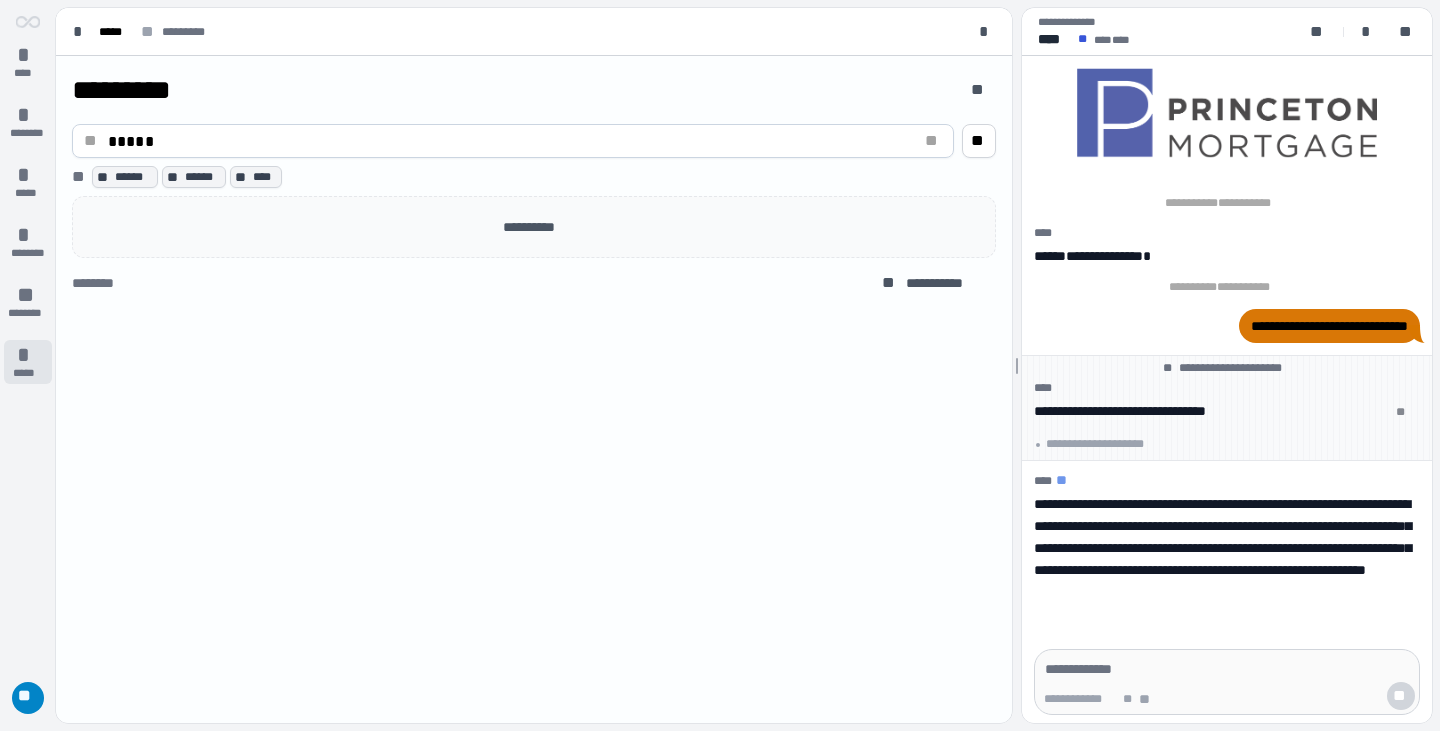 click on "*****" at bounding box center [28, 373] 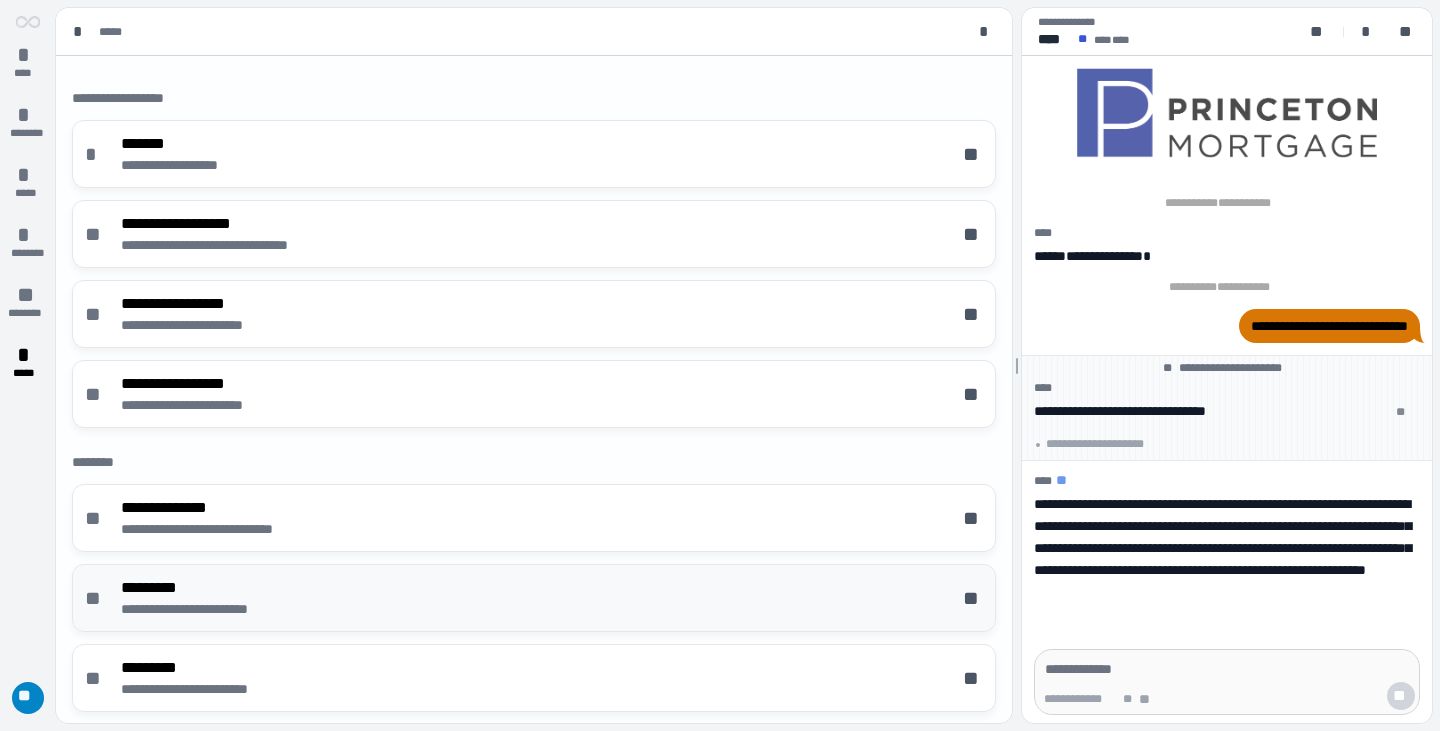 scroll, scrollTop: 200, scrollLeft: 0, axis: vertical 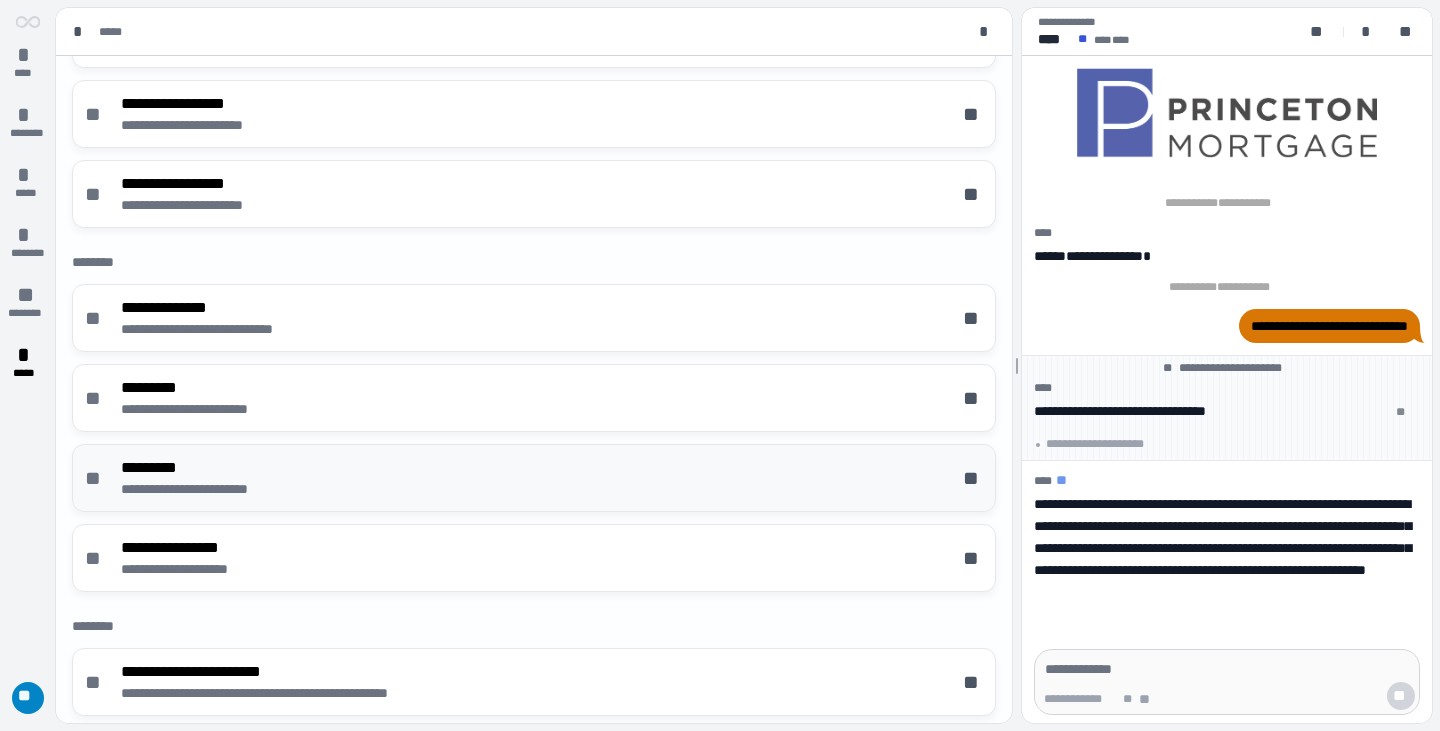 click on "*********" at bounding box center [209, 468] 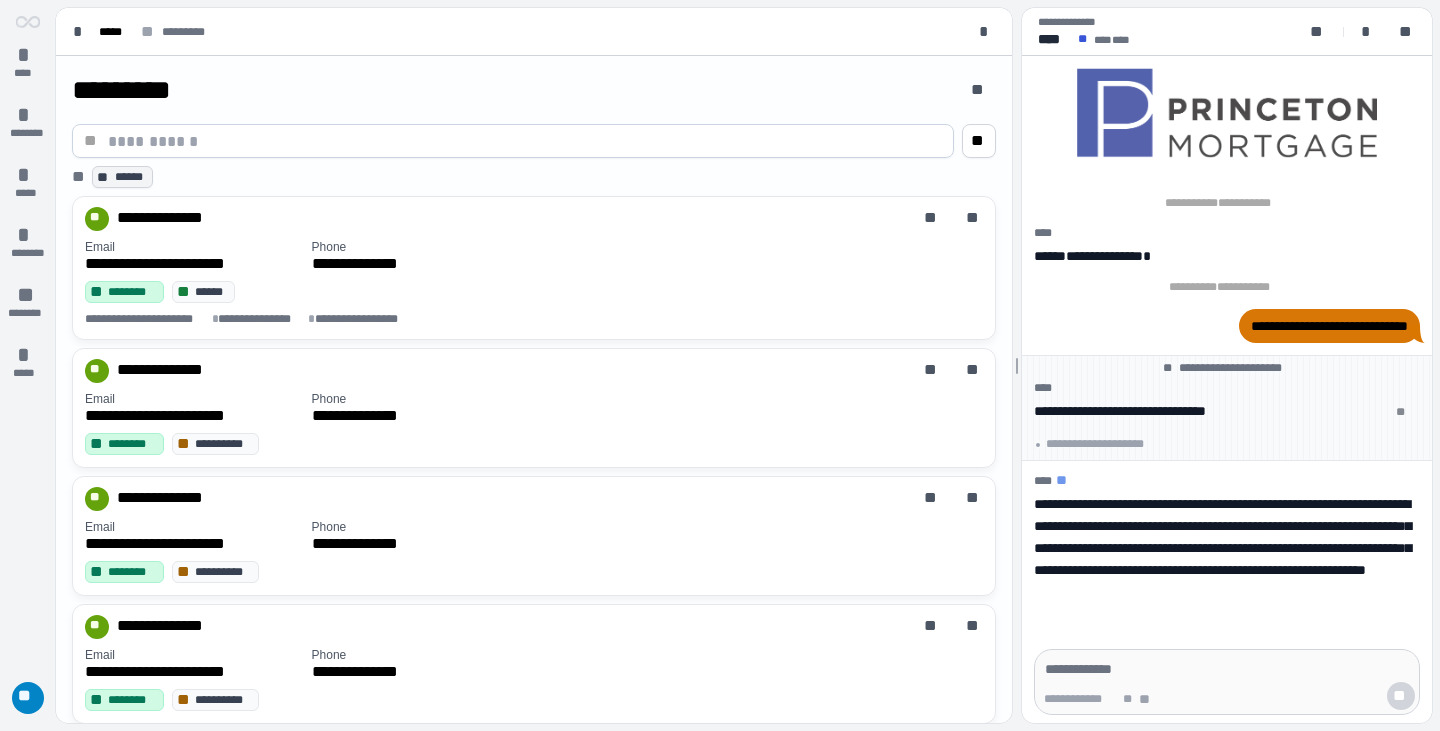 click at bounding box center (525, 141) 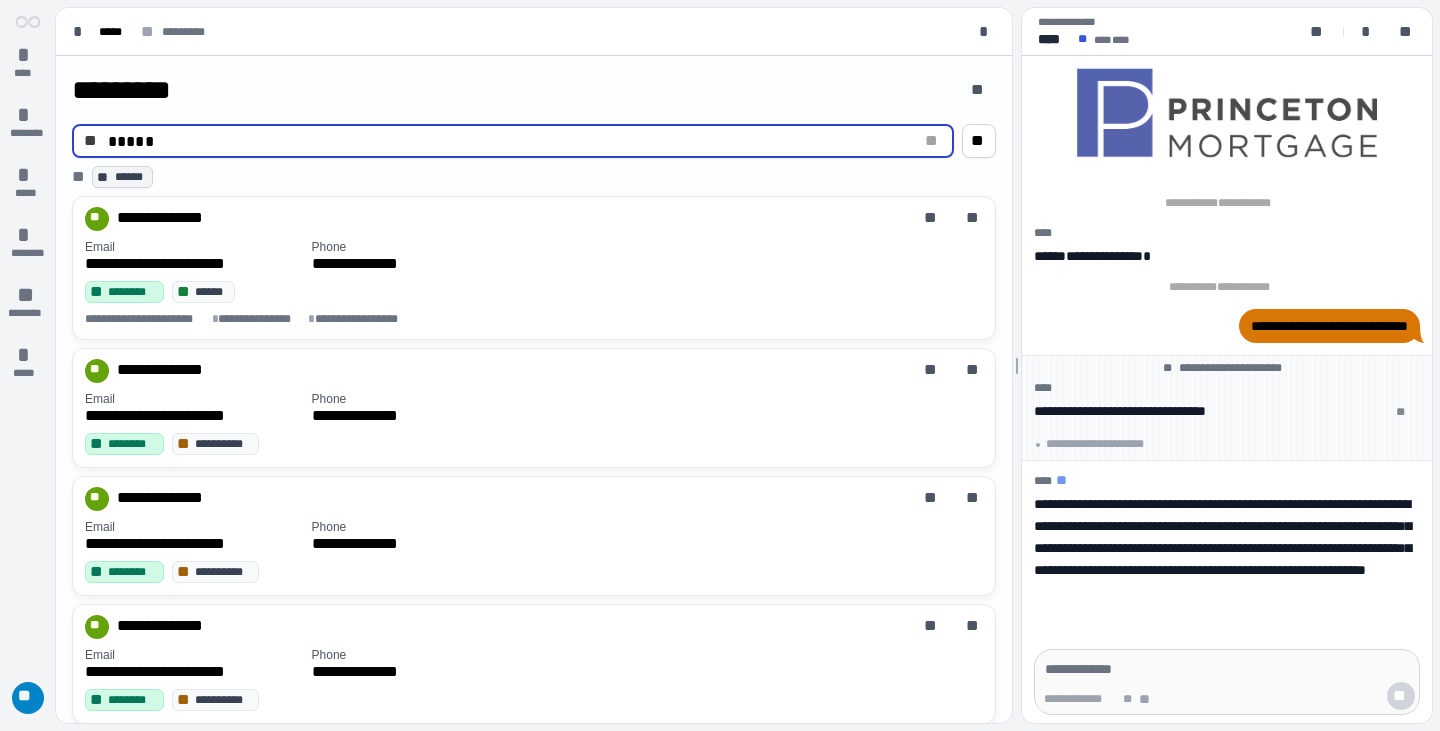 type on "*****" 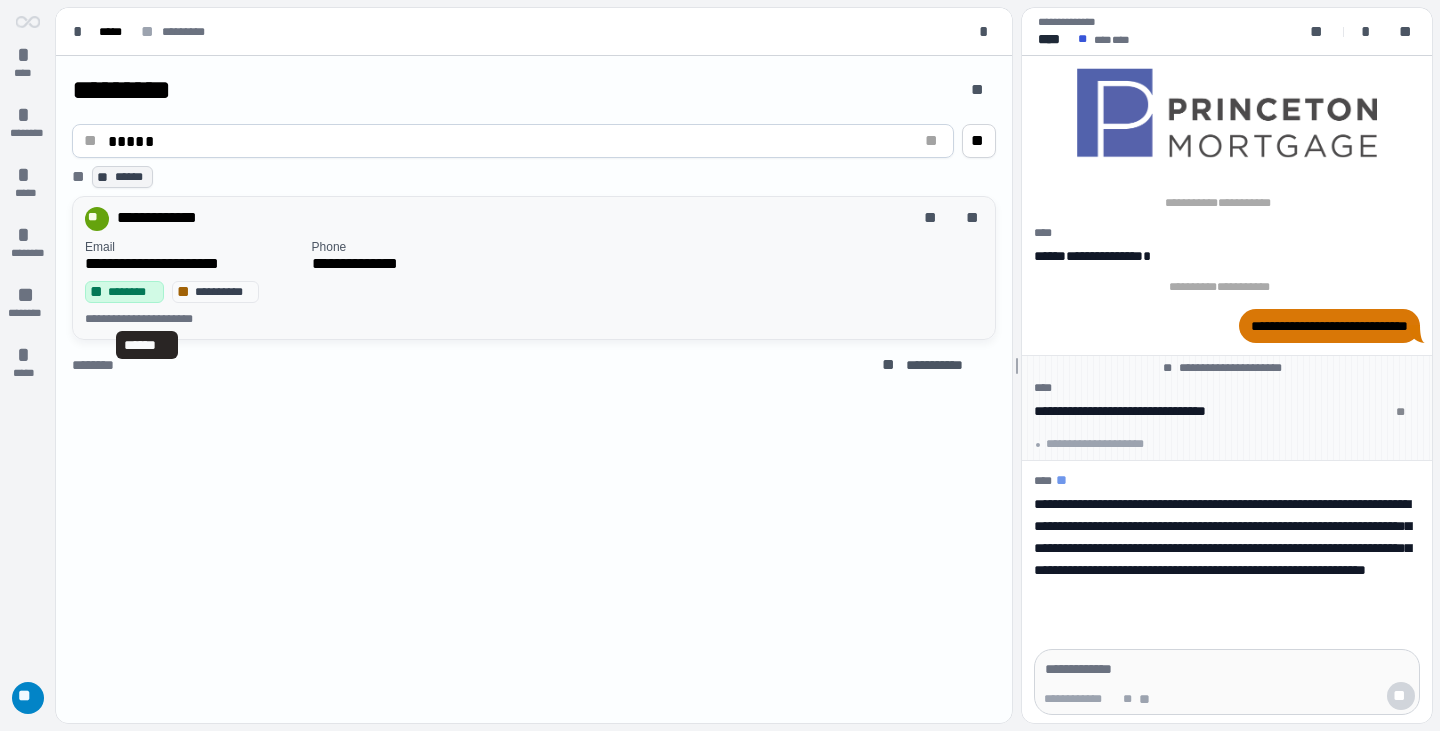 click on "**********" at bounding box center [147, 319] 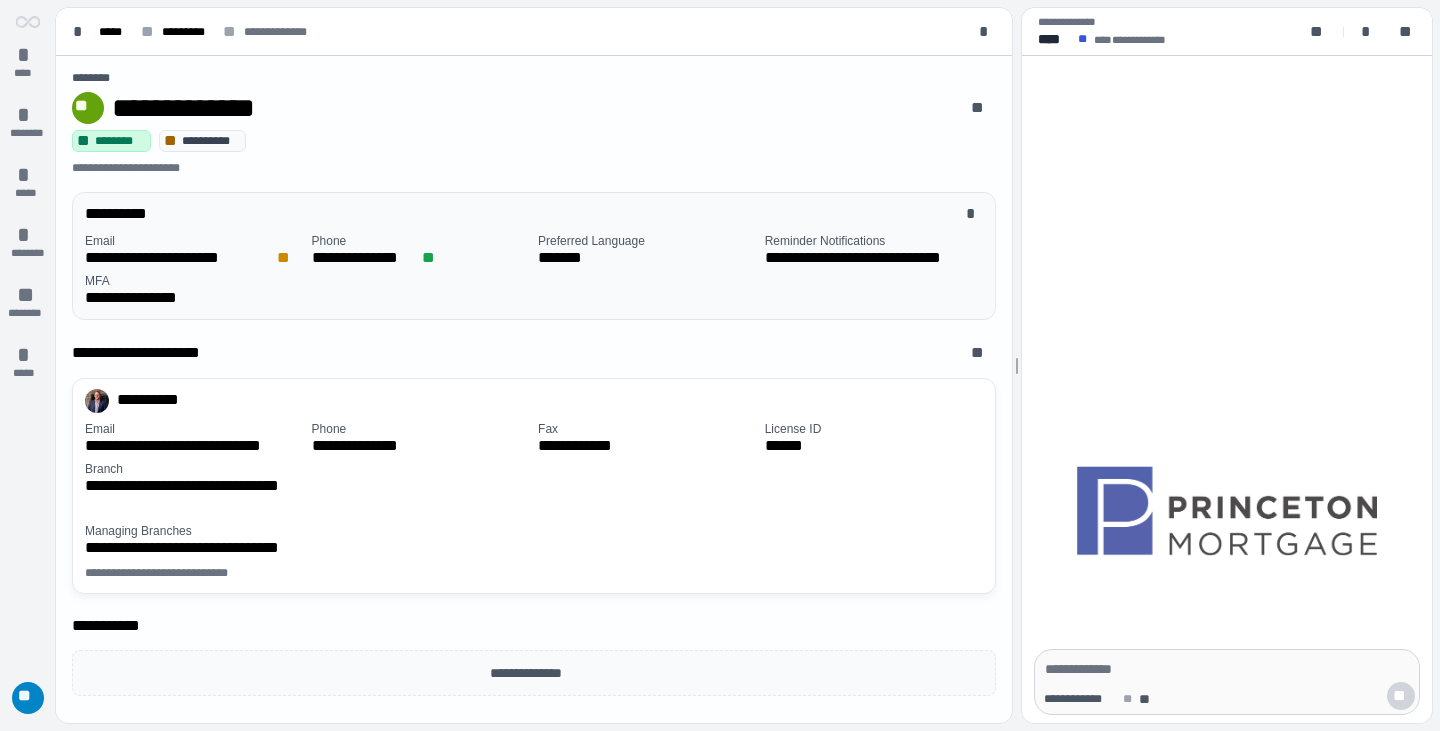 scroll, scrollTop: 0, scrollLeft: 0, axis: both 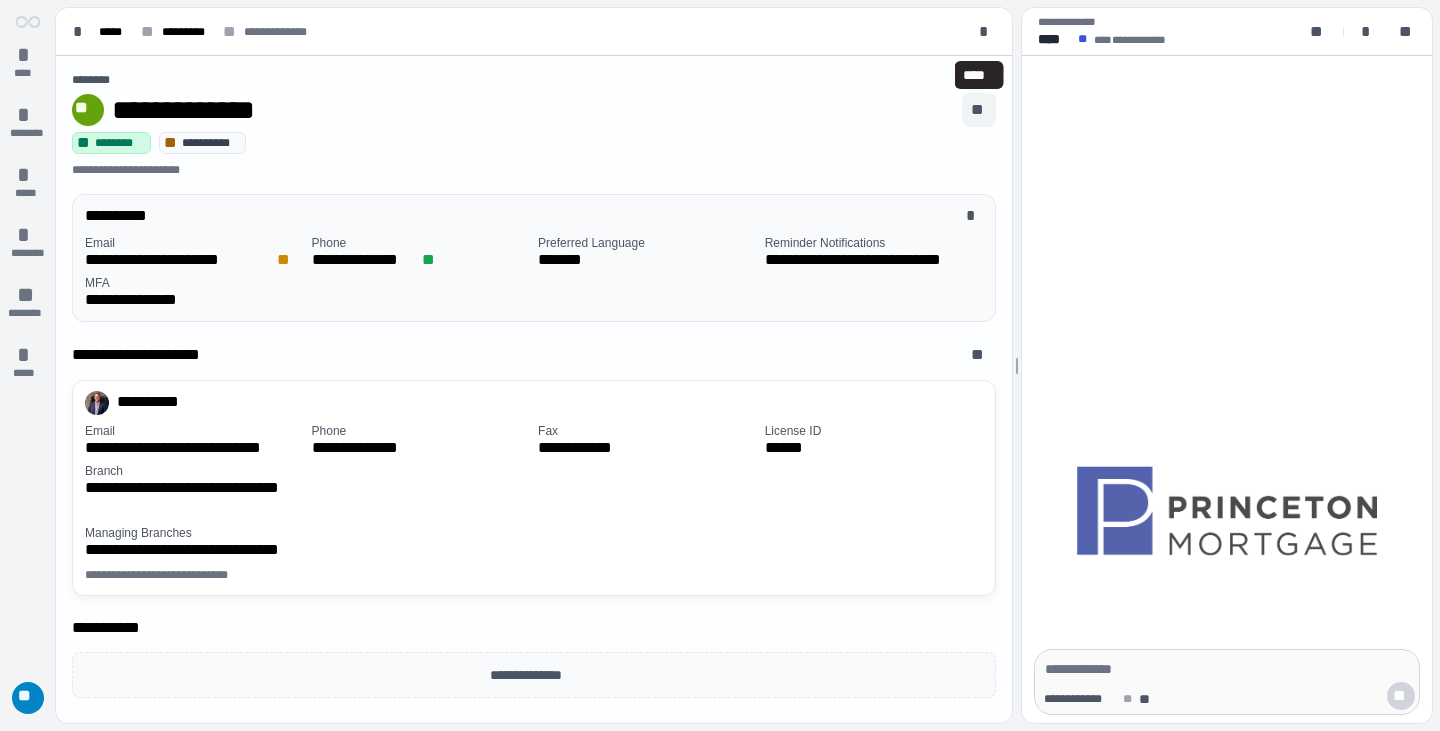 click on "**" at bounding box center (979, 110) 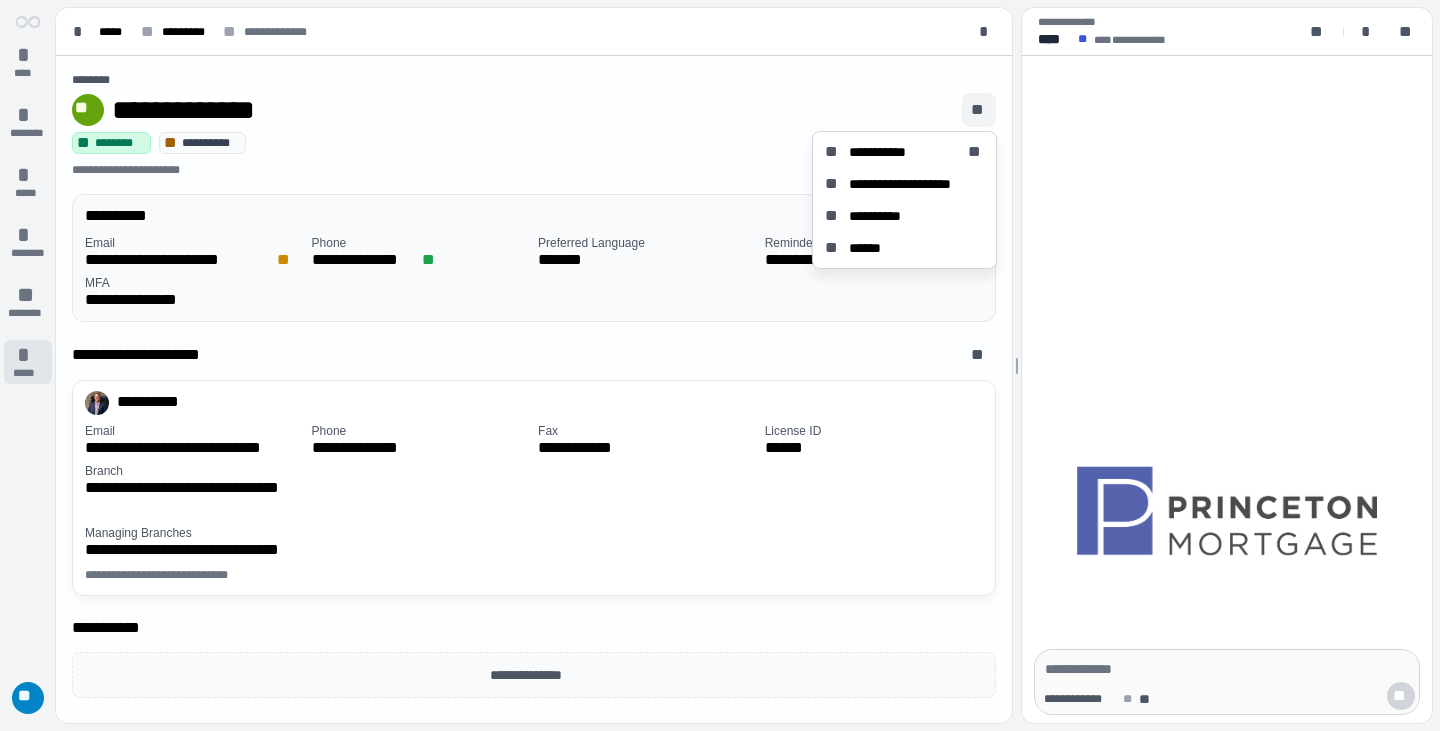 click on "* *****" at bounding box center (28, 362) 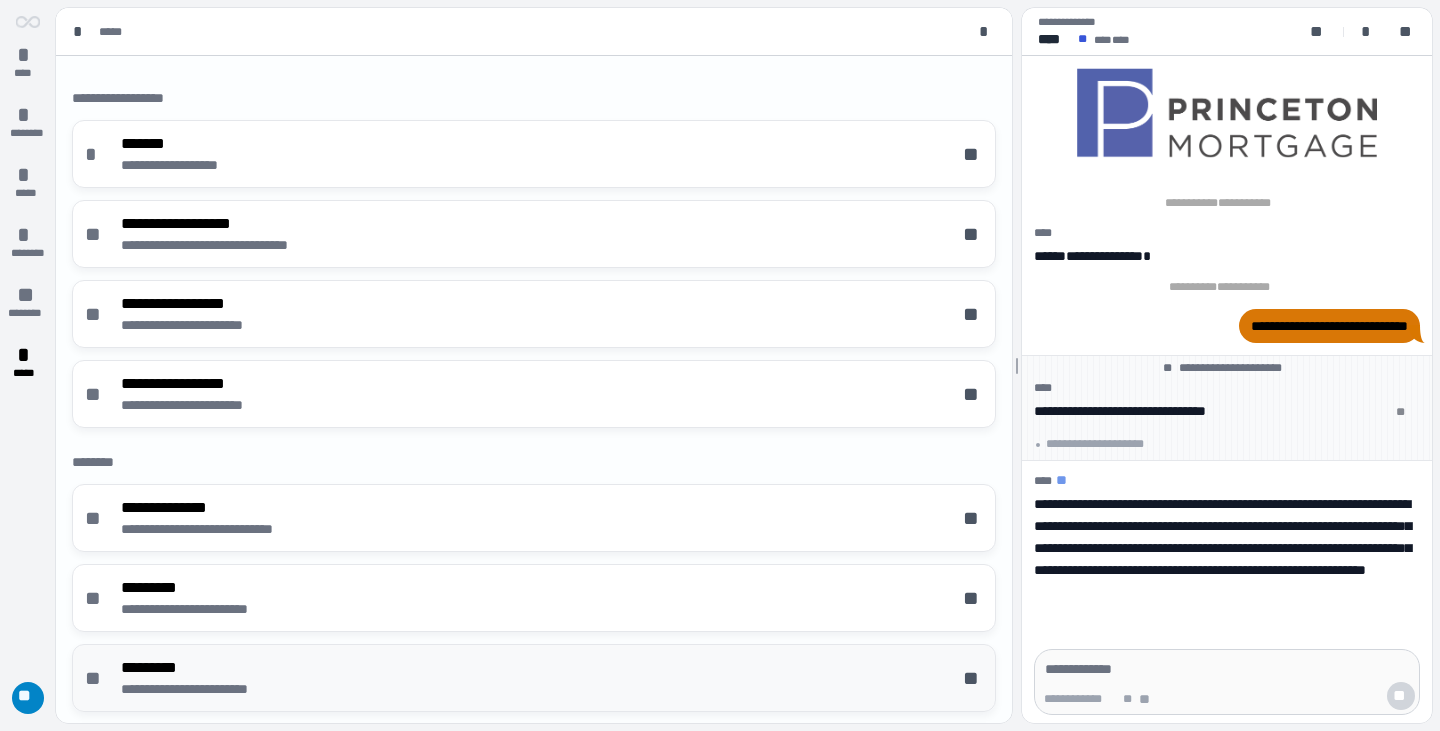 click on "*********" at bounding box center [209, 668] 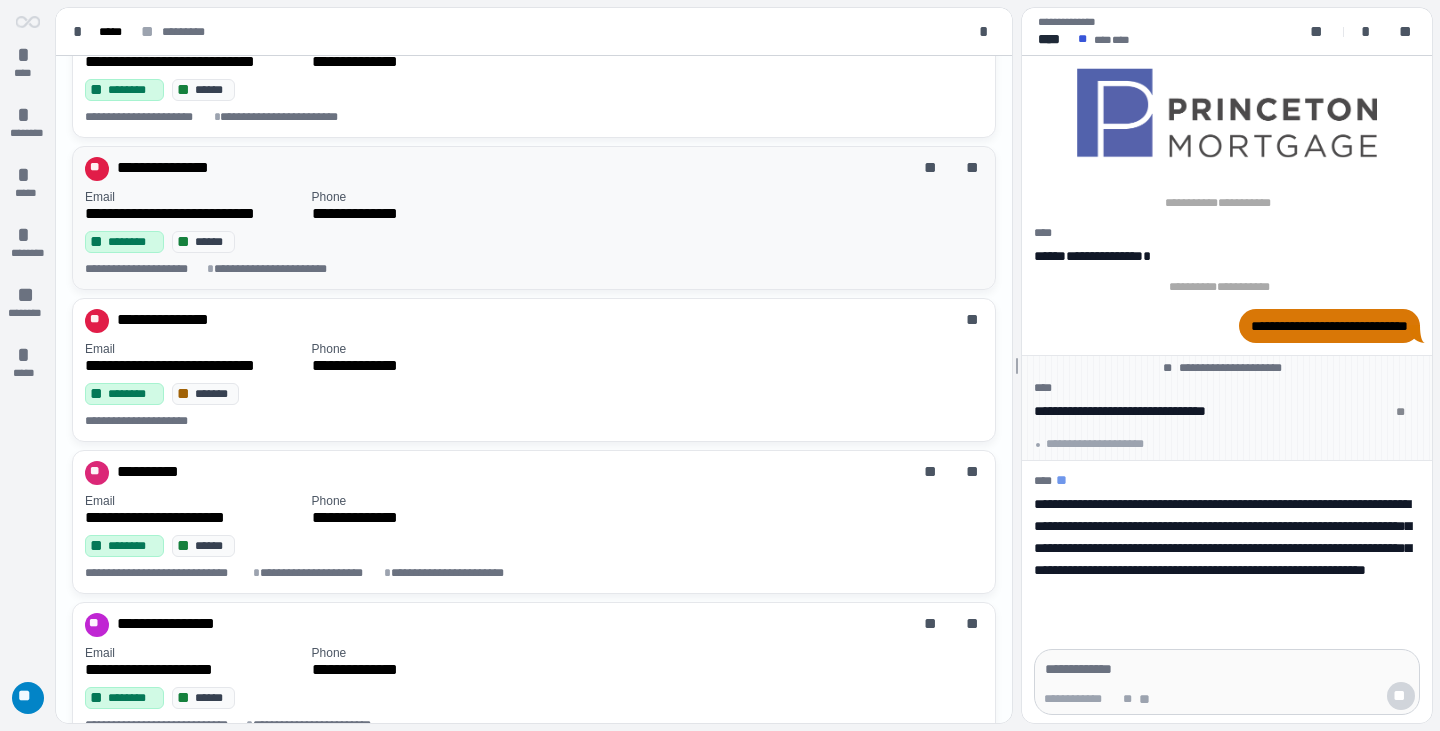 scroll, scrollTop: 949, scrollLeft: 0, axis: vertical 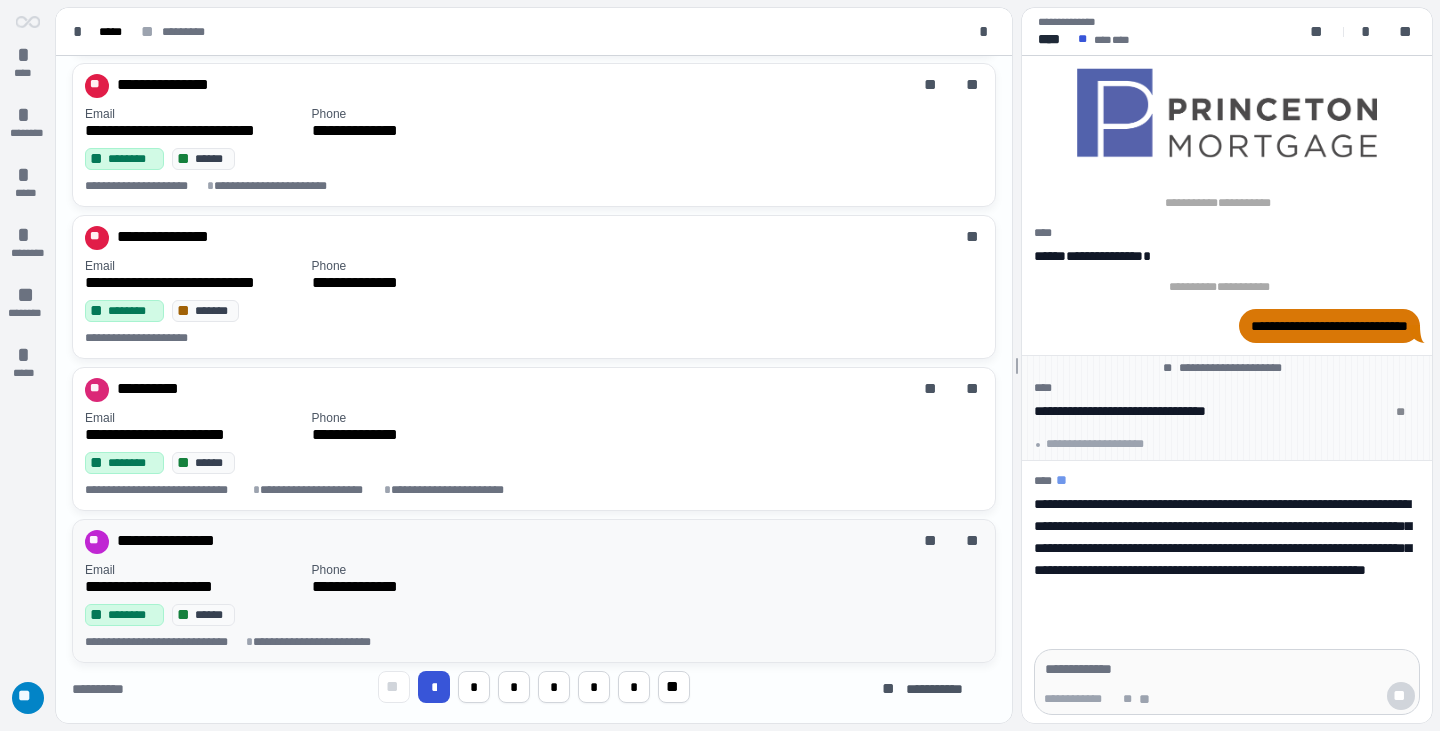 click on "Phone" at bounding box center [421, 570] 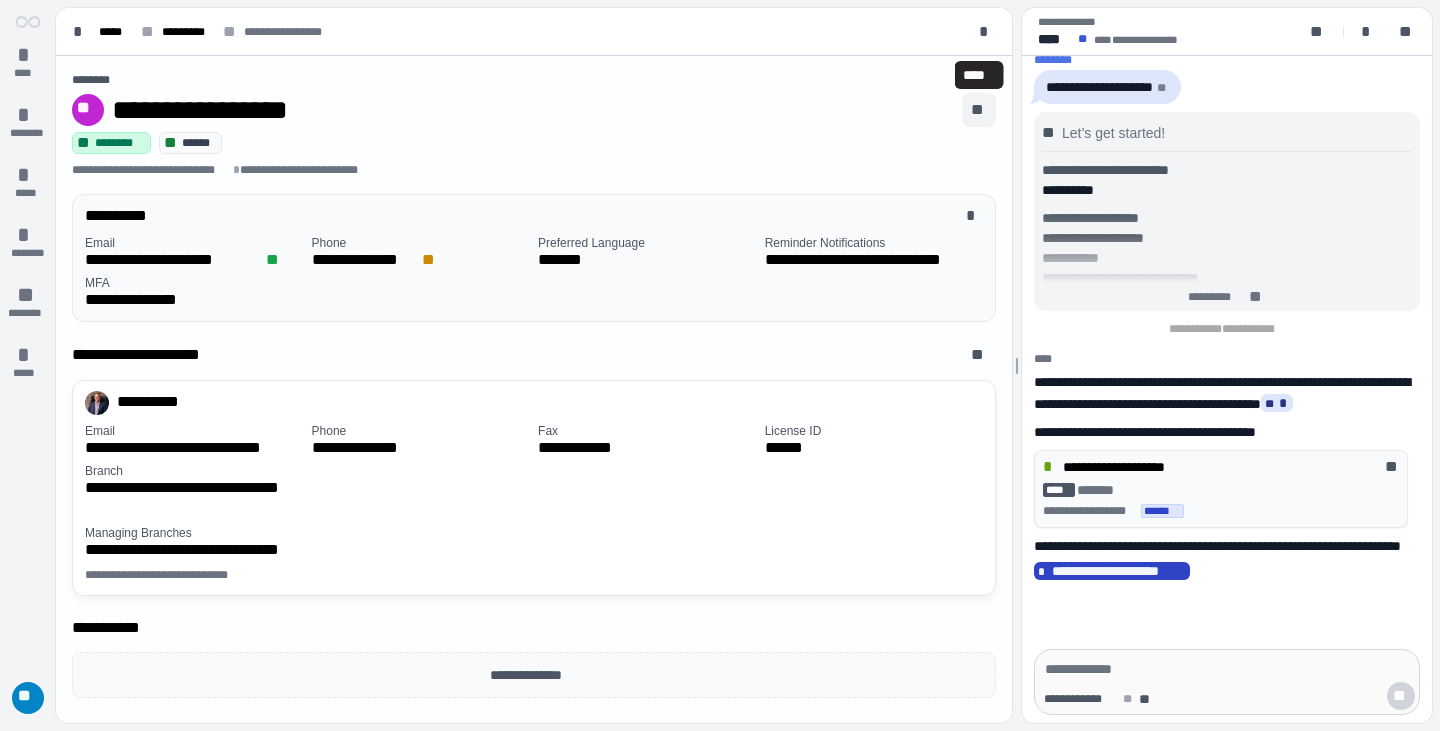 click on "**" at bounding box center (979, 110) 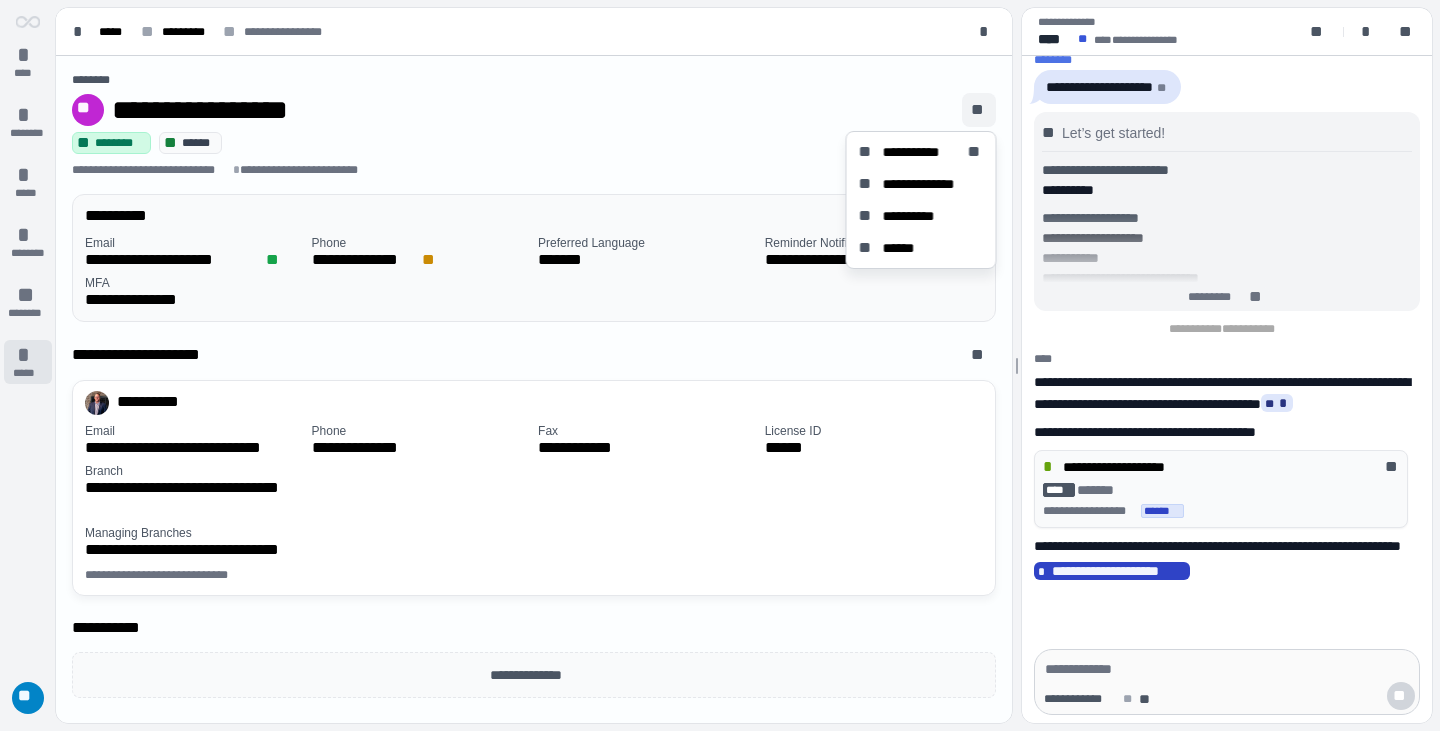 click on "*****" at bounding box center [28, 373] 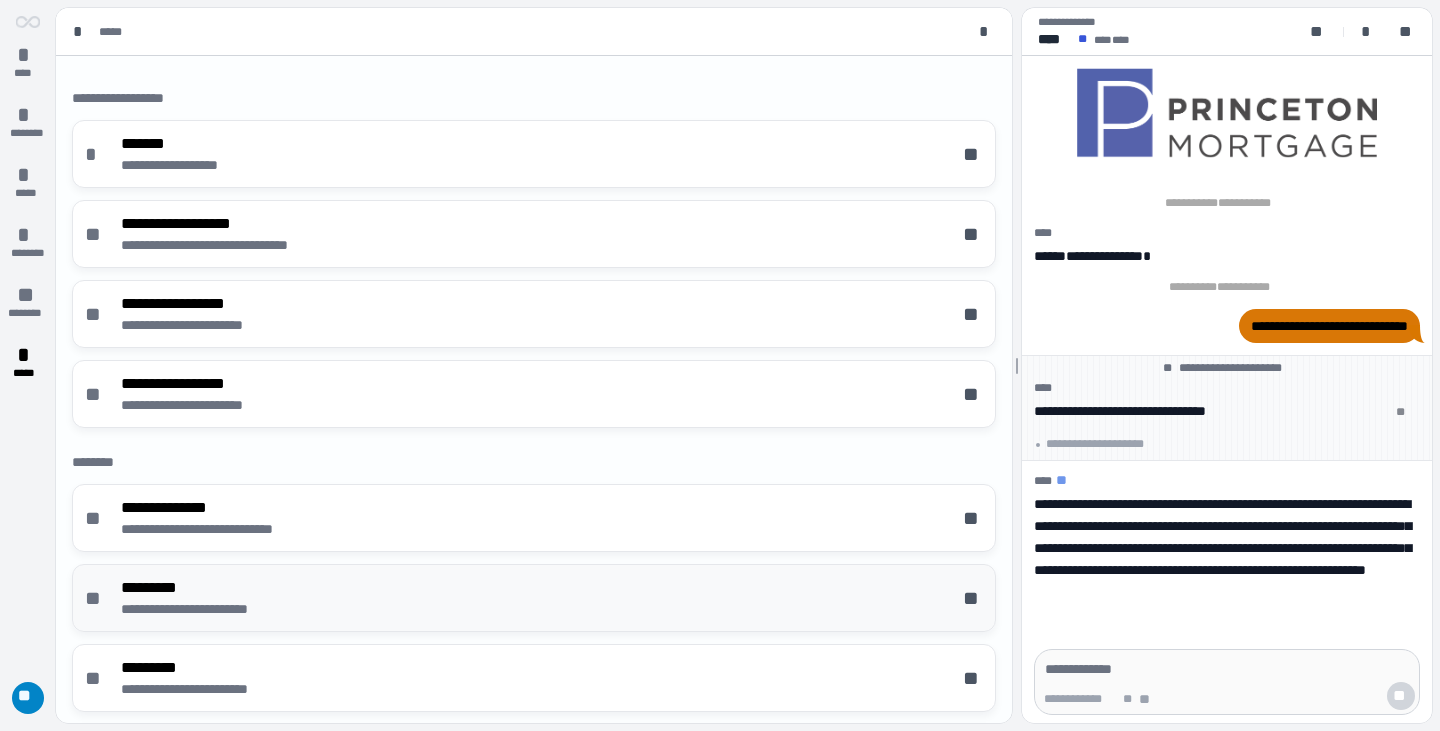 click on "**********" at bounding box center [211, 609] 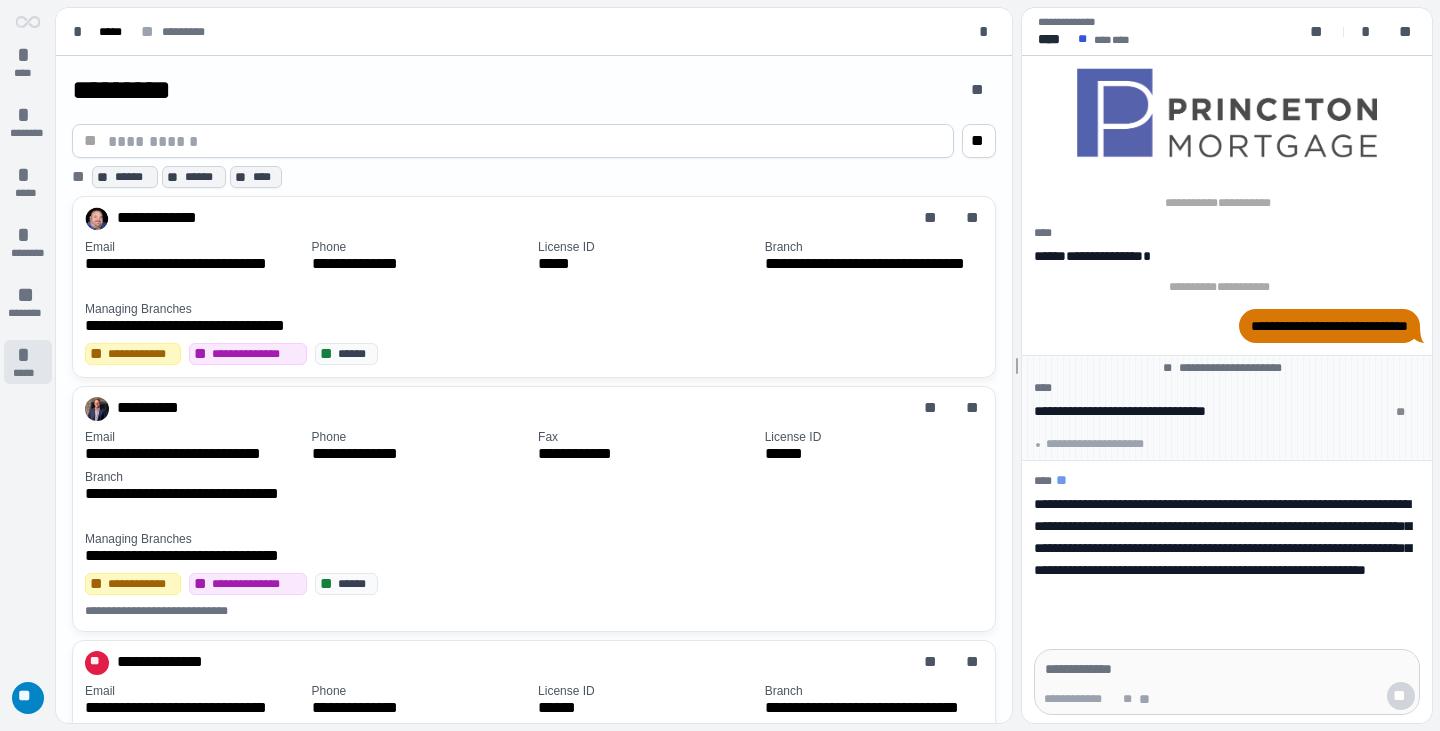 click on "* *****" at bounding box center [28, 362] 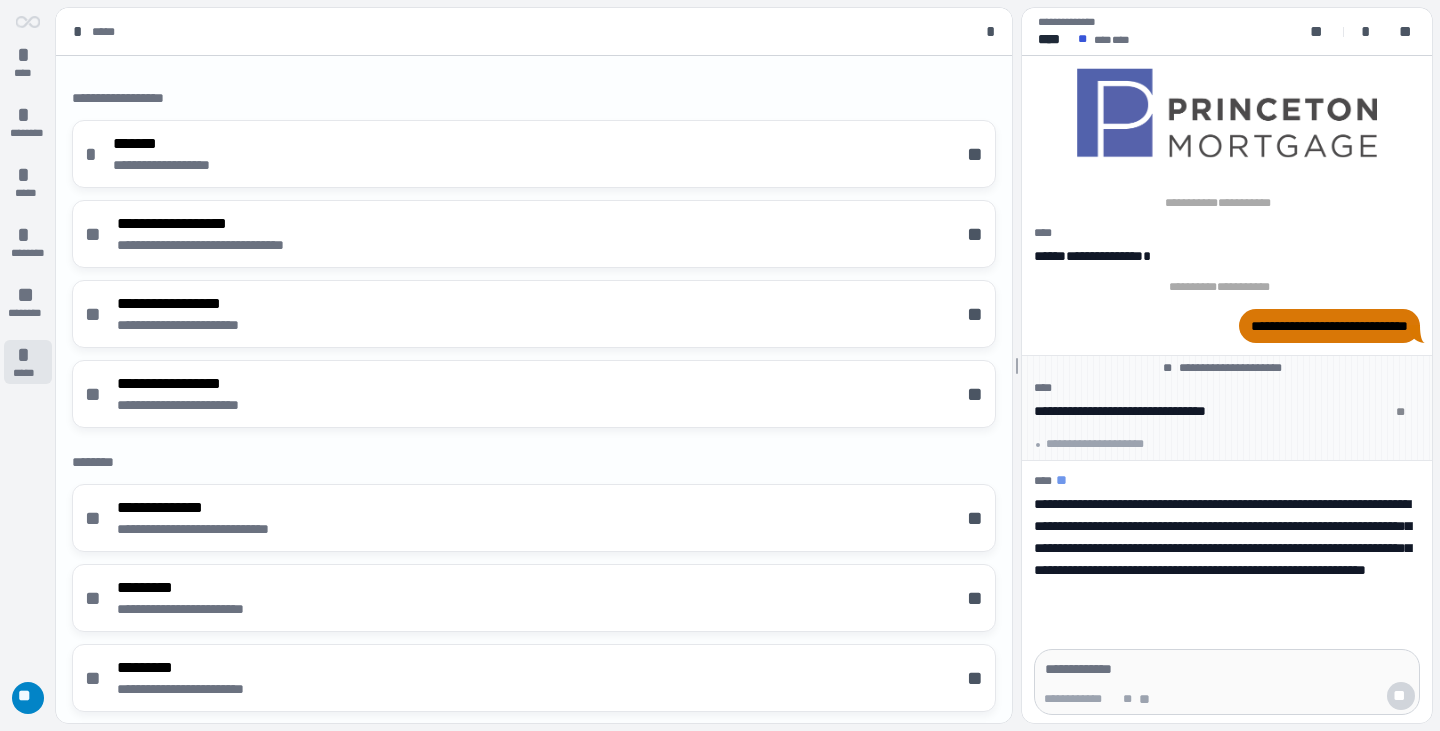 click on "*****" at bounding box center [28, 373] 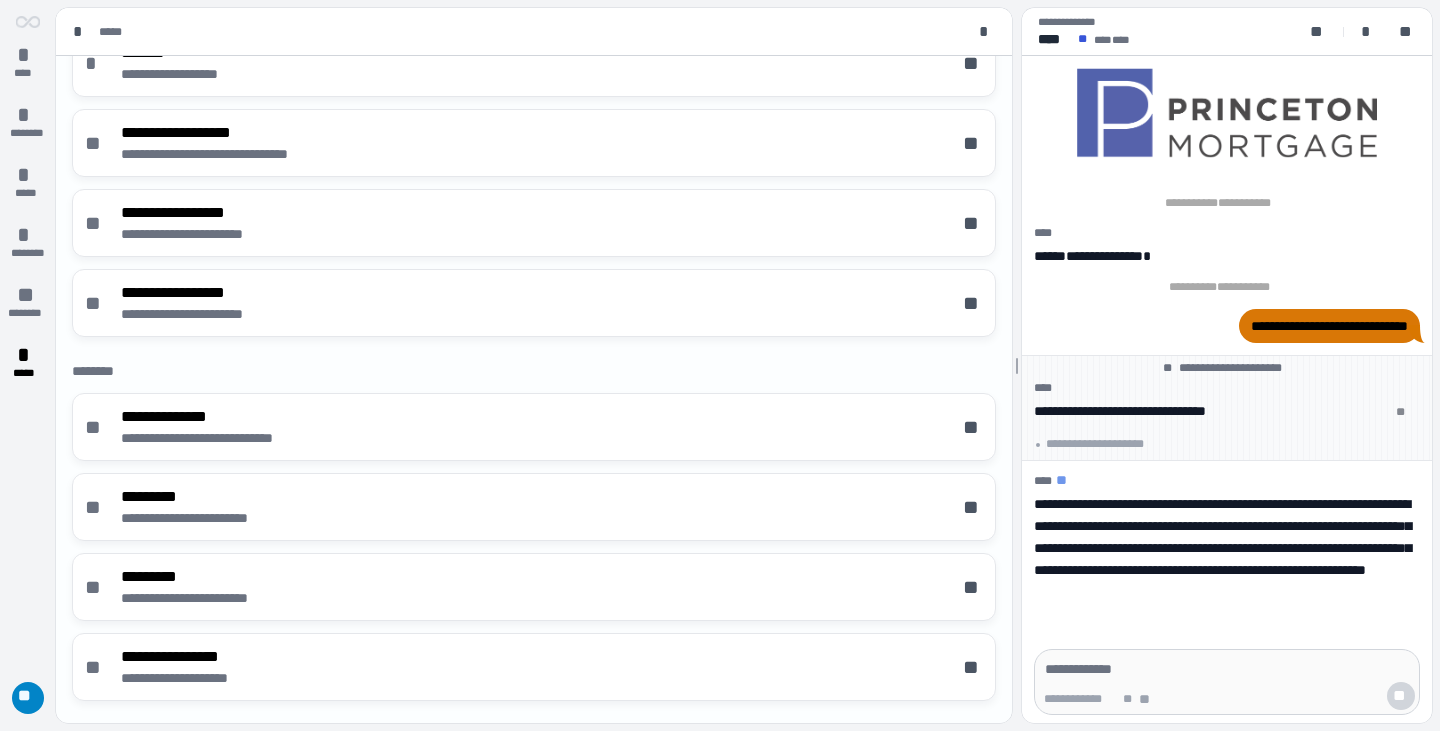 scroll, scrollTop: 200, scrollLeft: 0, axis: vertical 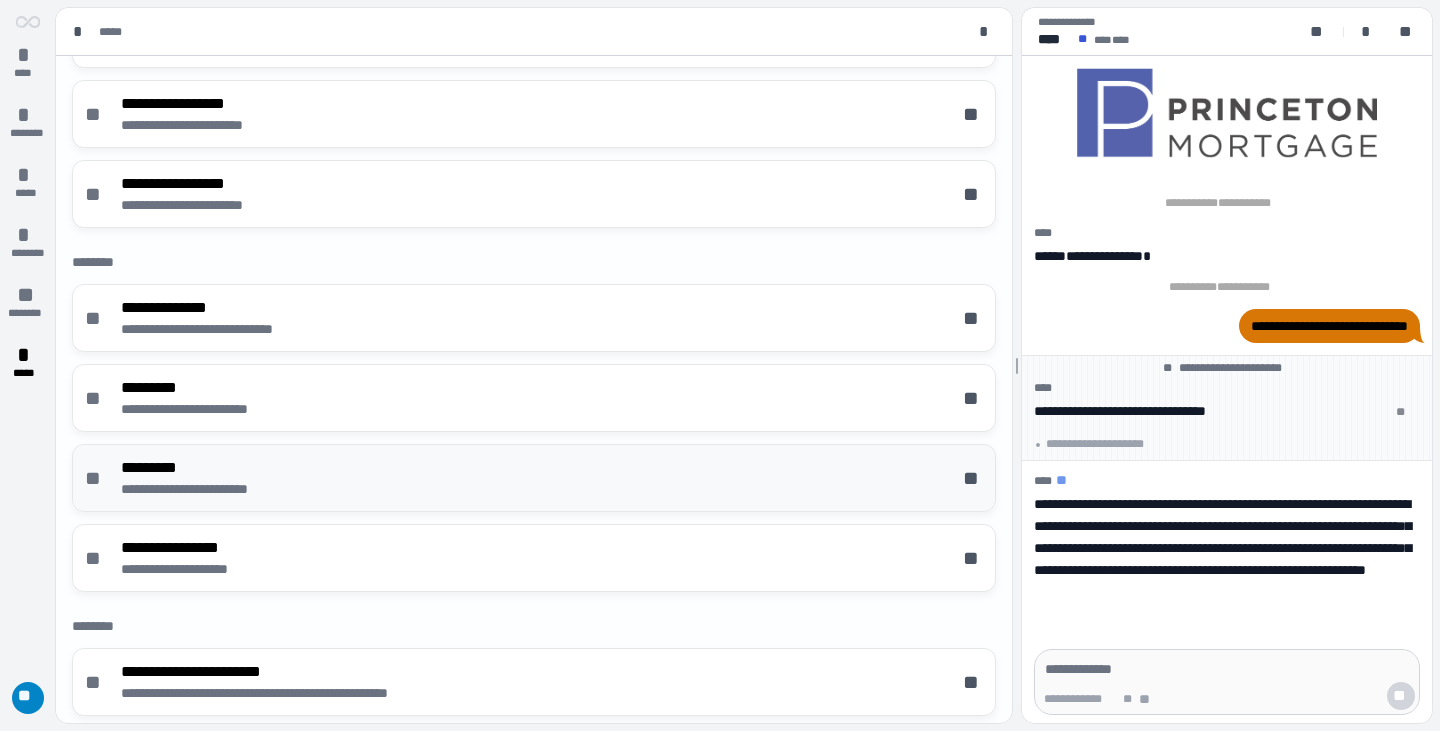 click on "**********" at bounding box center [209, 489] 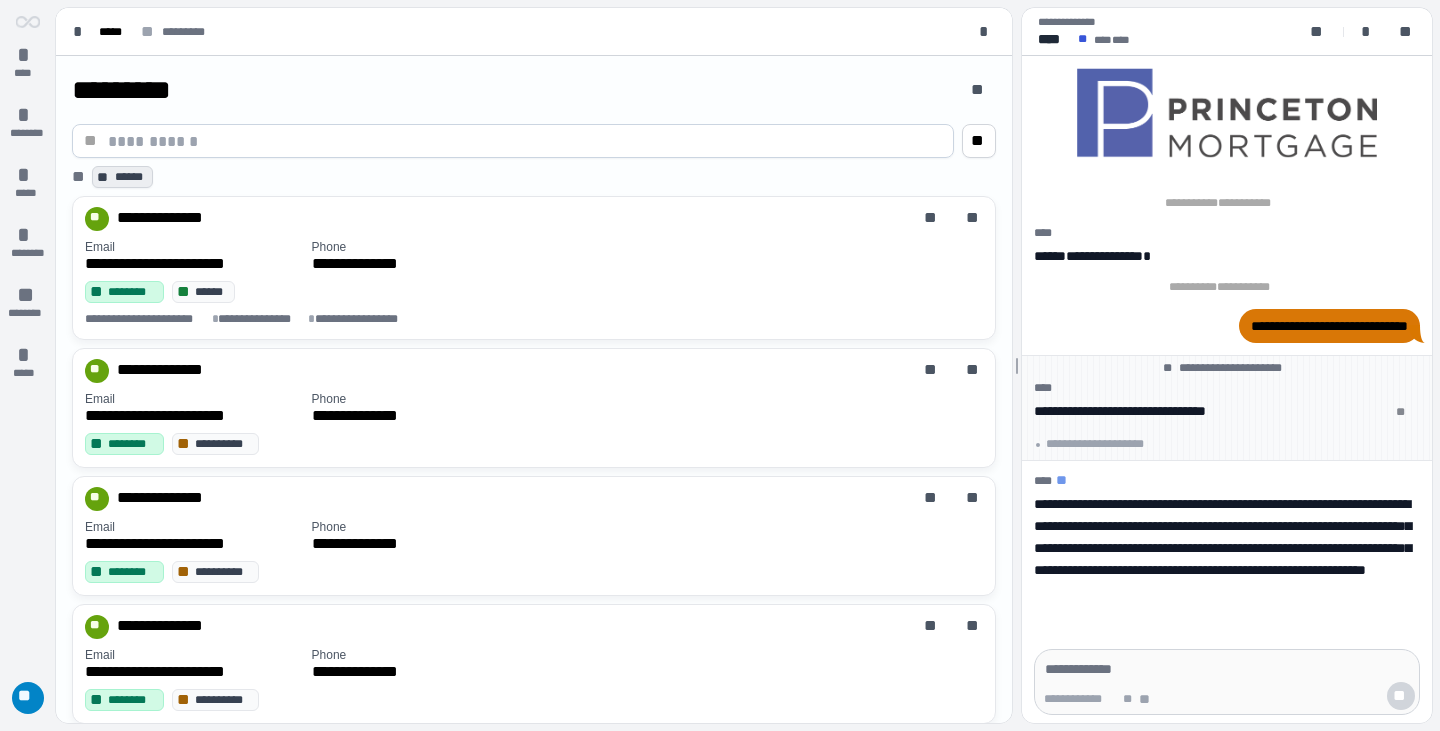 click on "******" at bounding box center [131, 177] 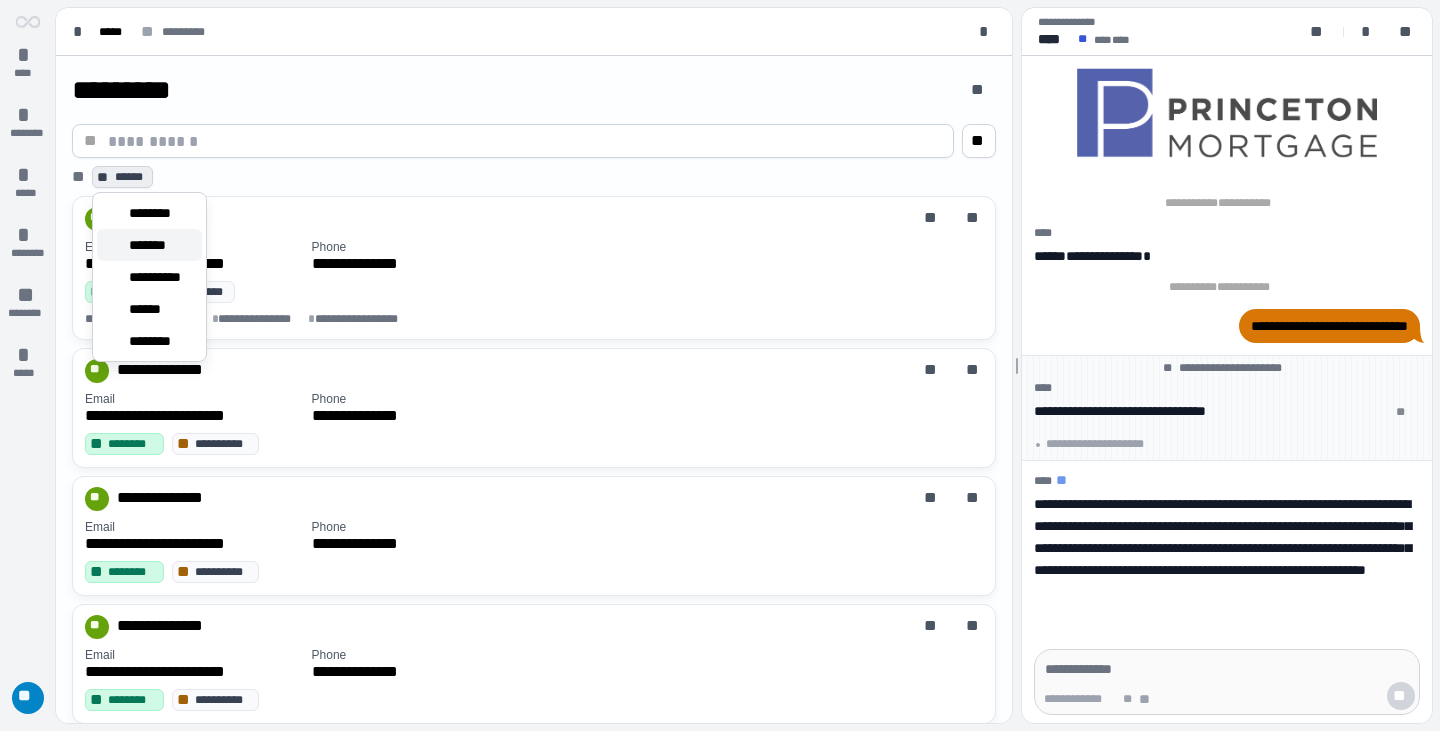 click on "*******" at bounding box center (150, 245) 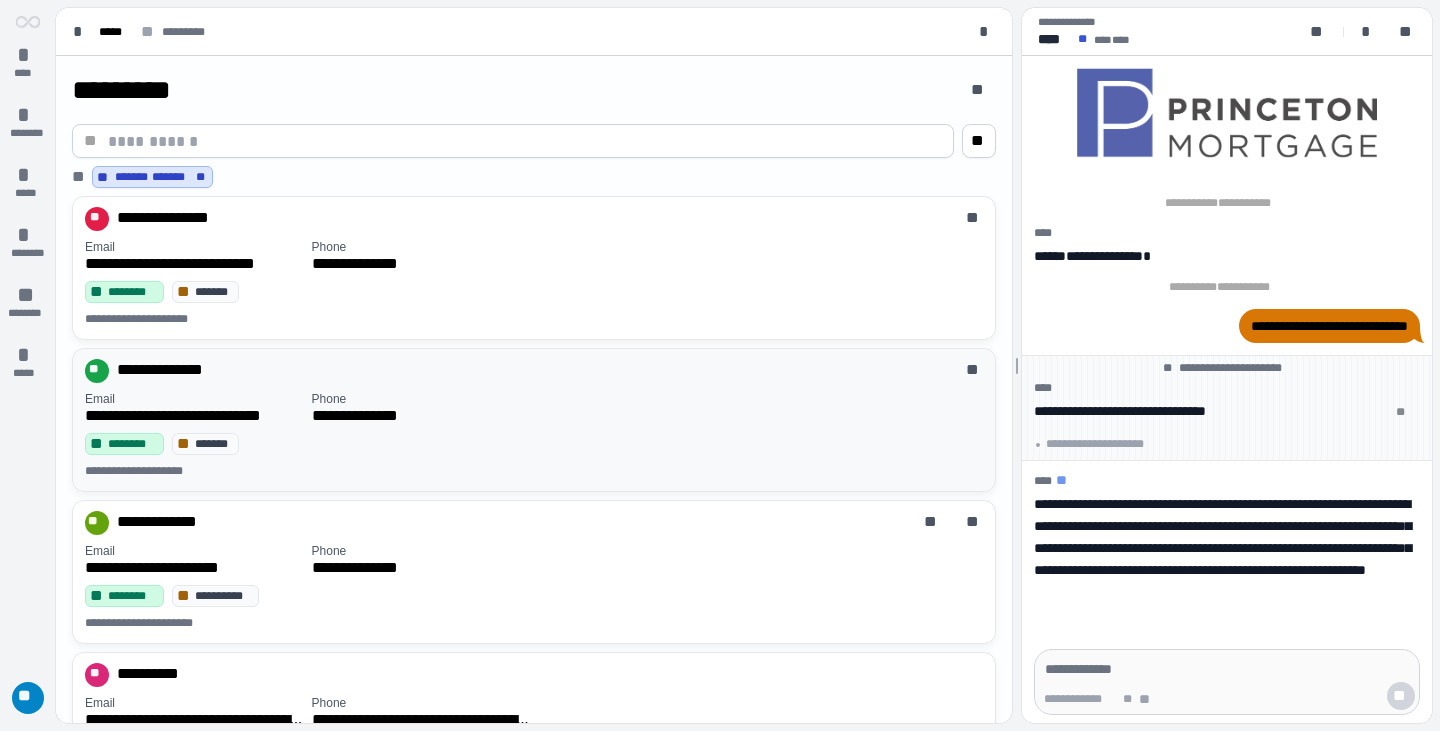 click on "**********" at bounding box center [534, 436] 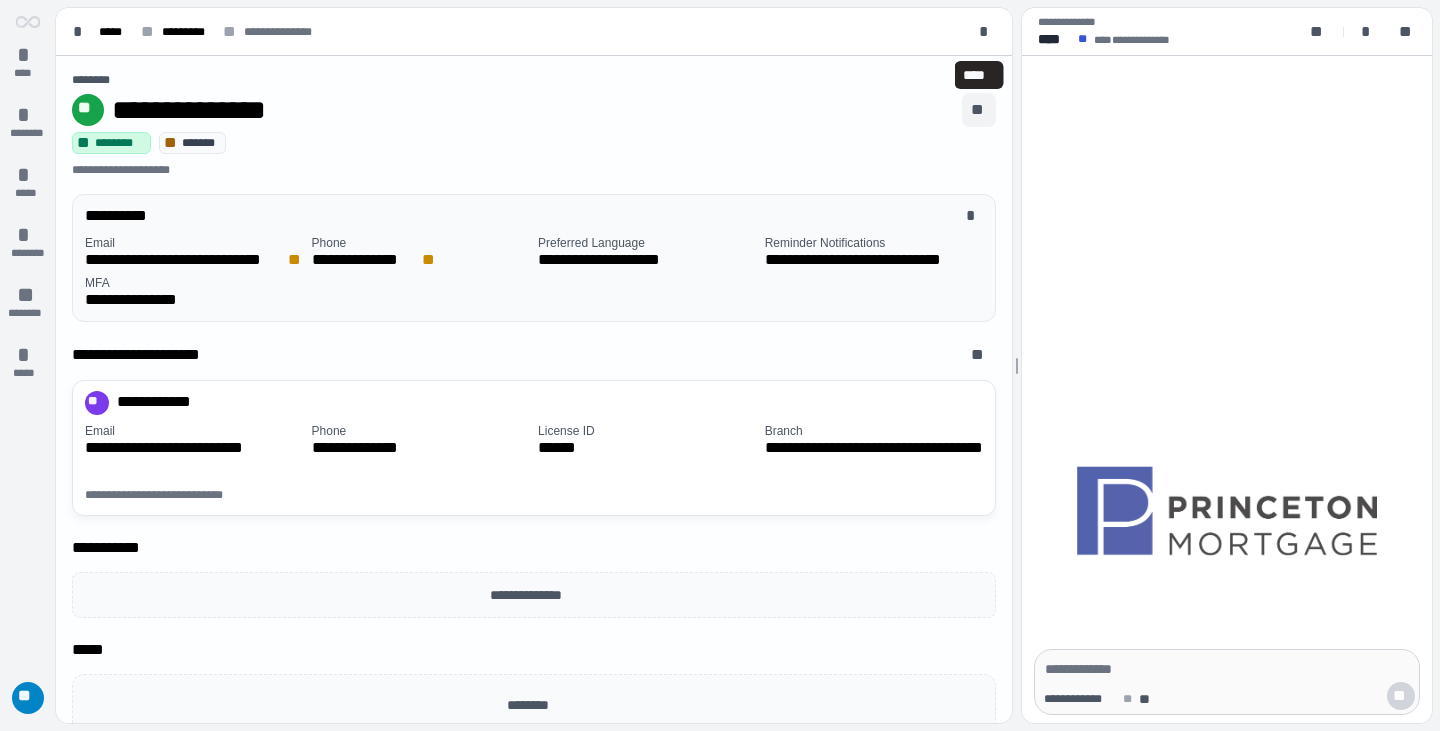 click on "**" at bounding box center [979, 110] 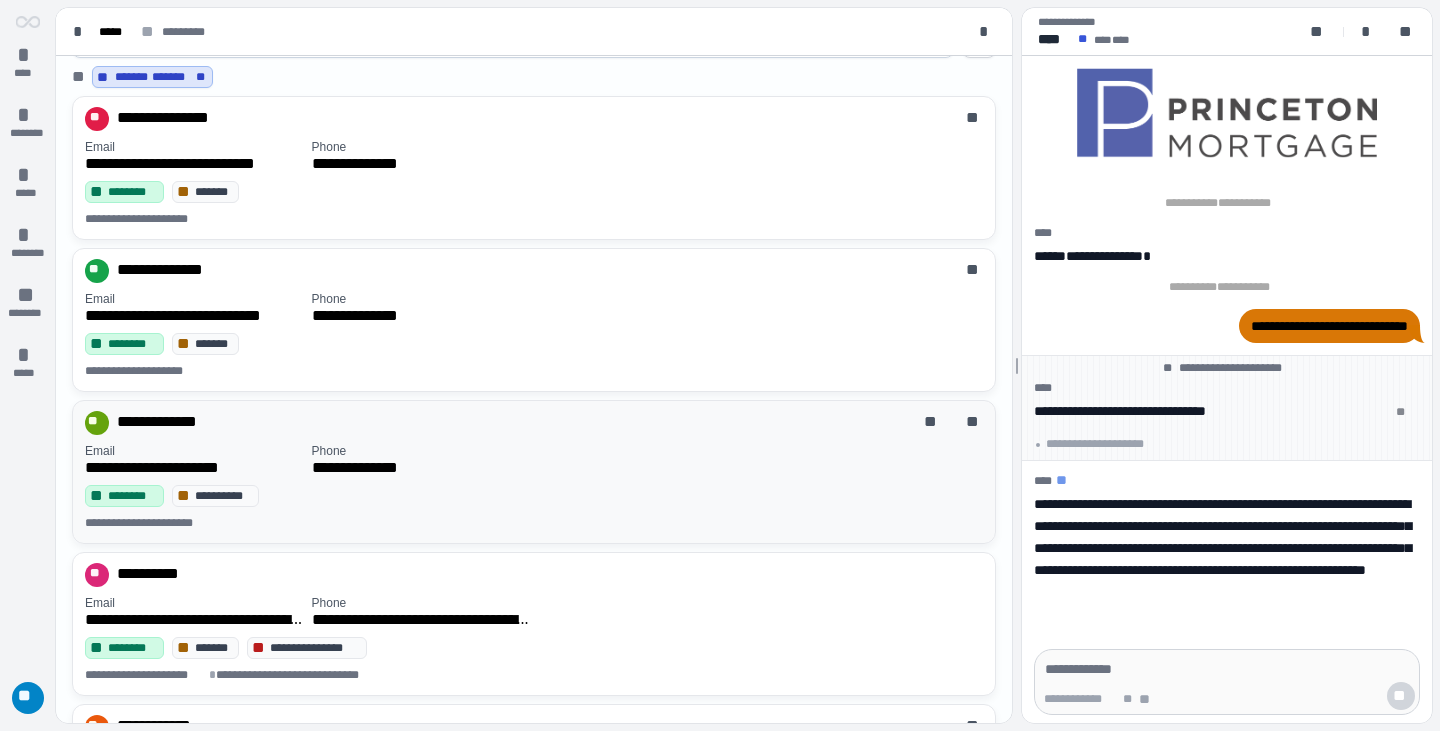 scroll, scrollTop: 283, scrollLeft: 0, axis: vertical 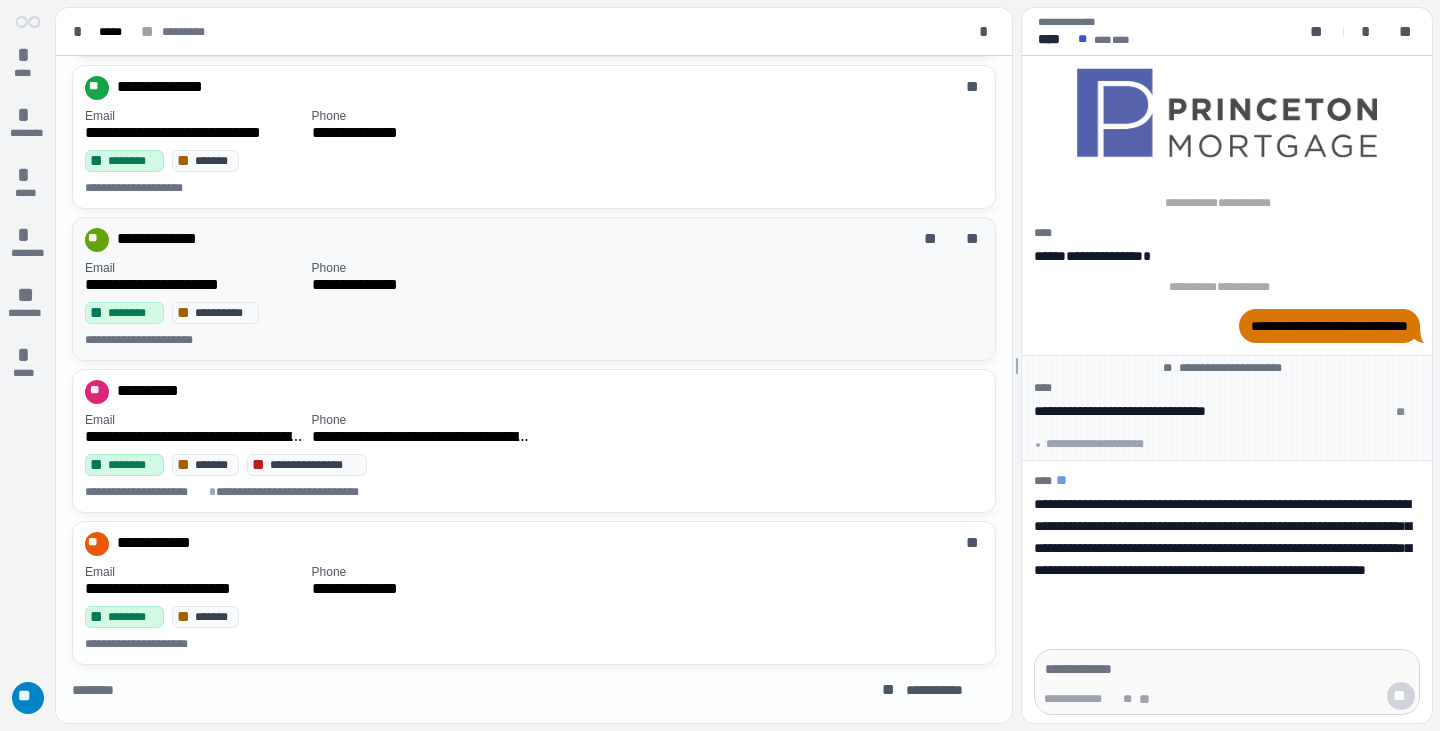 click on "**********" at bounding box center [534, 325] 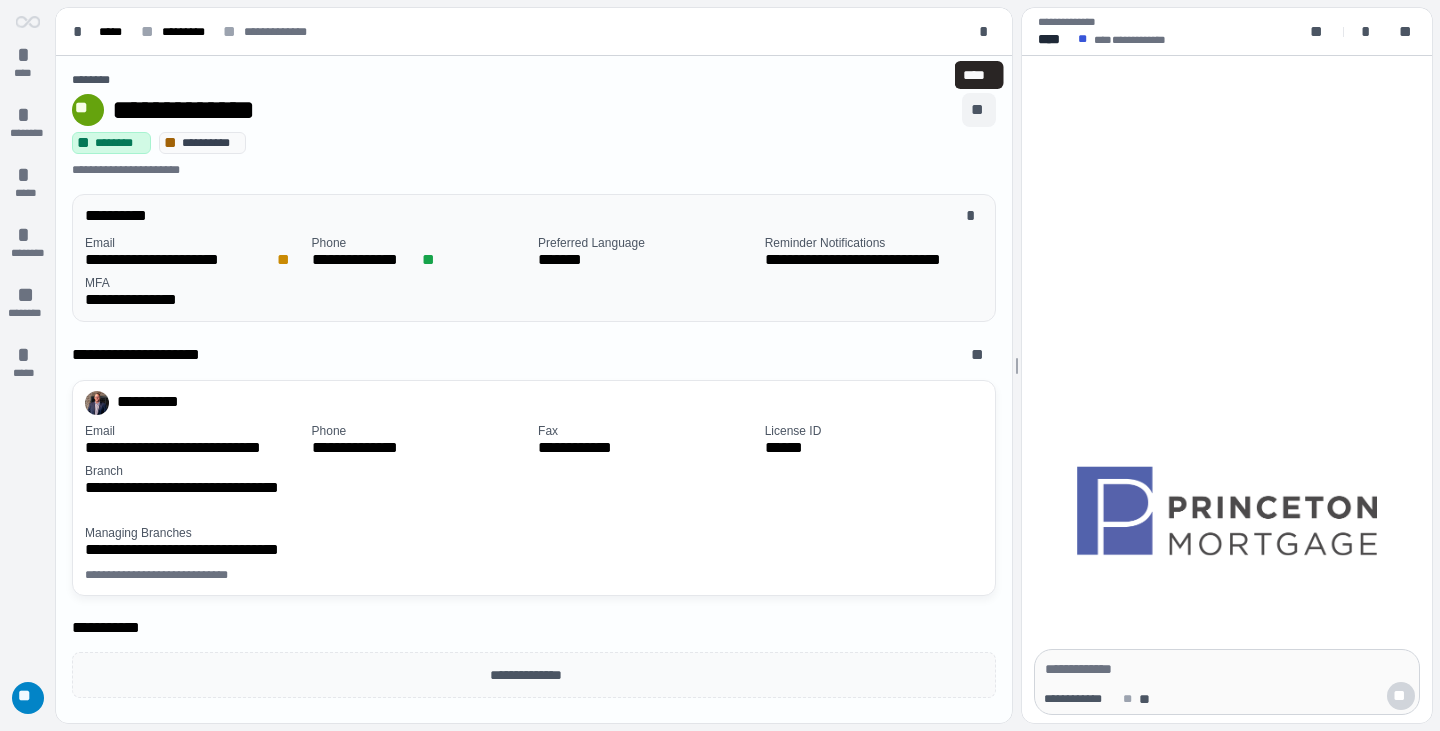 click on "**" at bounding box center [979, 110] 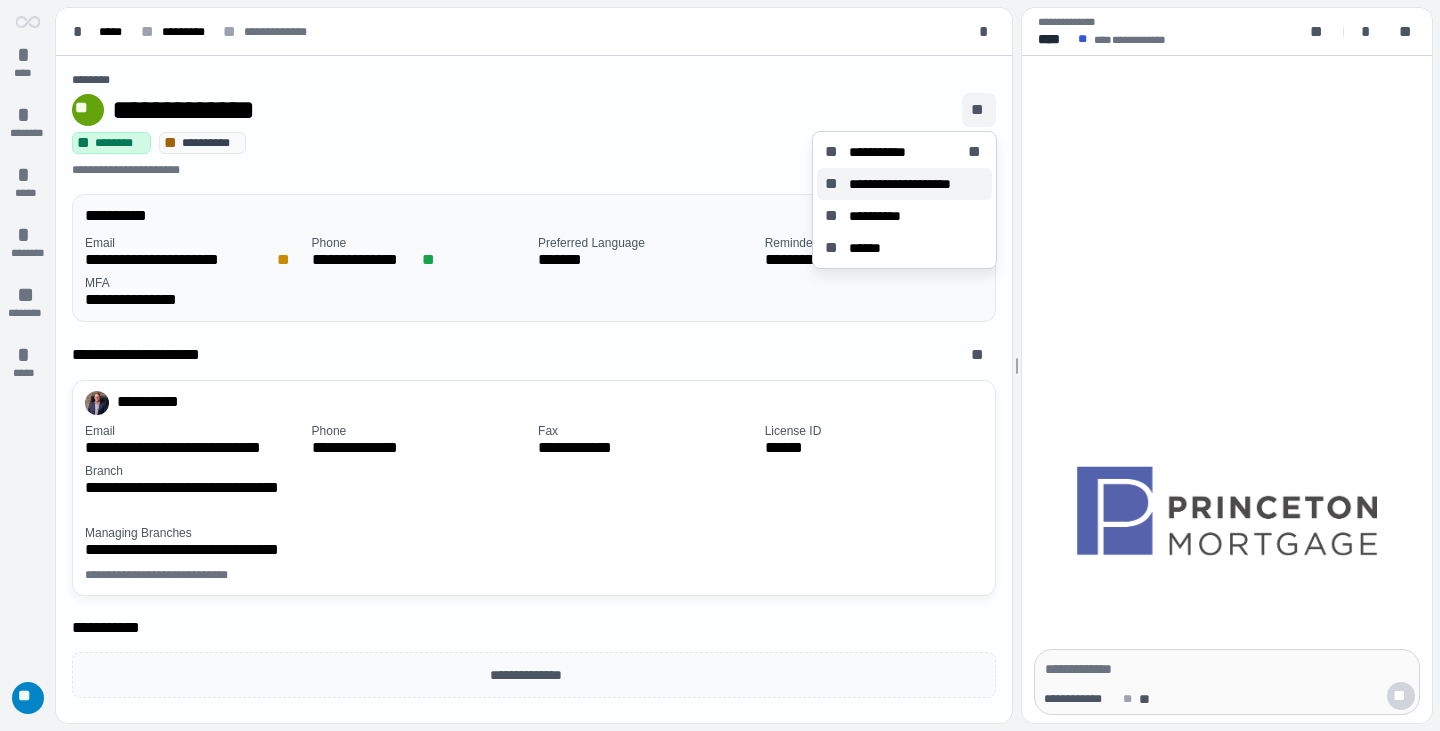 click on "**********" at bounding box center (916, 184) 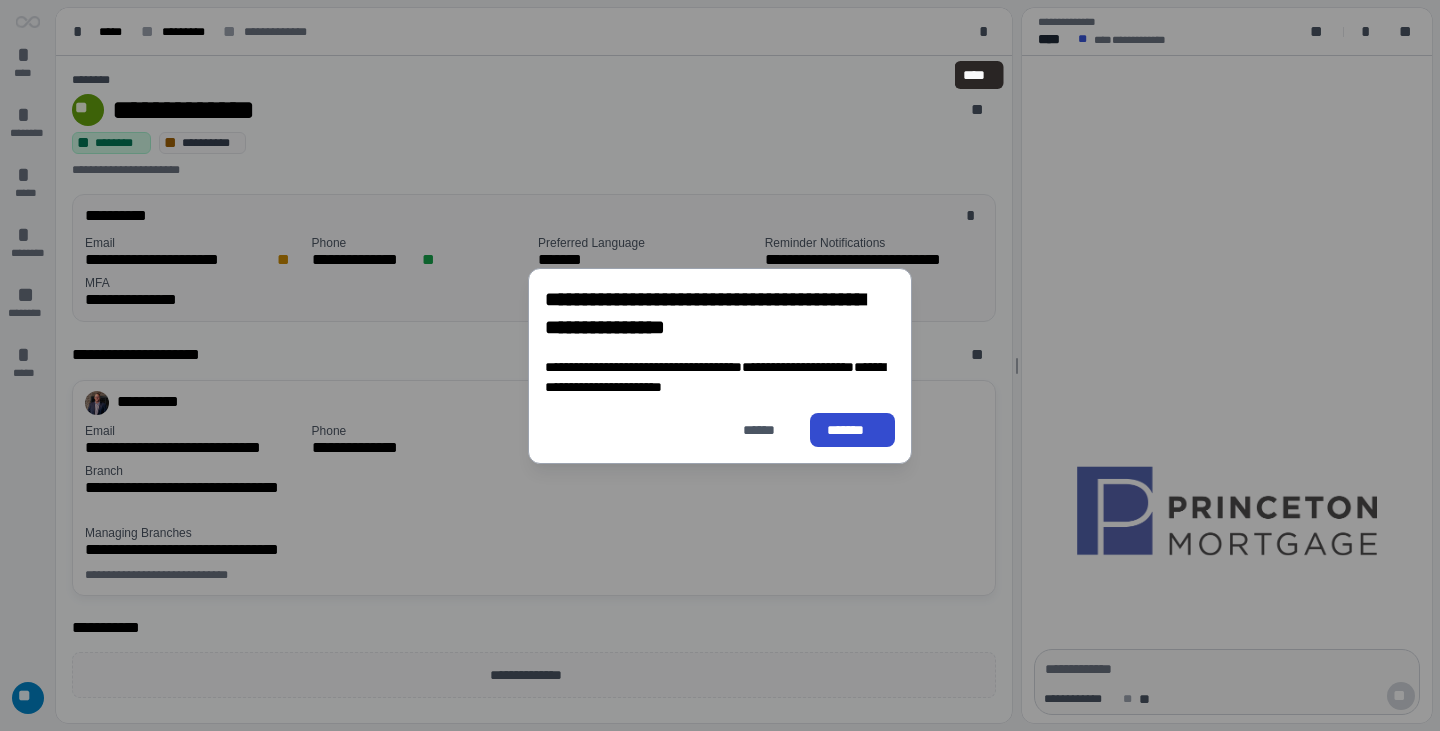 click on "*******" at bounding box center (852, 430) 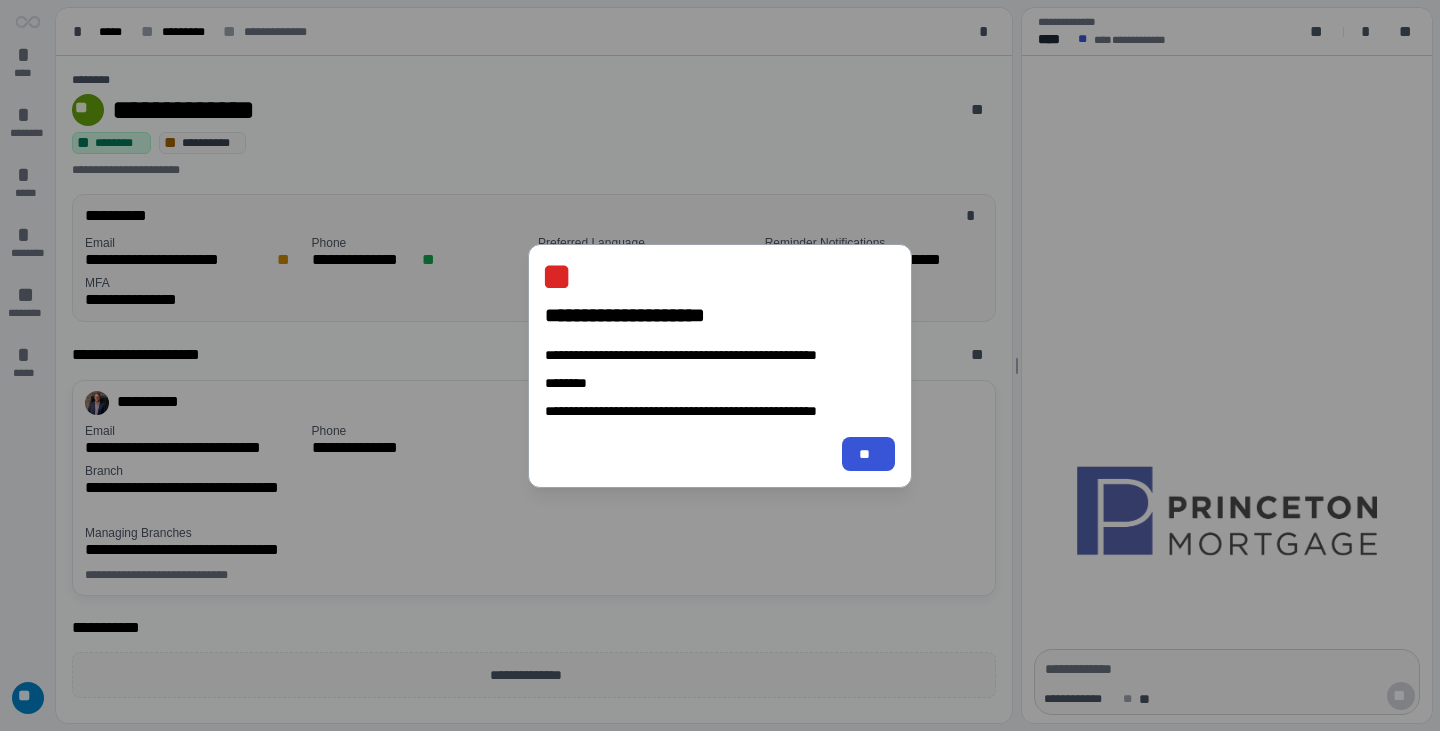 type 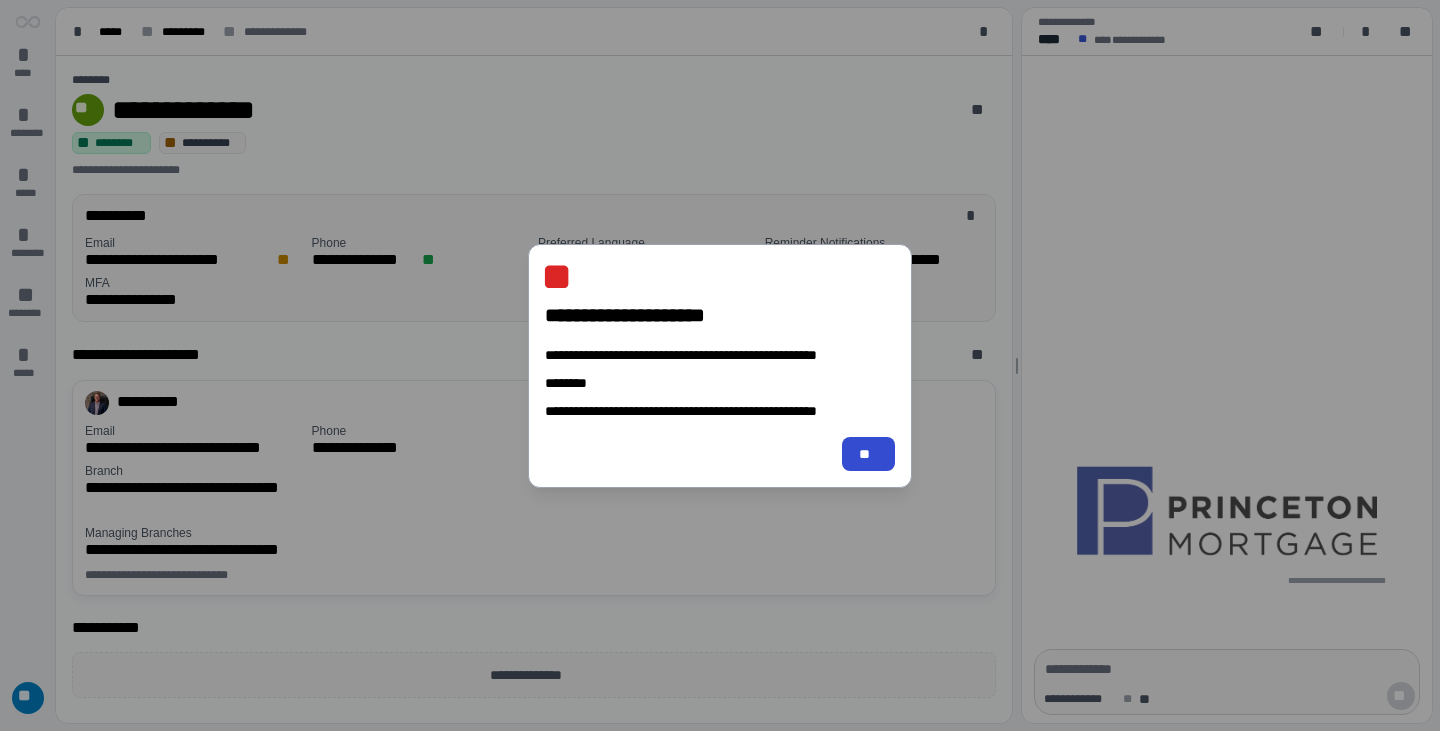 click on "**" at bounding box center (868, 454) 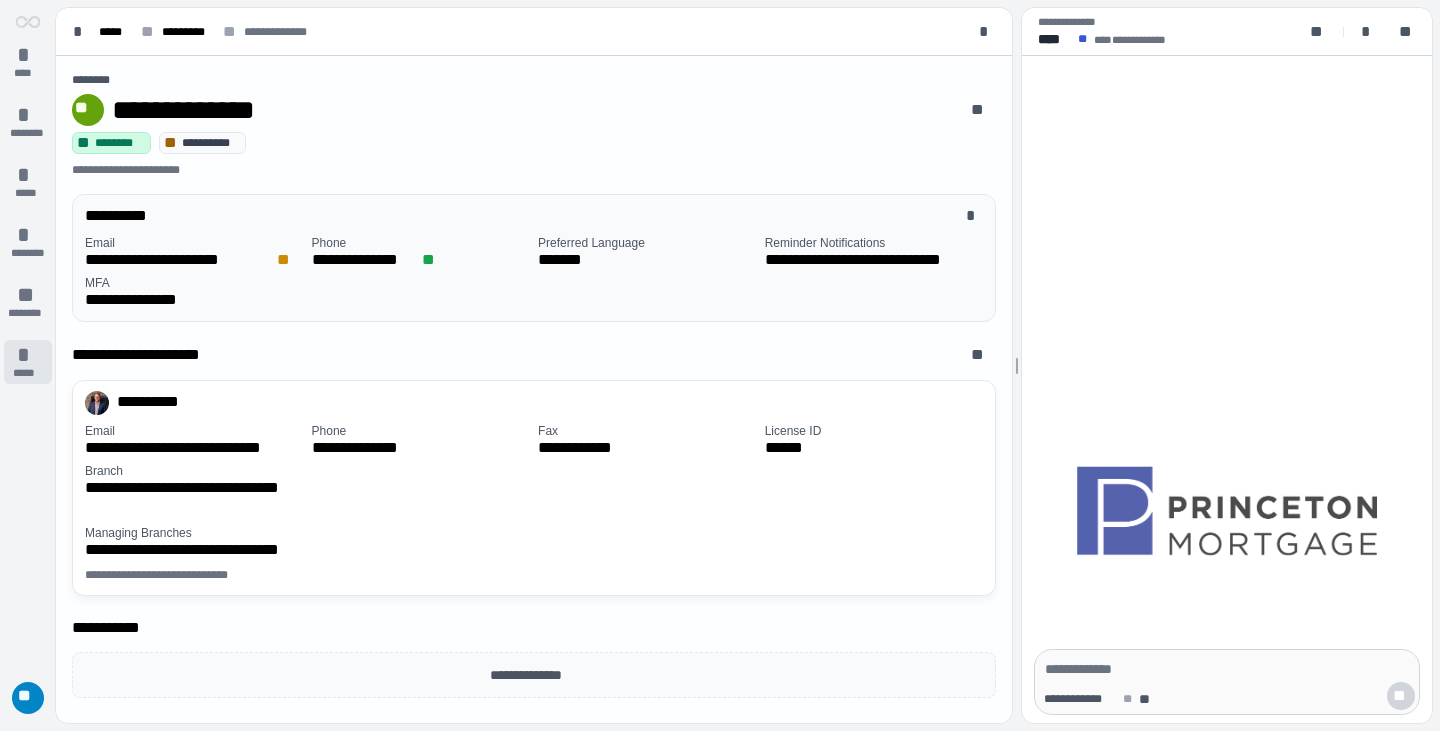 click on "*" at bounding box center [28, 355] 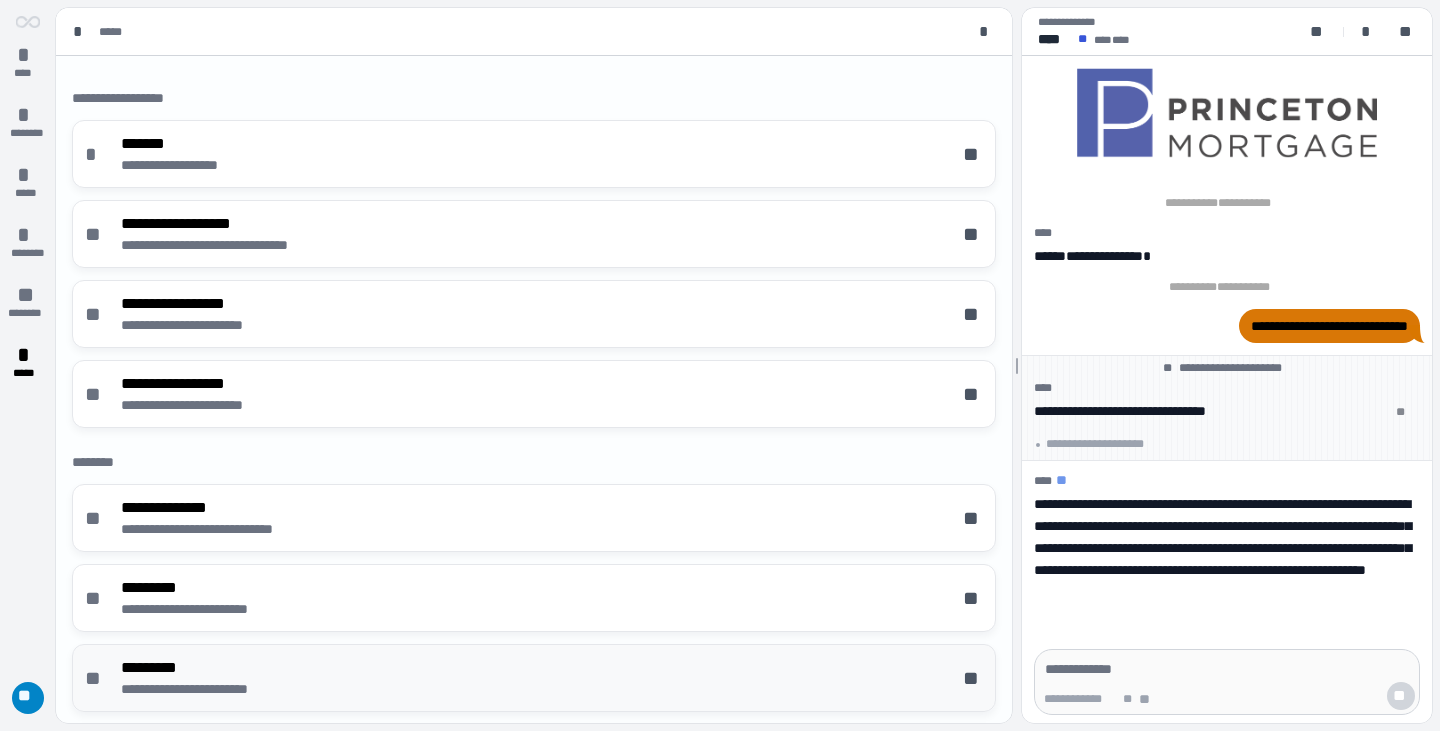 click on "*********" at bounding box center [209, 668] 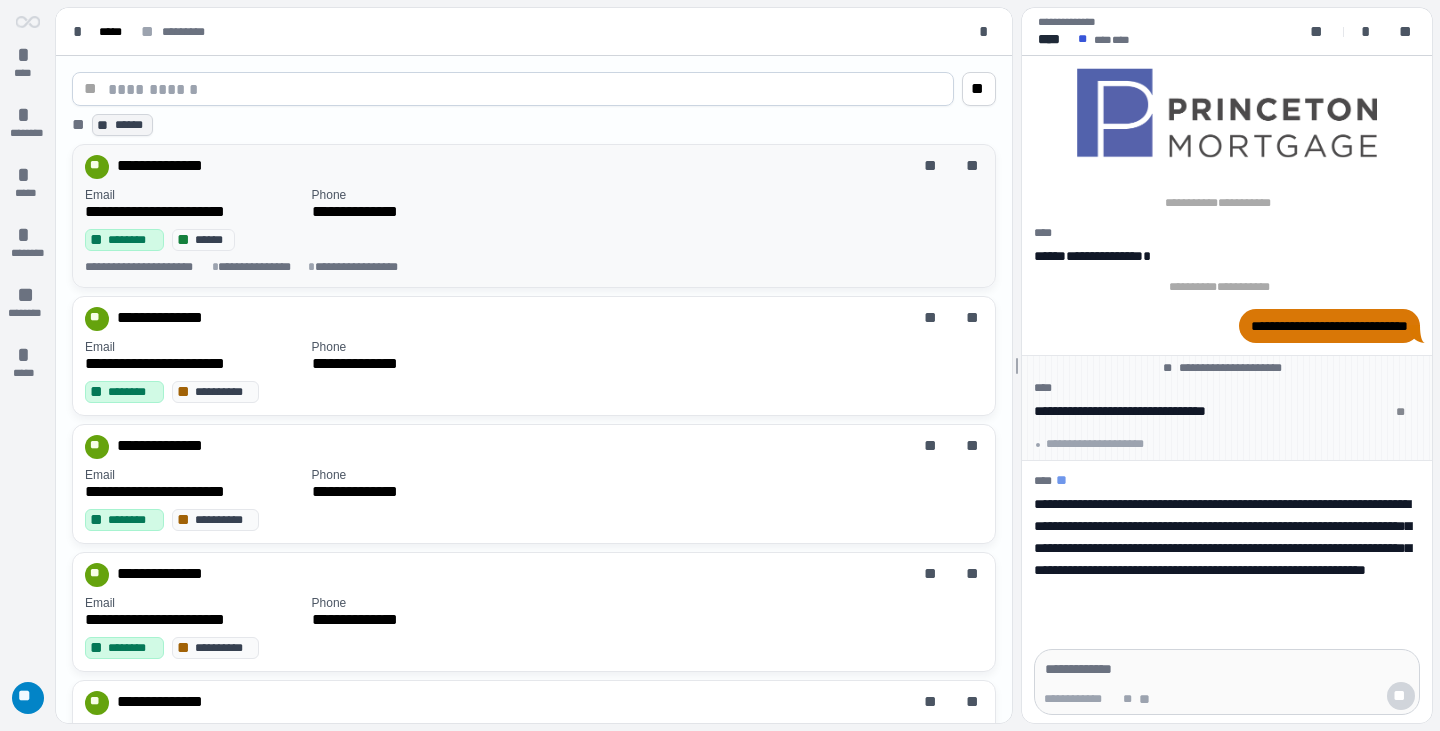 scroll, scrollTop: 0, scrollLeft: 0, axis: both 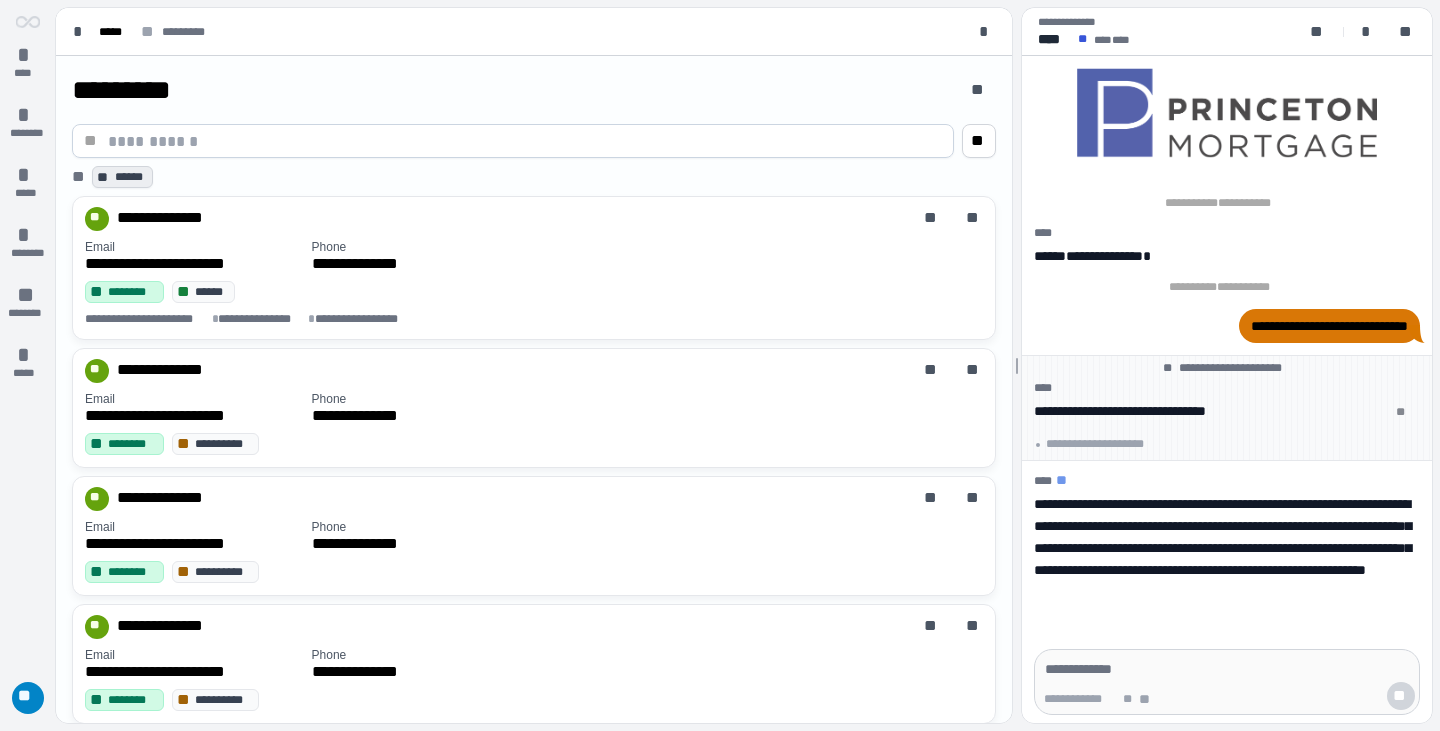 click on "******" at bounding box center (131, 177) 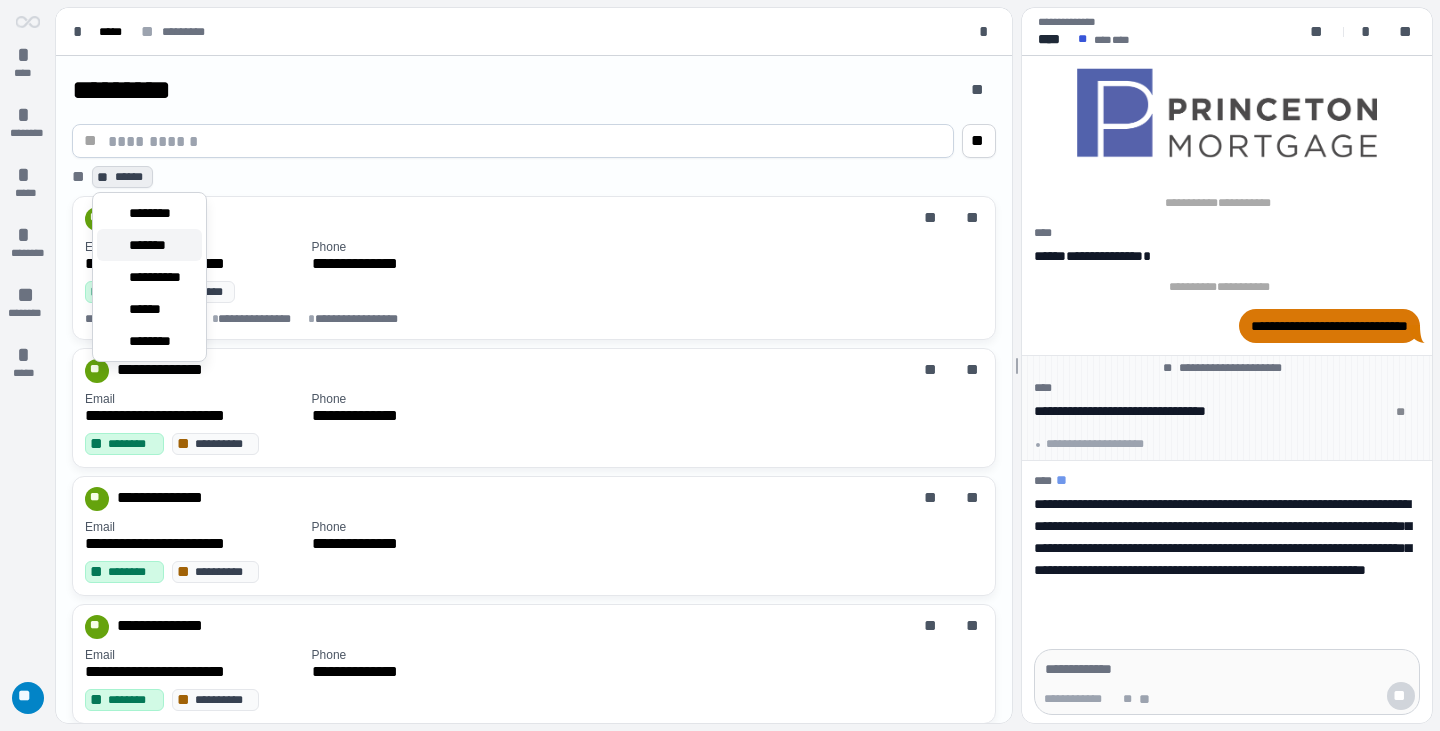 click on "*******" at bounding box center [150, 245] 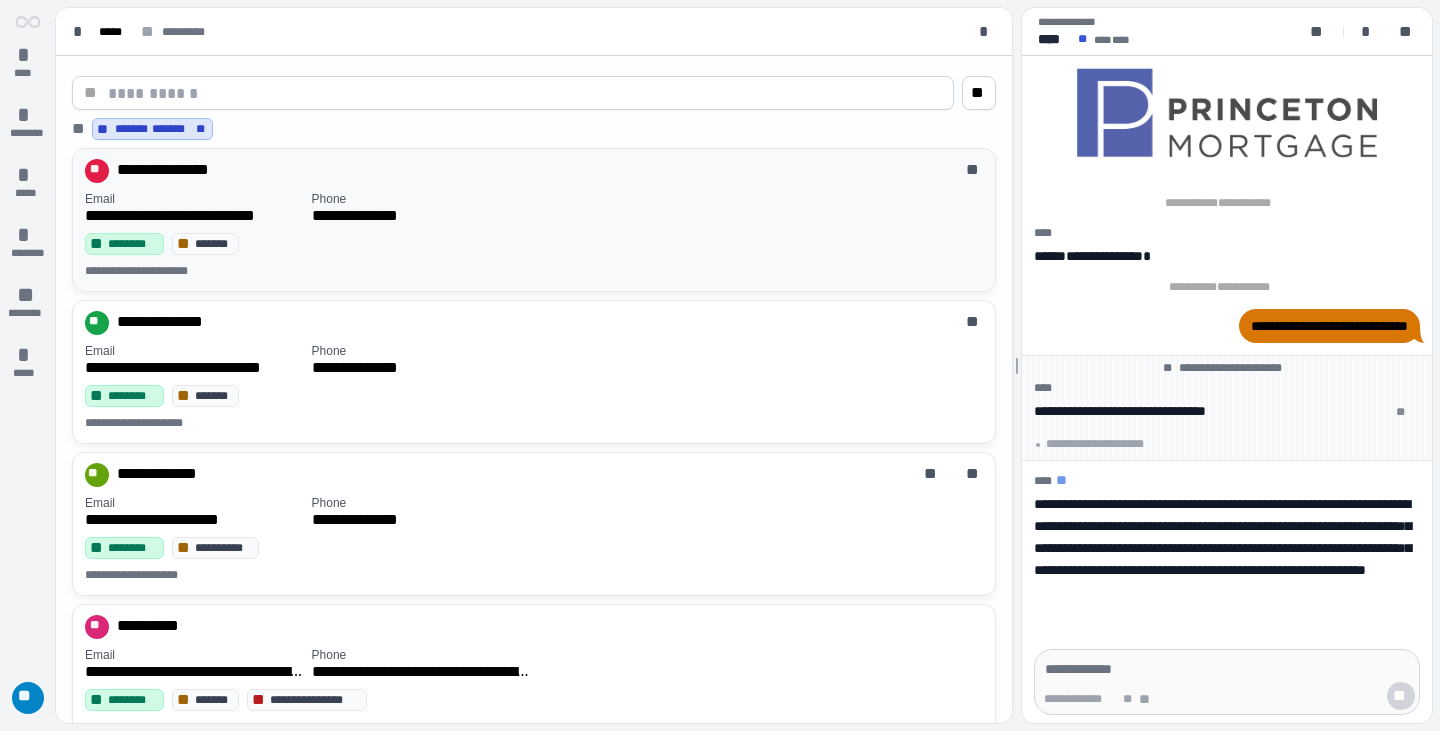 scroll, scrollTop: 0, scrollLeft: 0, axis: both 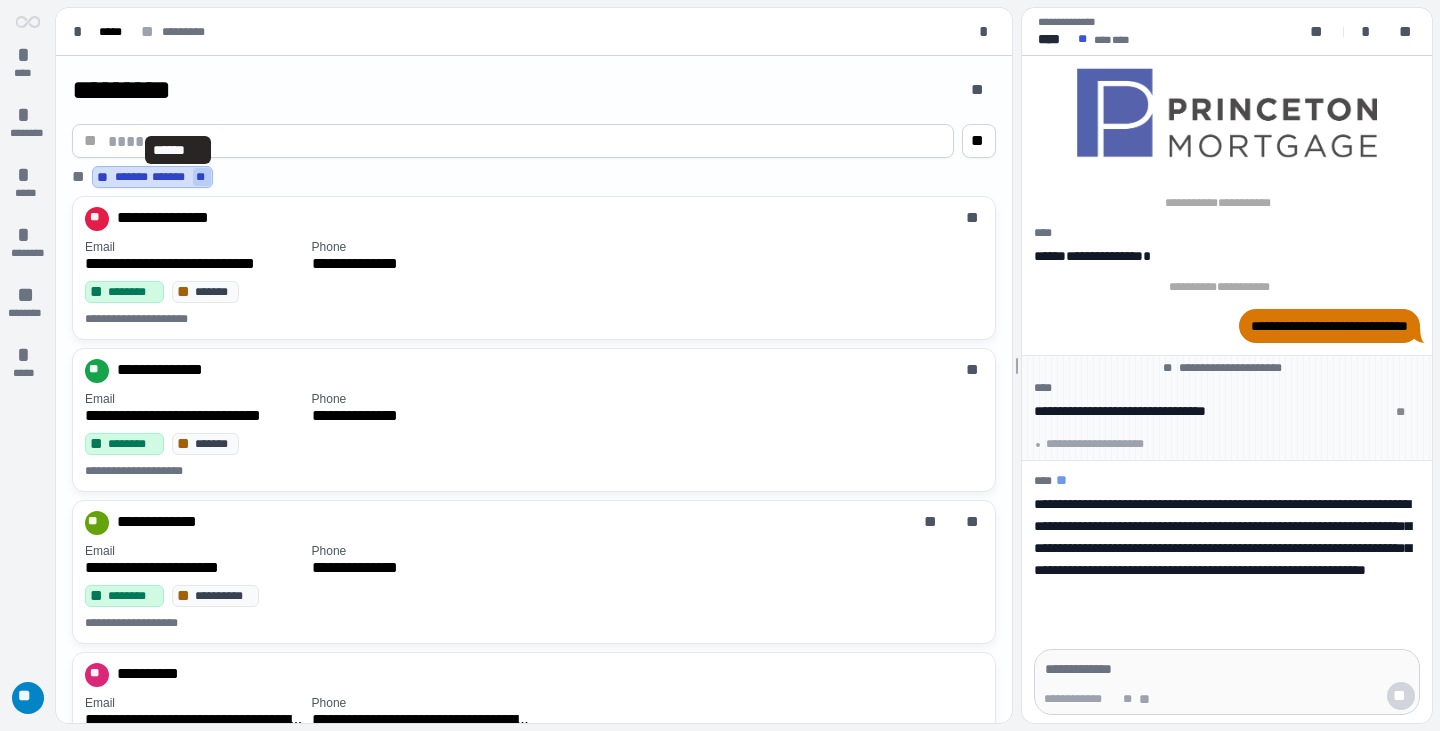 click on "**" at bounding box center [202, 177] 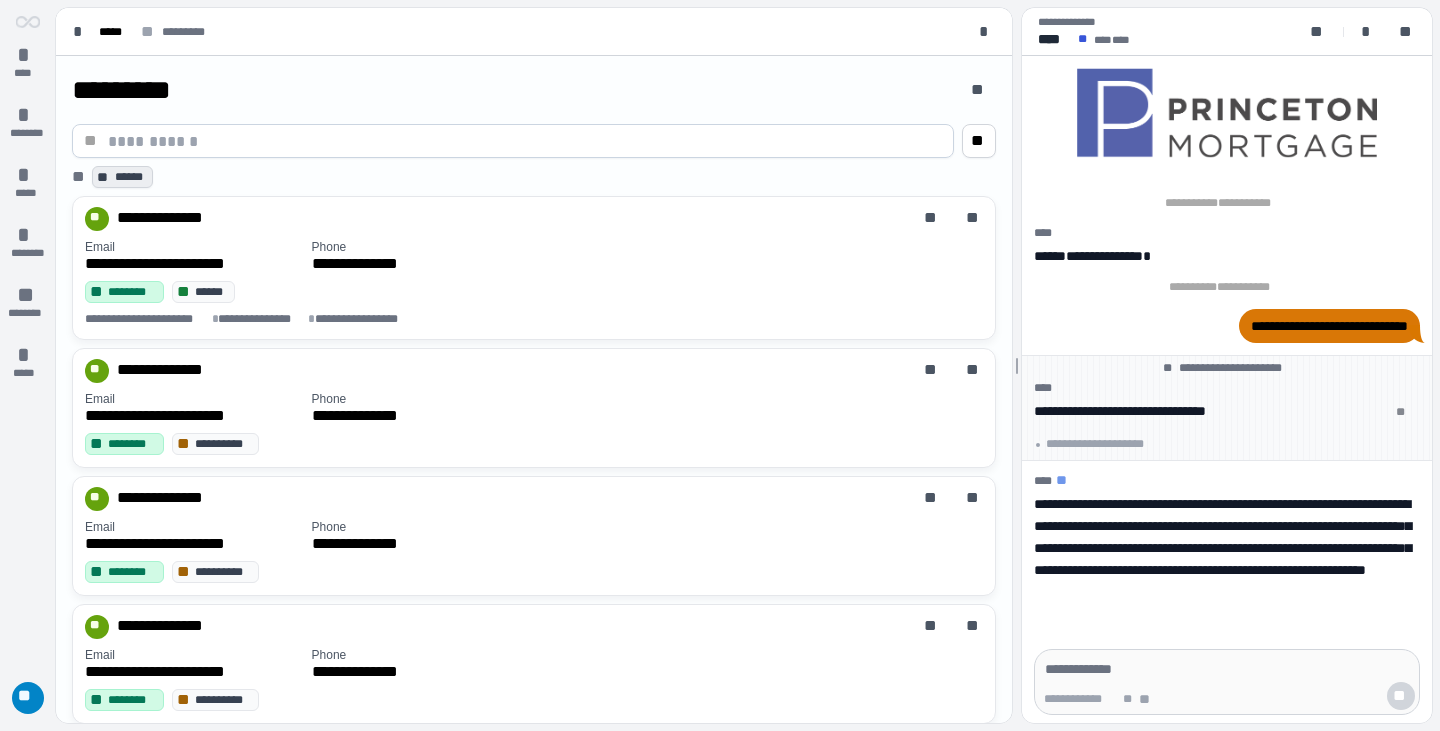 click on "******" at bounding box center (131, 177) 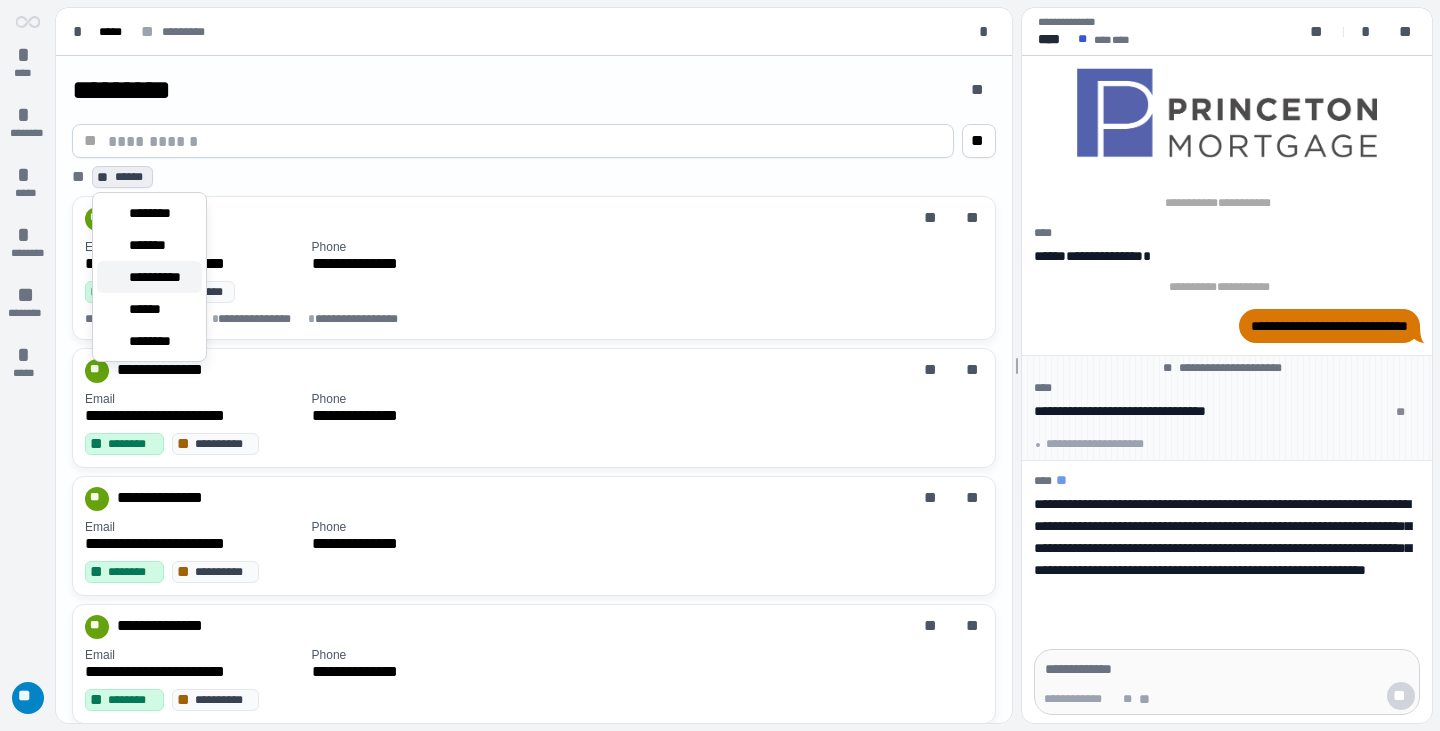 click on "**********" at bounding box center [161, 277] 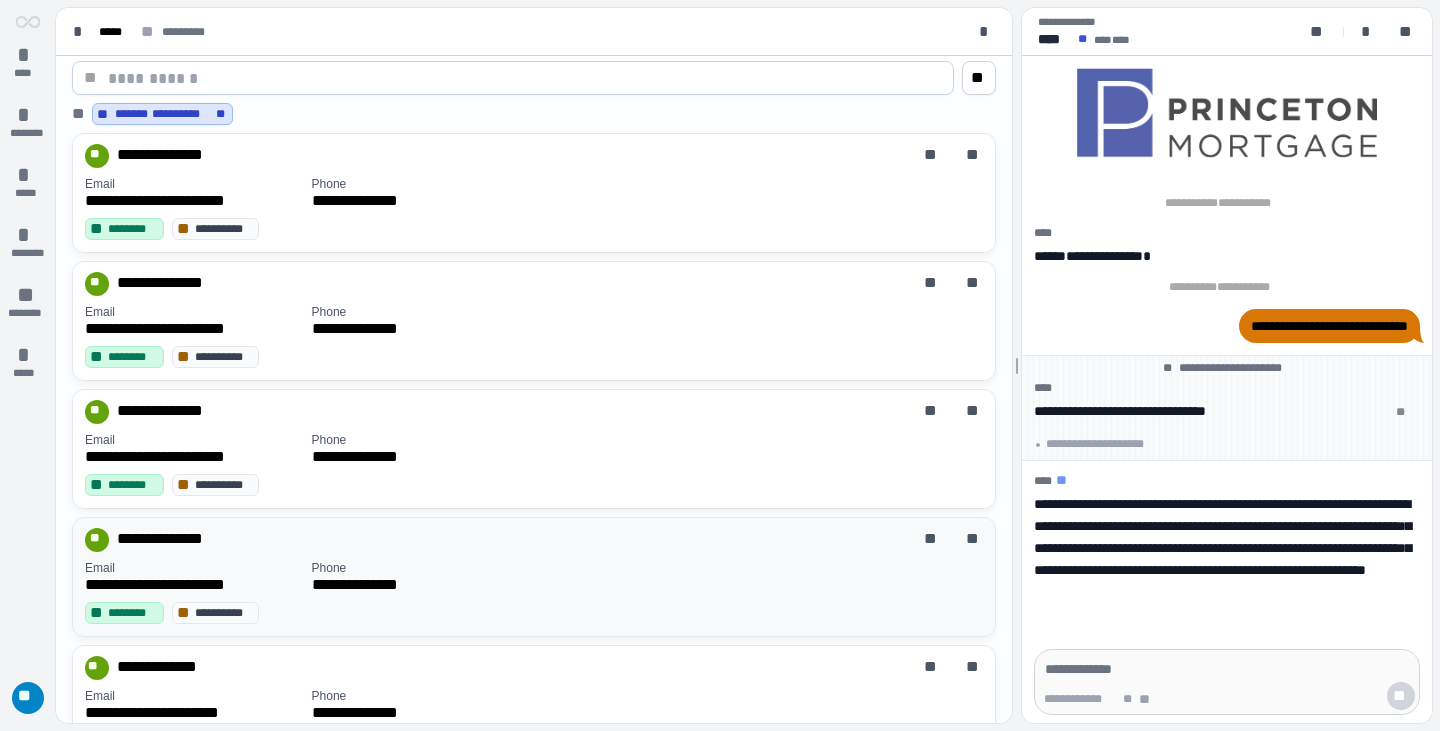scroll, scrollTop: 0, scrollLeft: 0, axis: both 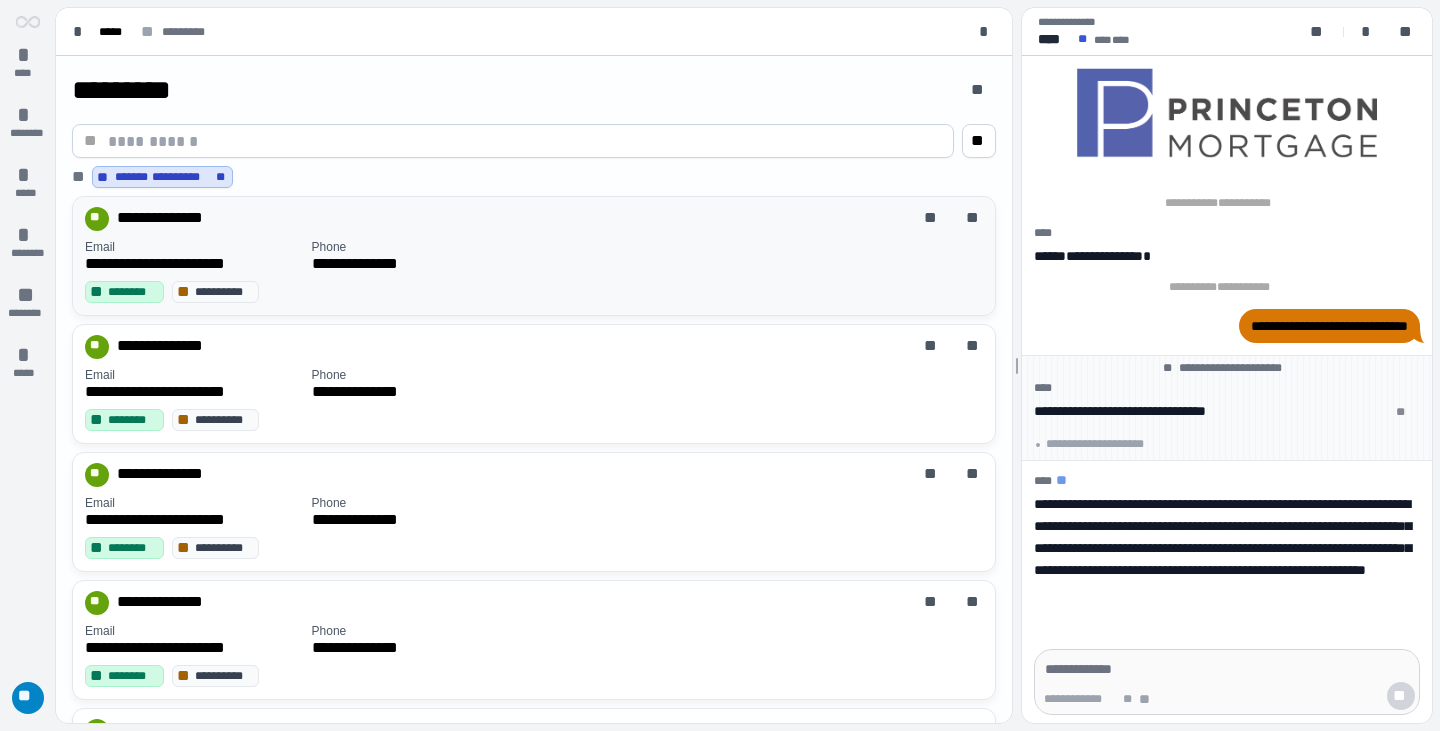 click on "**********" at bounding box center (421, 257) 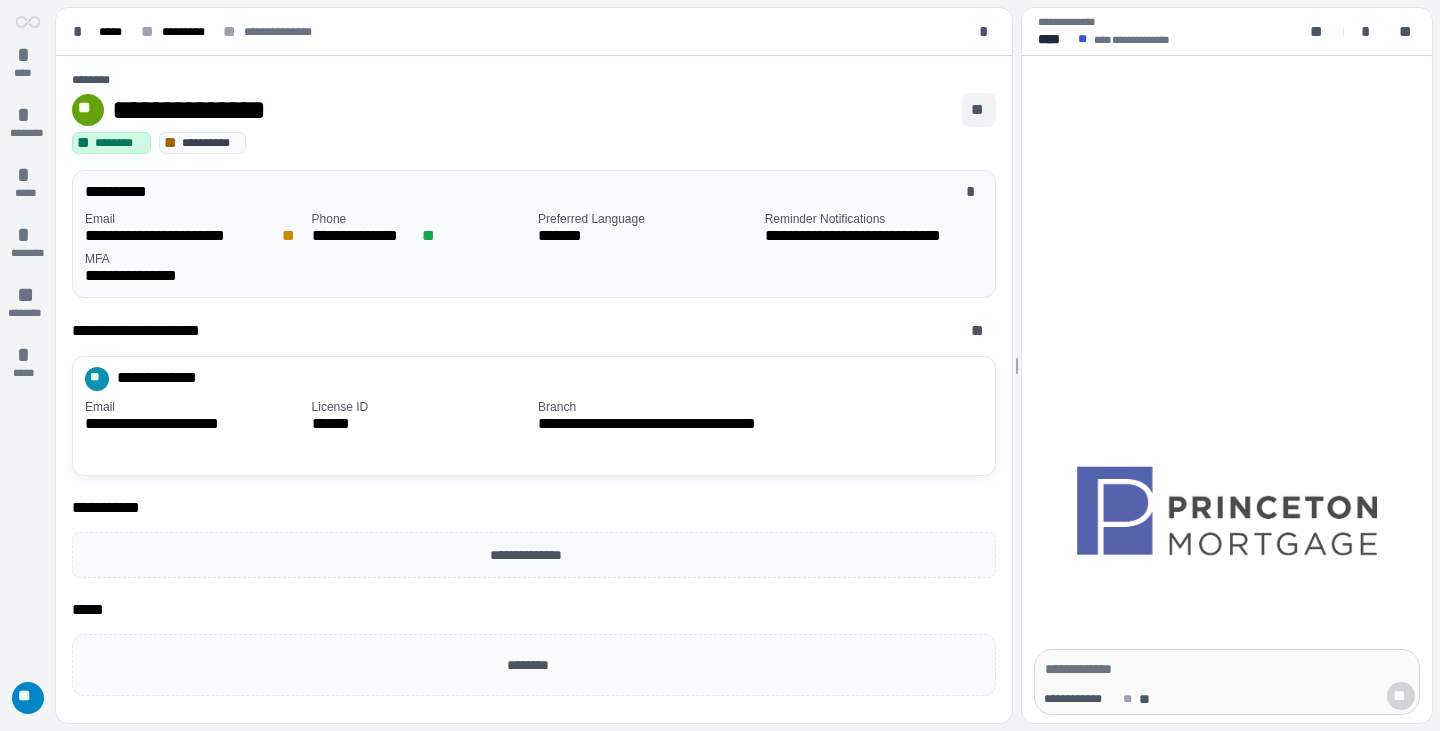 click on "**" at bounding box center (979, 110) 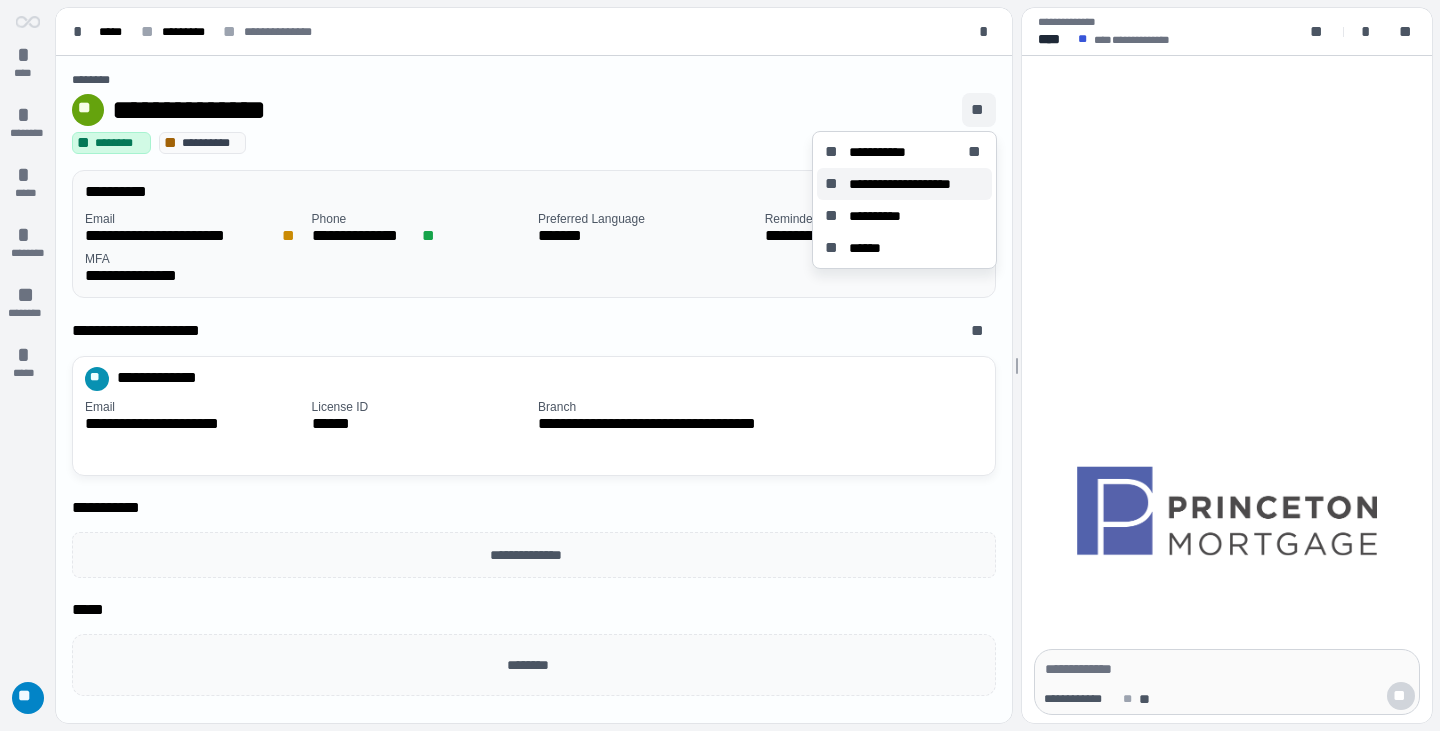 click on "**********" at bounding box center [916, 184] 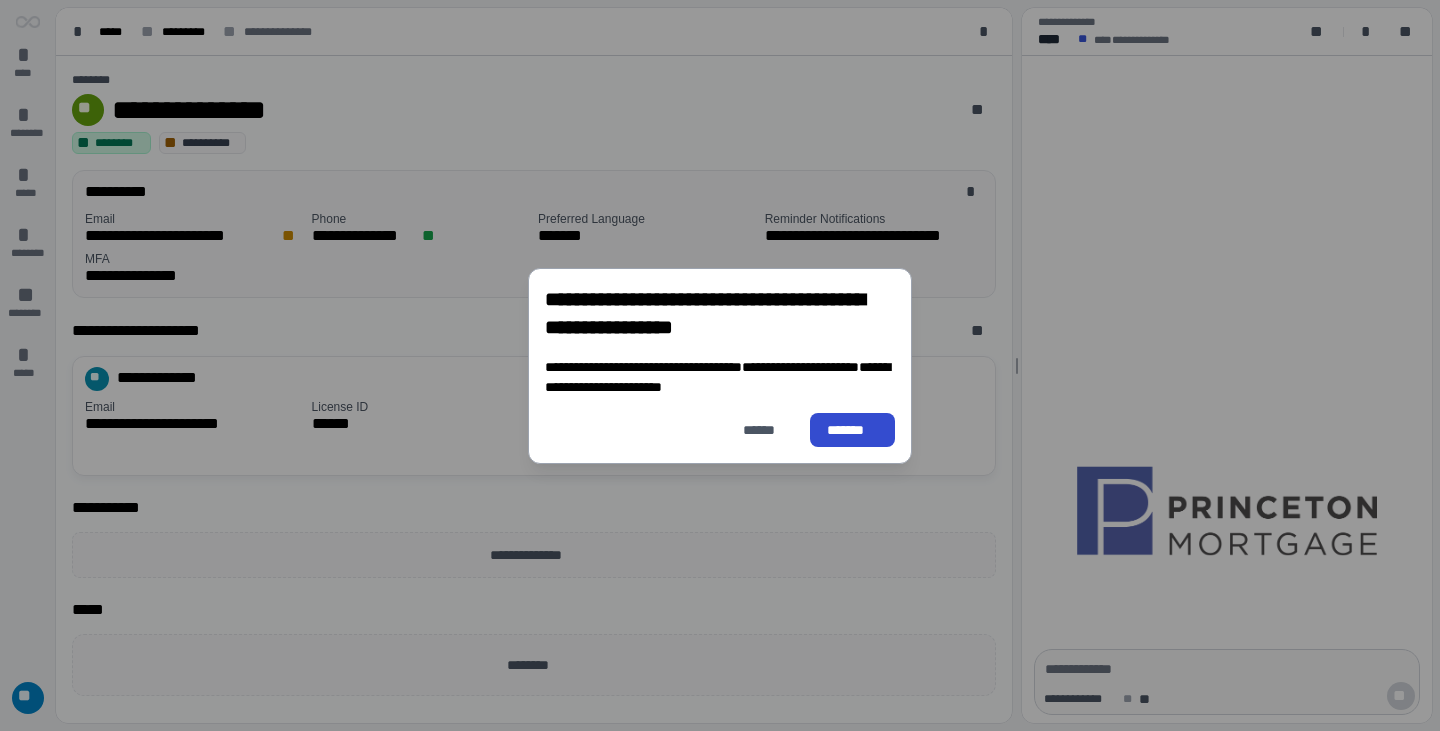 click on "*******" at bounding box center (852, 430) 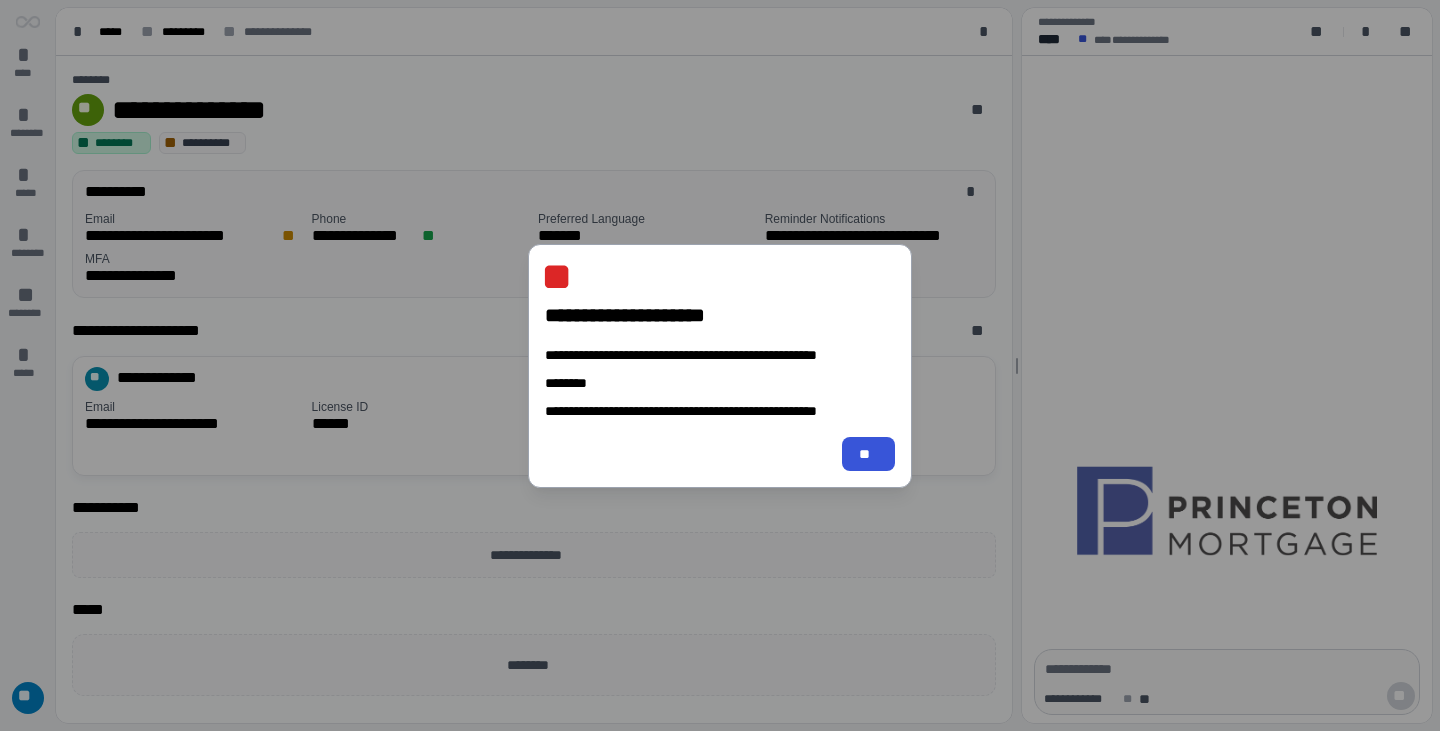 click on "**********" at bounding box center [720, 366] 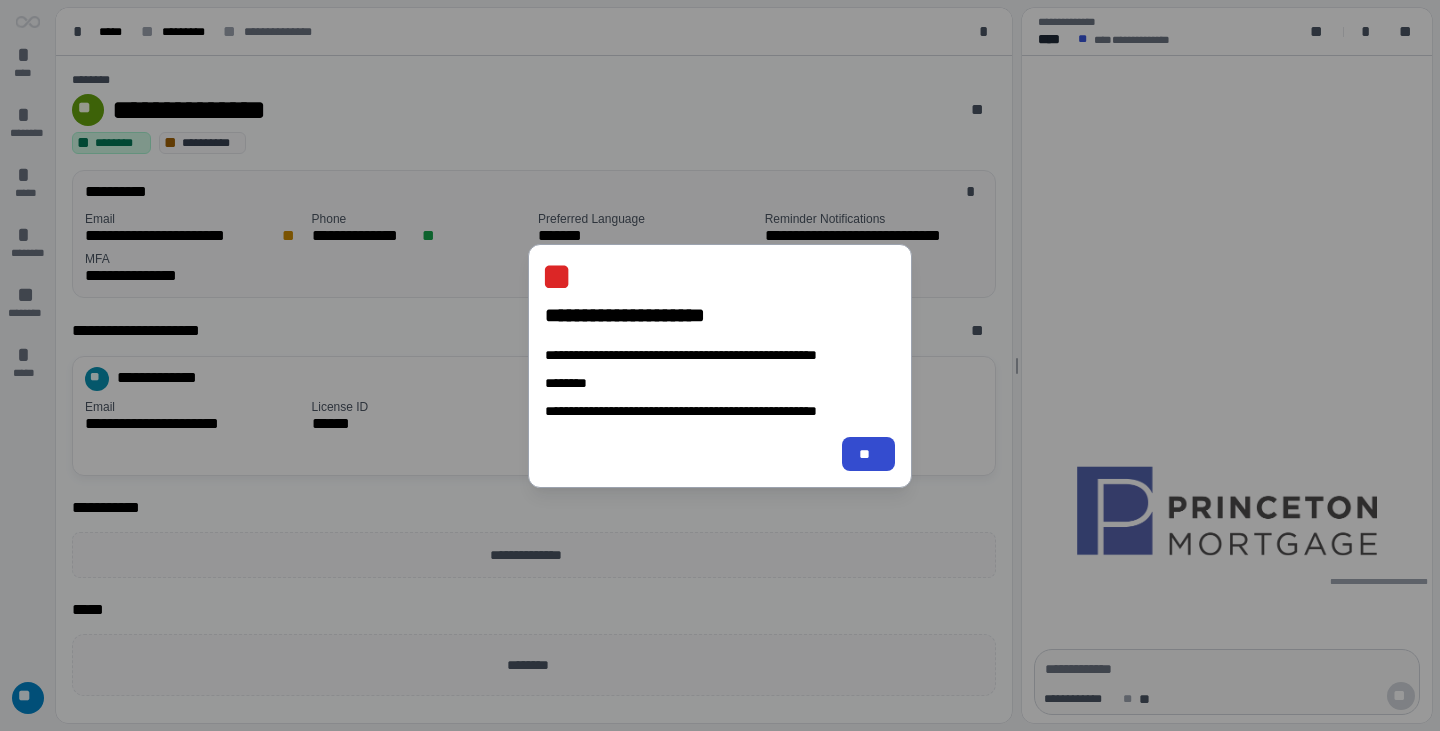 click on "**" at bounding box center (868, 454) 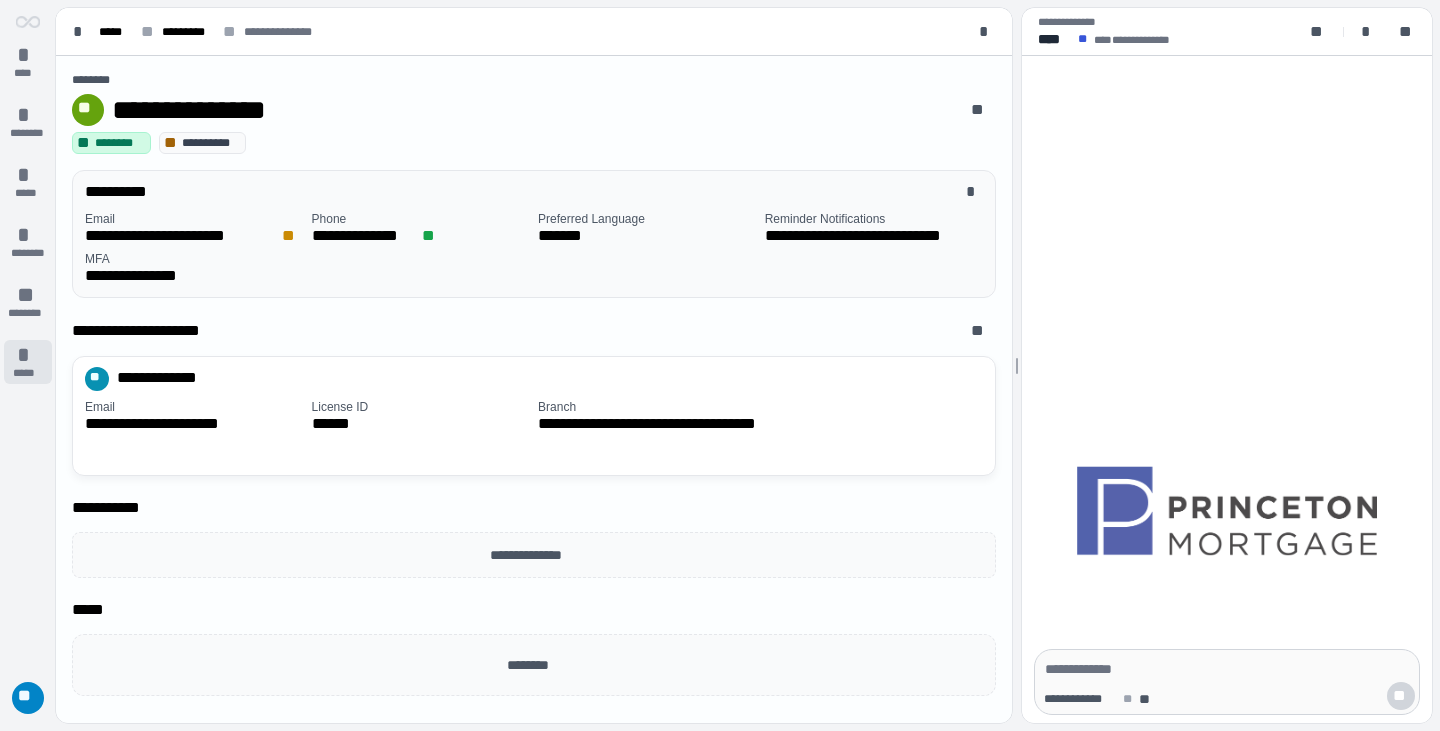 click on "*" at bounding box center (28, 355) 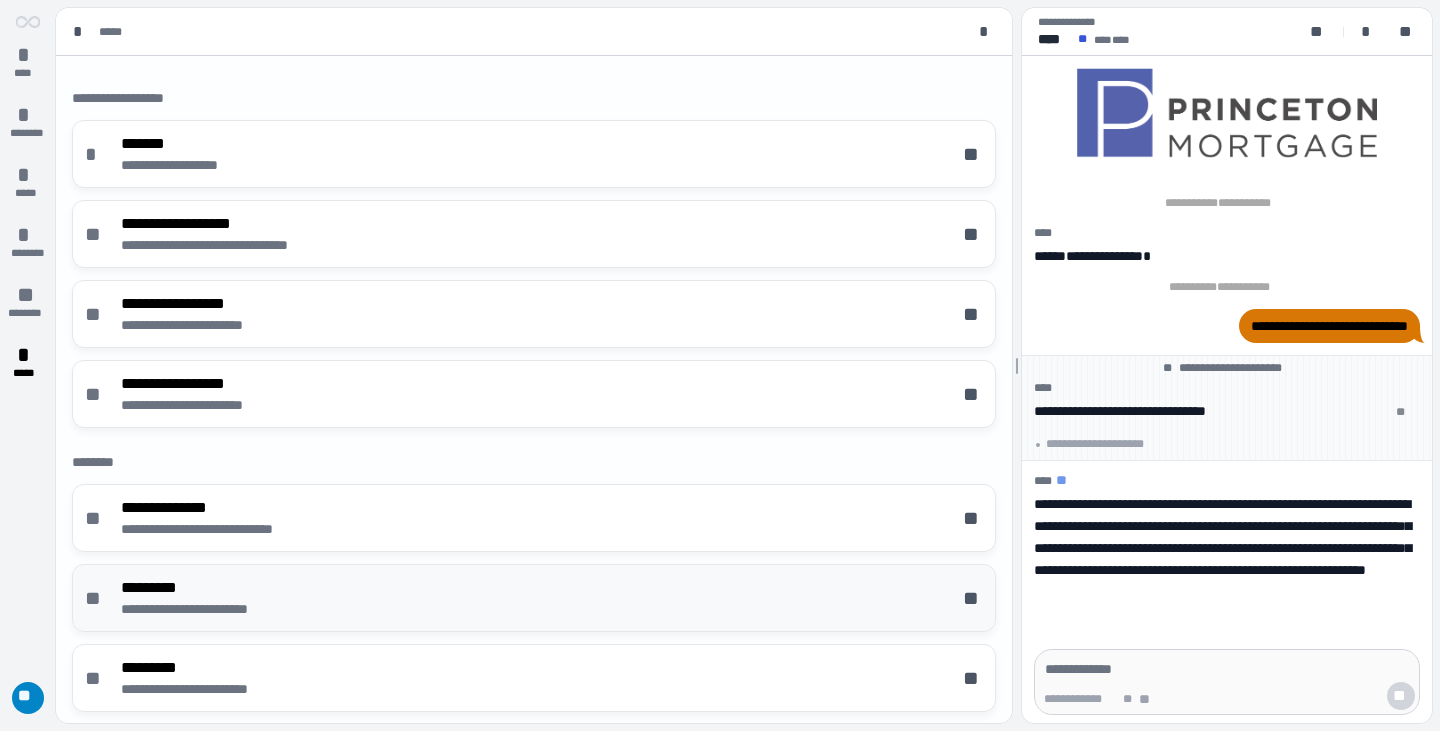 click on "**********" at bounding box center (211, 609) 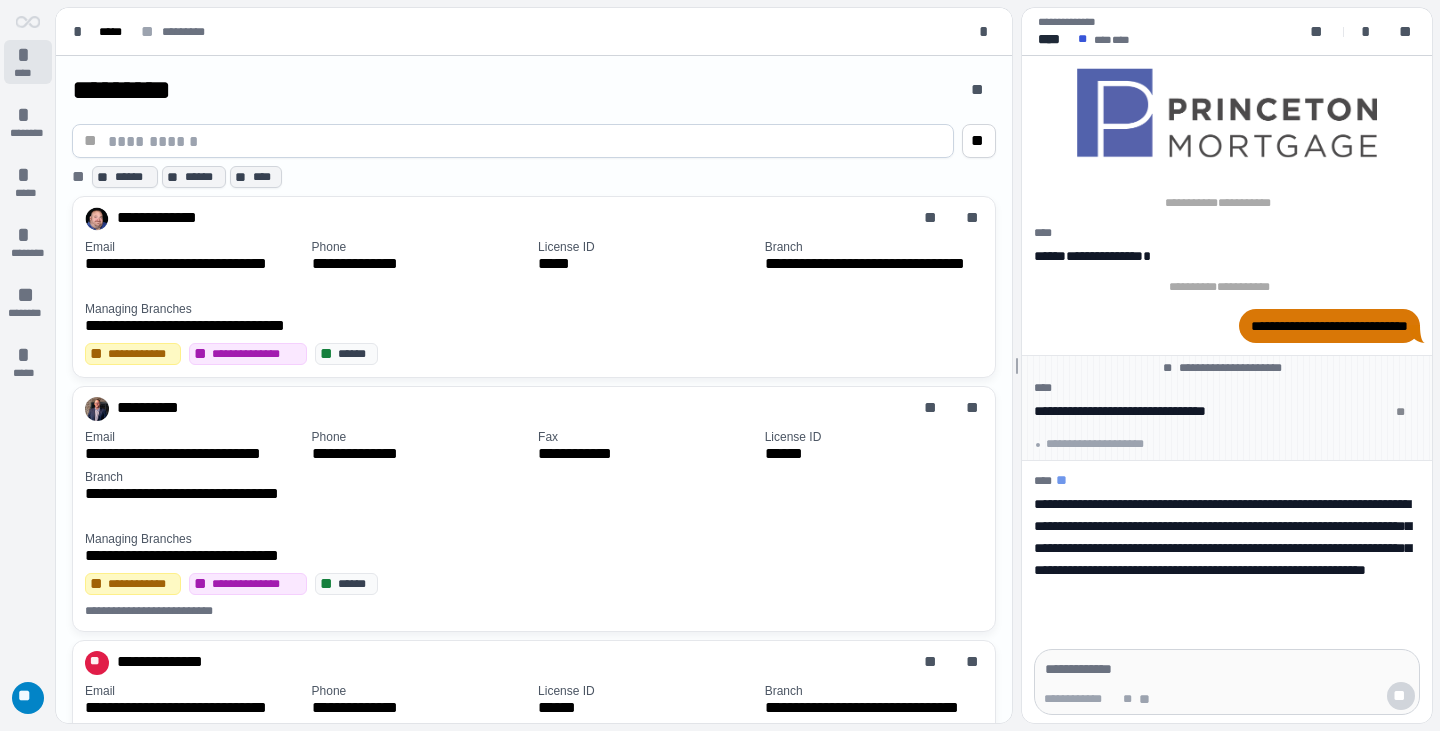 click on "*" at bounding box center [28, 55] 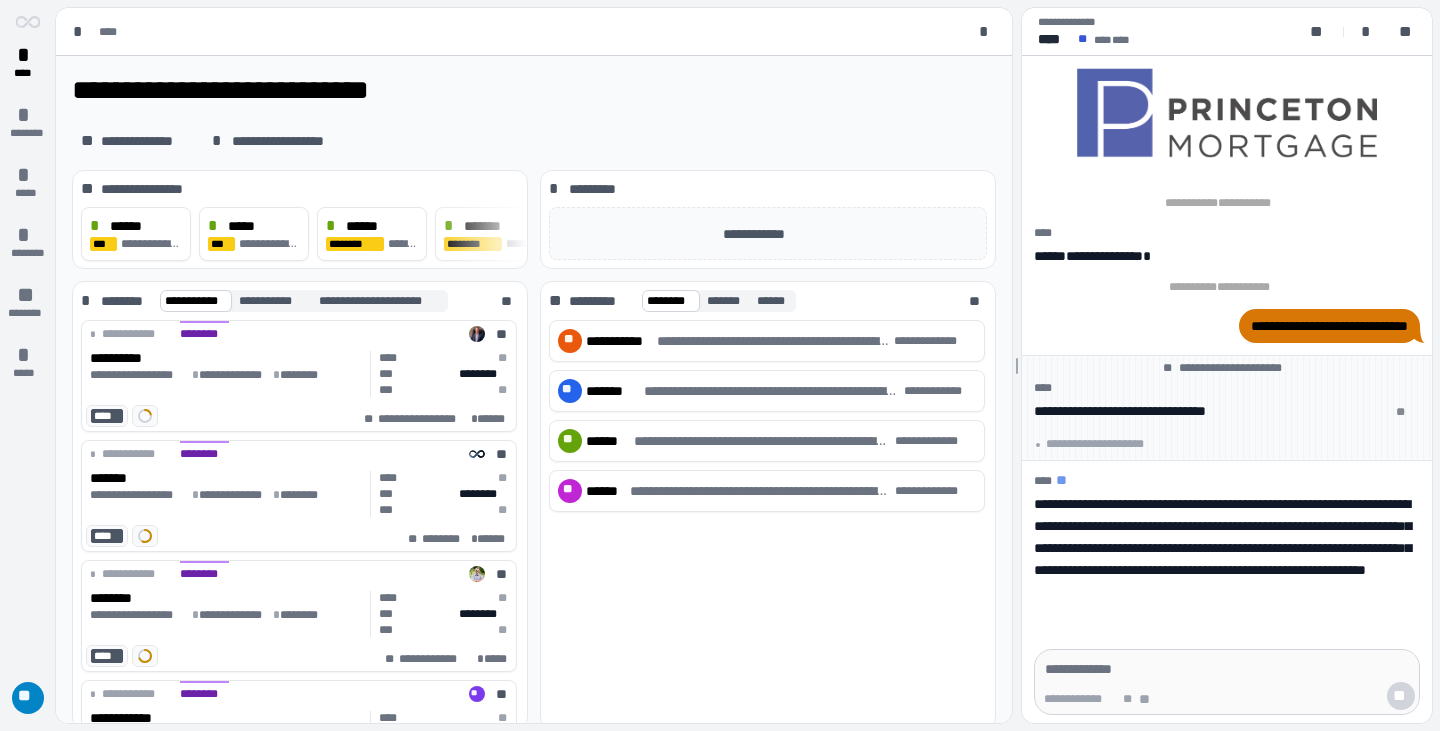 click on "* ****" at bounding box center [28, 62] 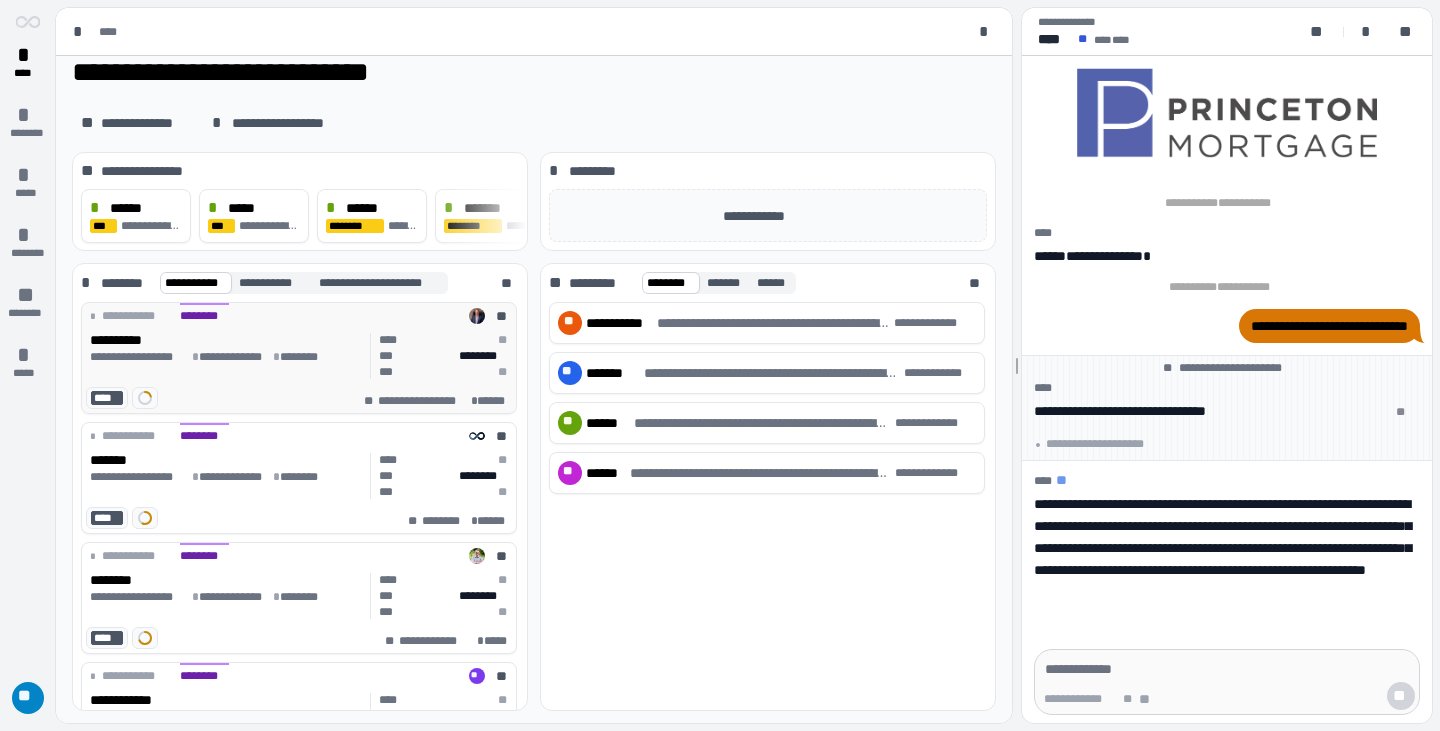 scroll, scrollTop: 0, scrollLeft: 0, axis: both 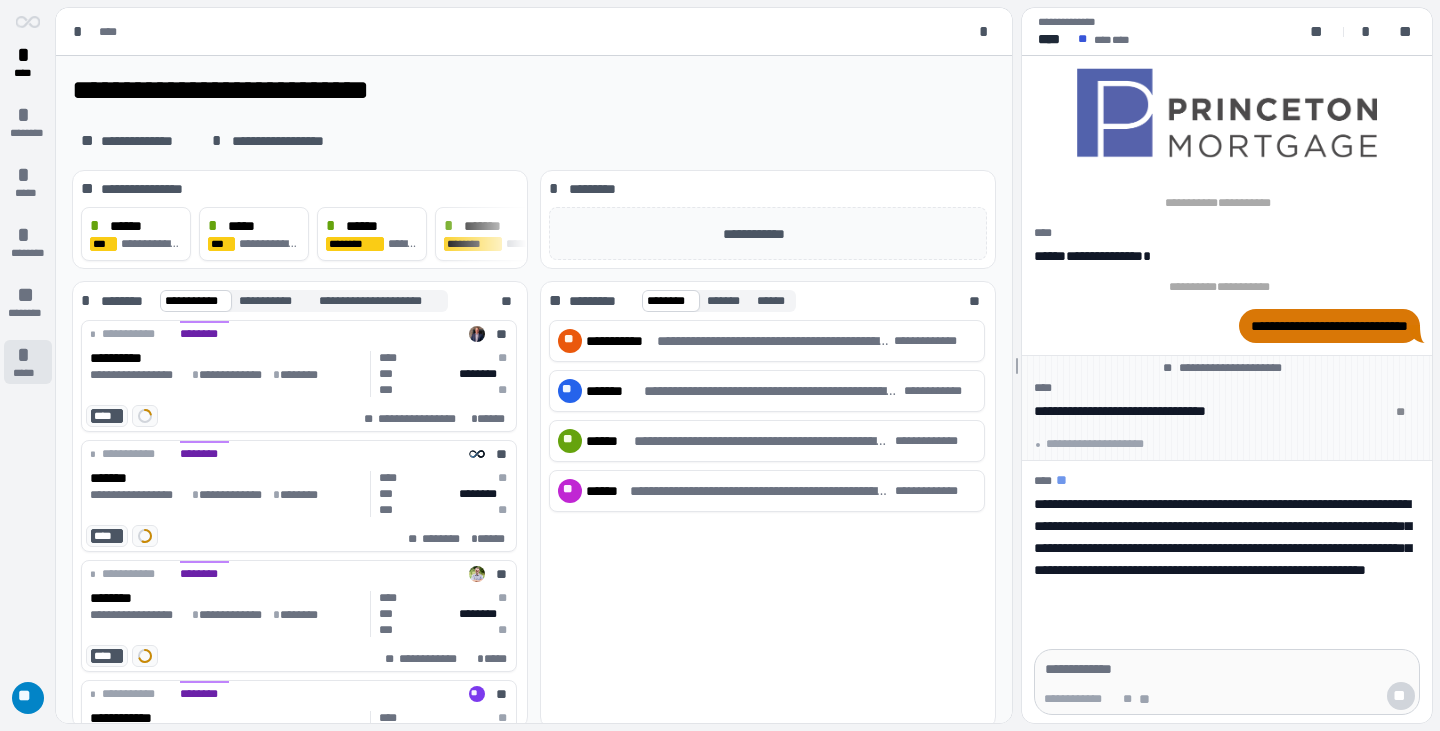 click on "*****" at bounding box center (28, 373) 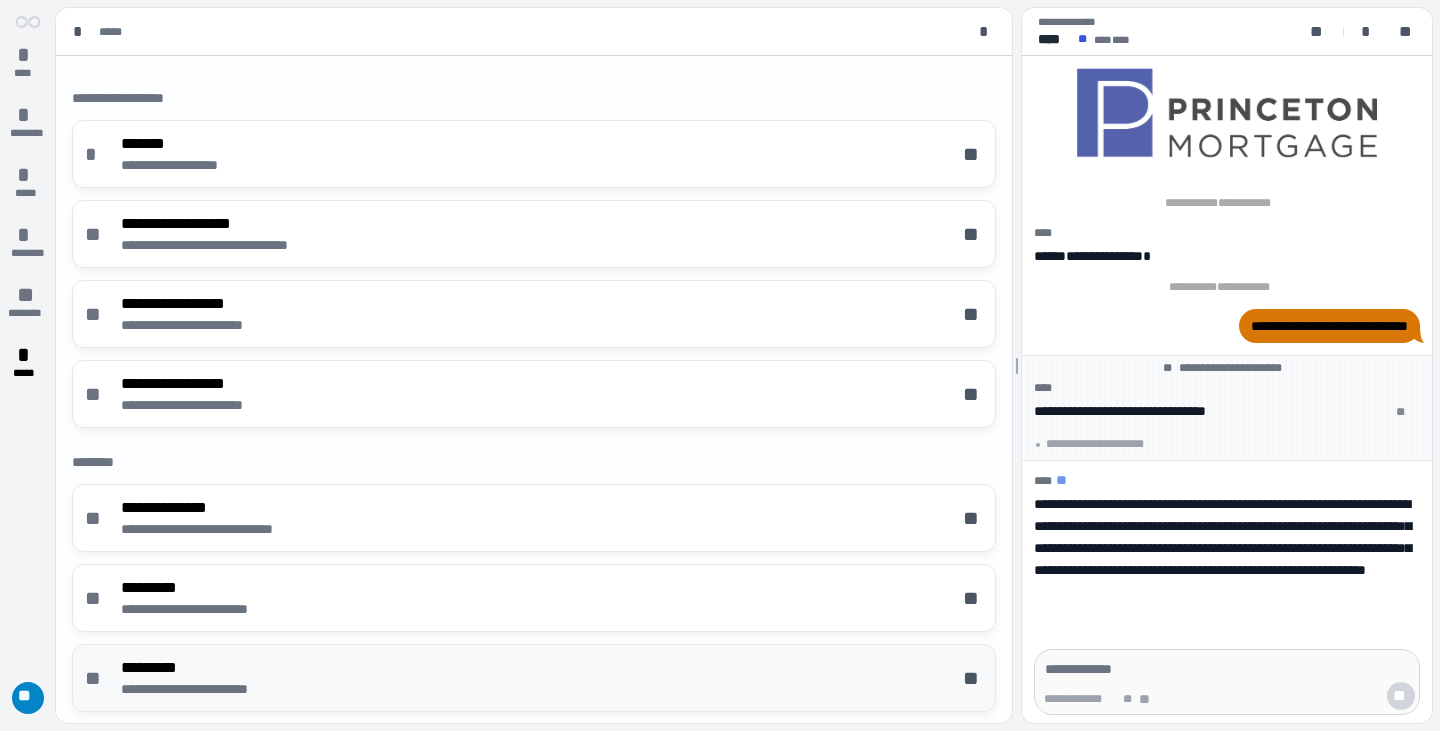 click on "*********" at bounding box center [209, 668] 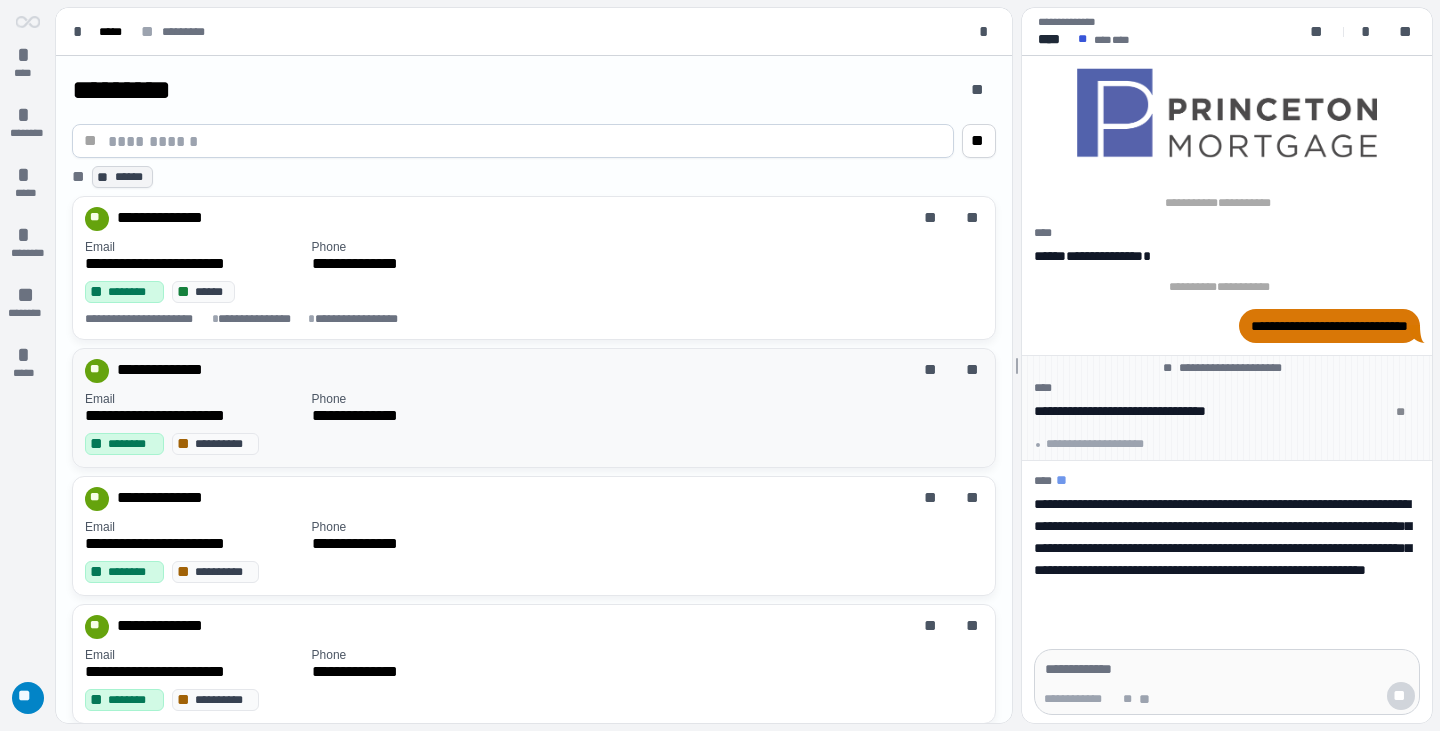 click on "**********" at bounding box center [365, 416] 